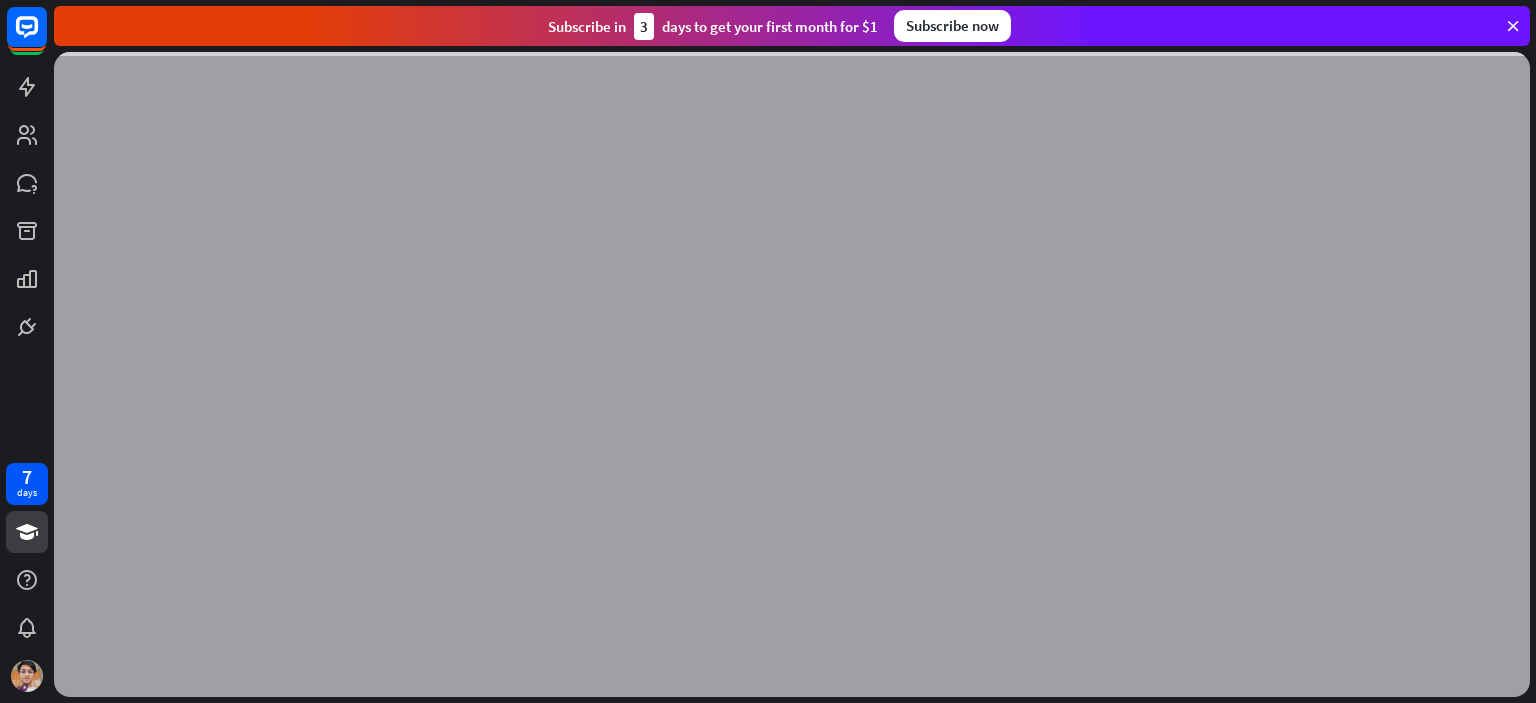 scroll, scrollTop: 0, scrollLeft: 0, axis: both 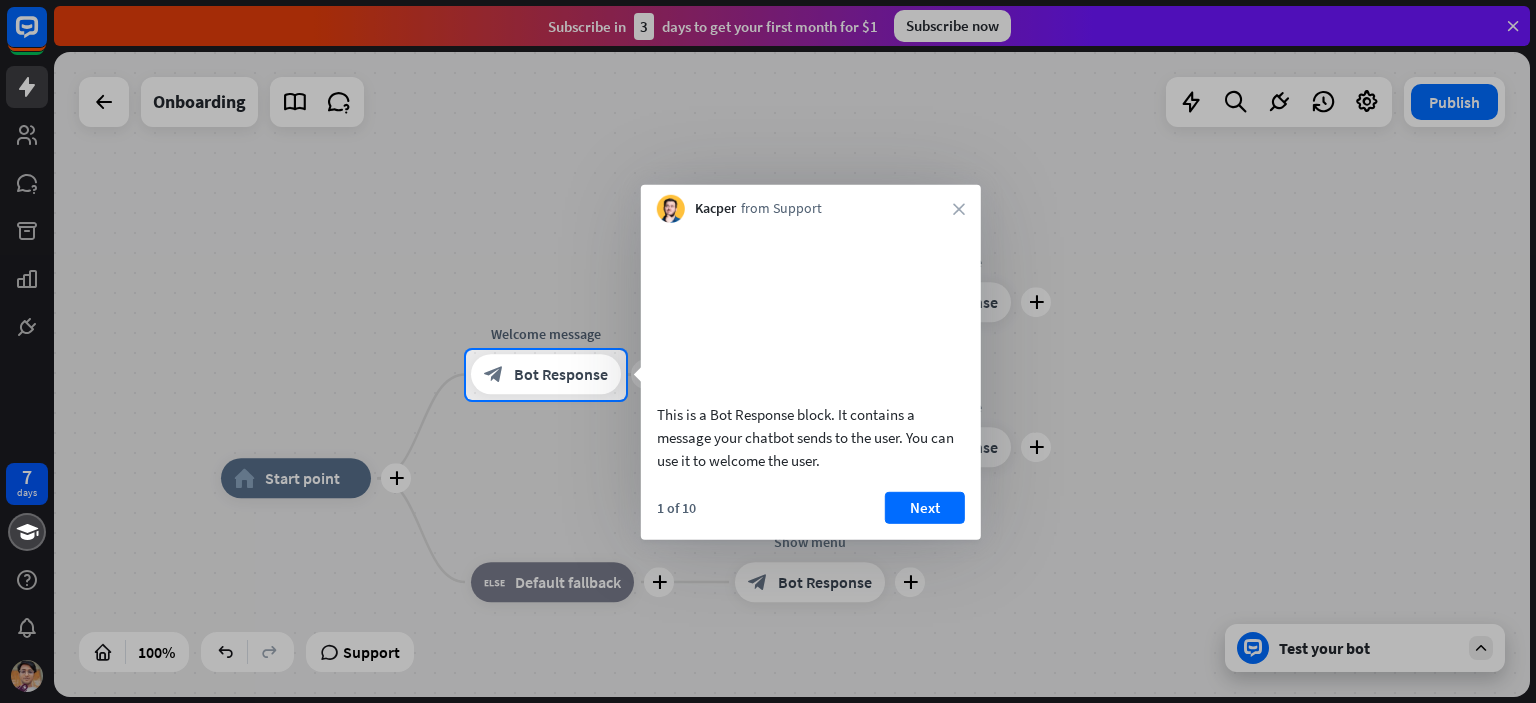 click at bounding box center [768, 175] 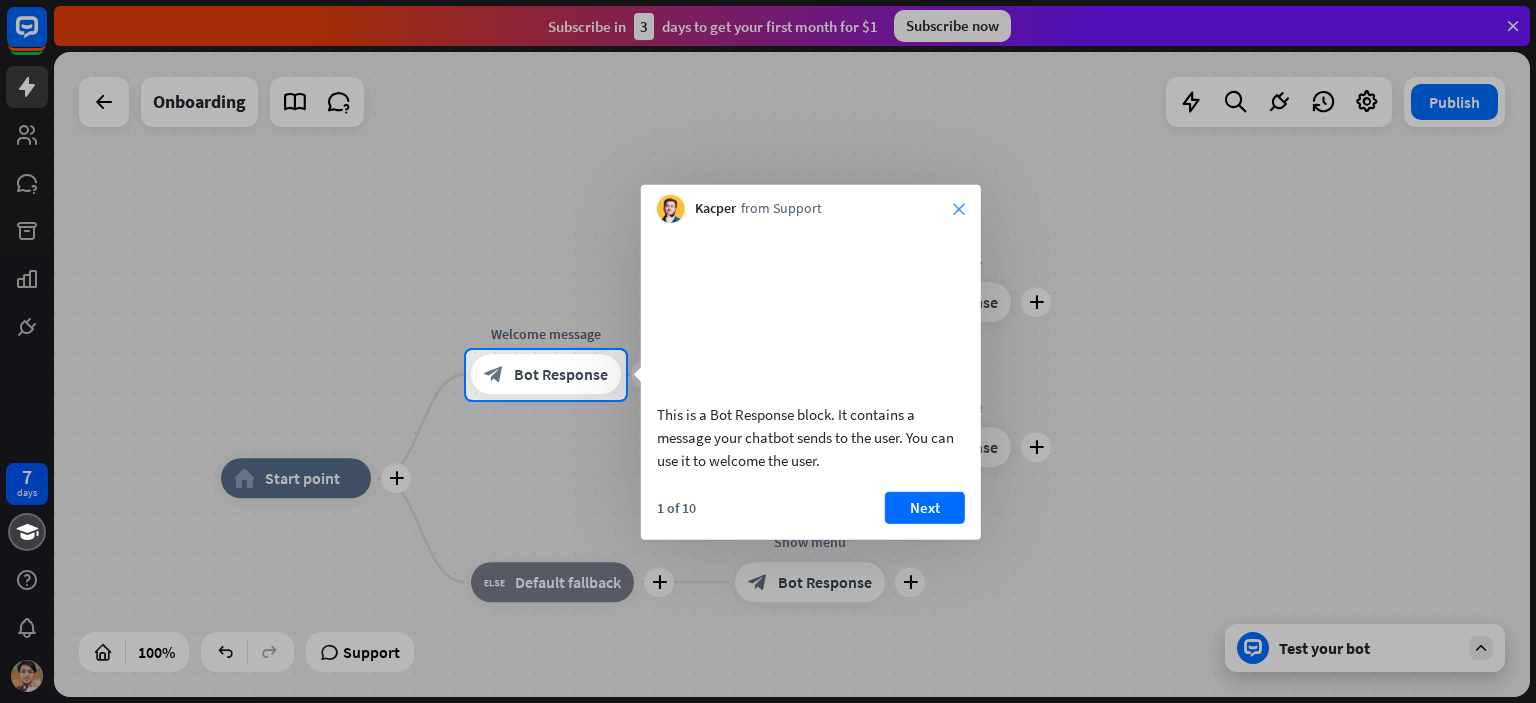 click on "close" at bounding box center (959, 209) 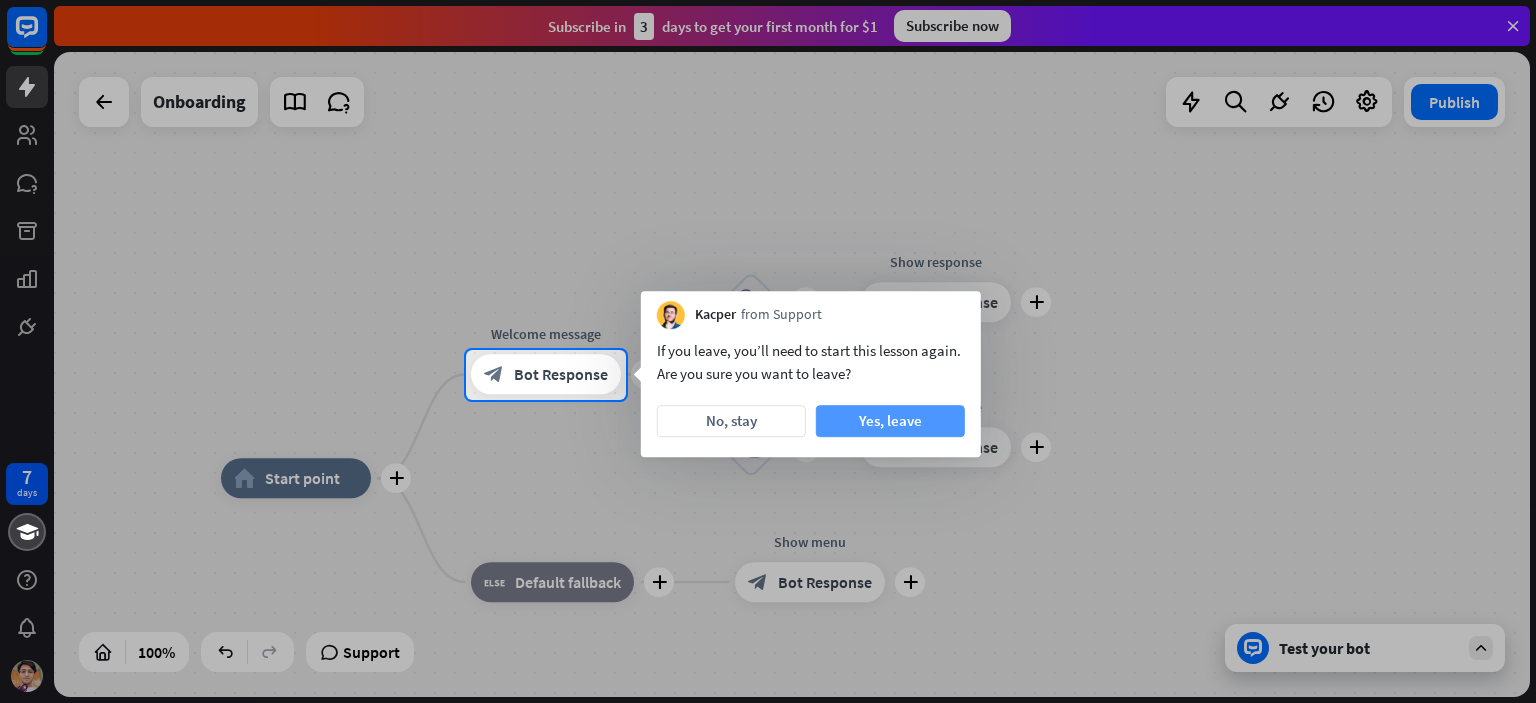 click on "Yes, leave" at bounding box center [890, 421] 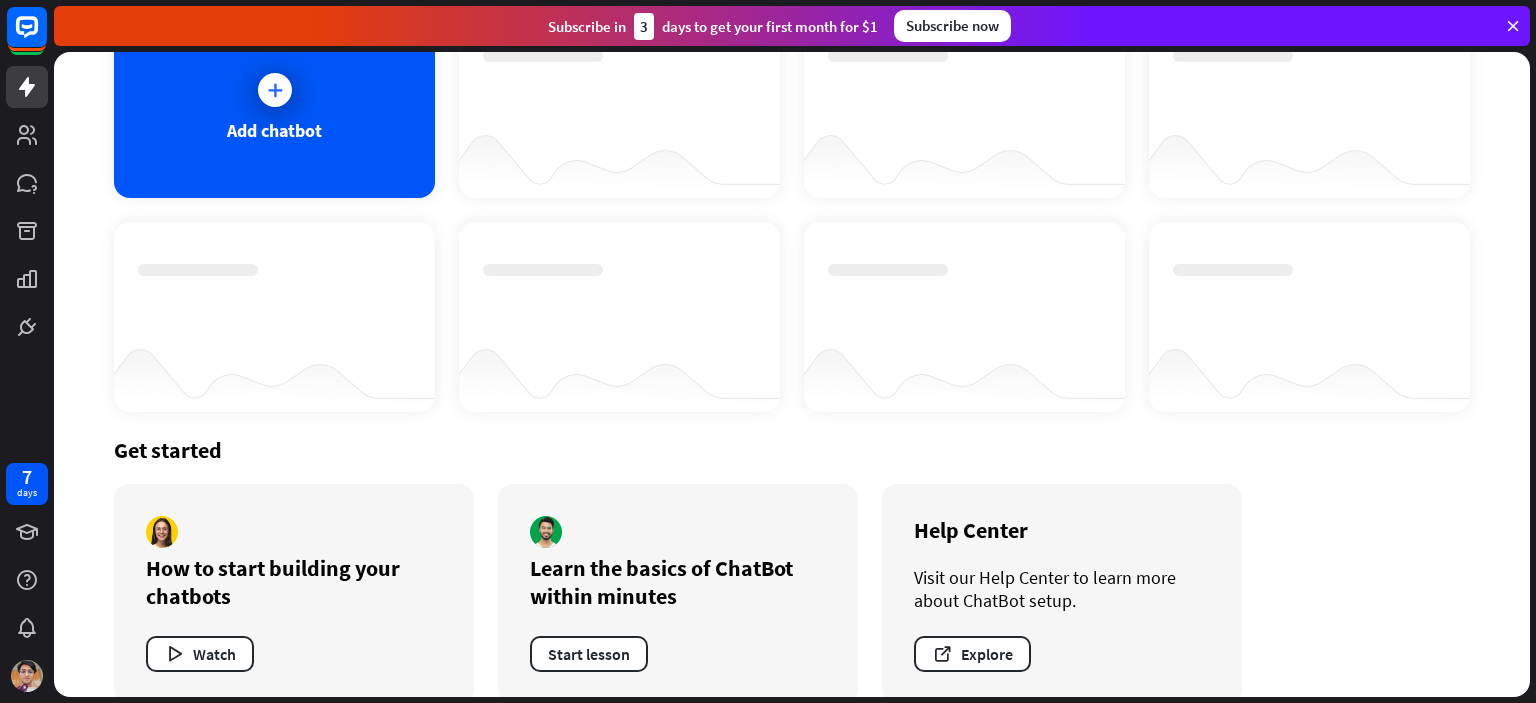 scroll, scrollTop: 188, scrollLeft: 0, axis: vertical 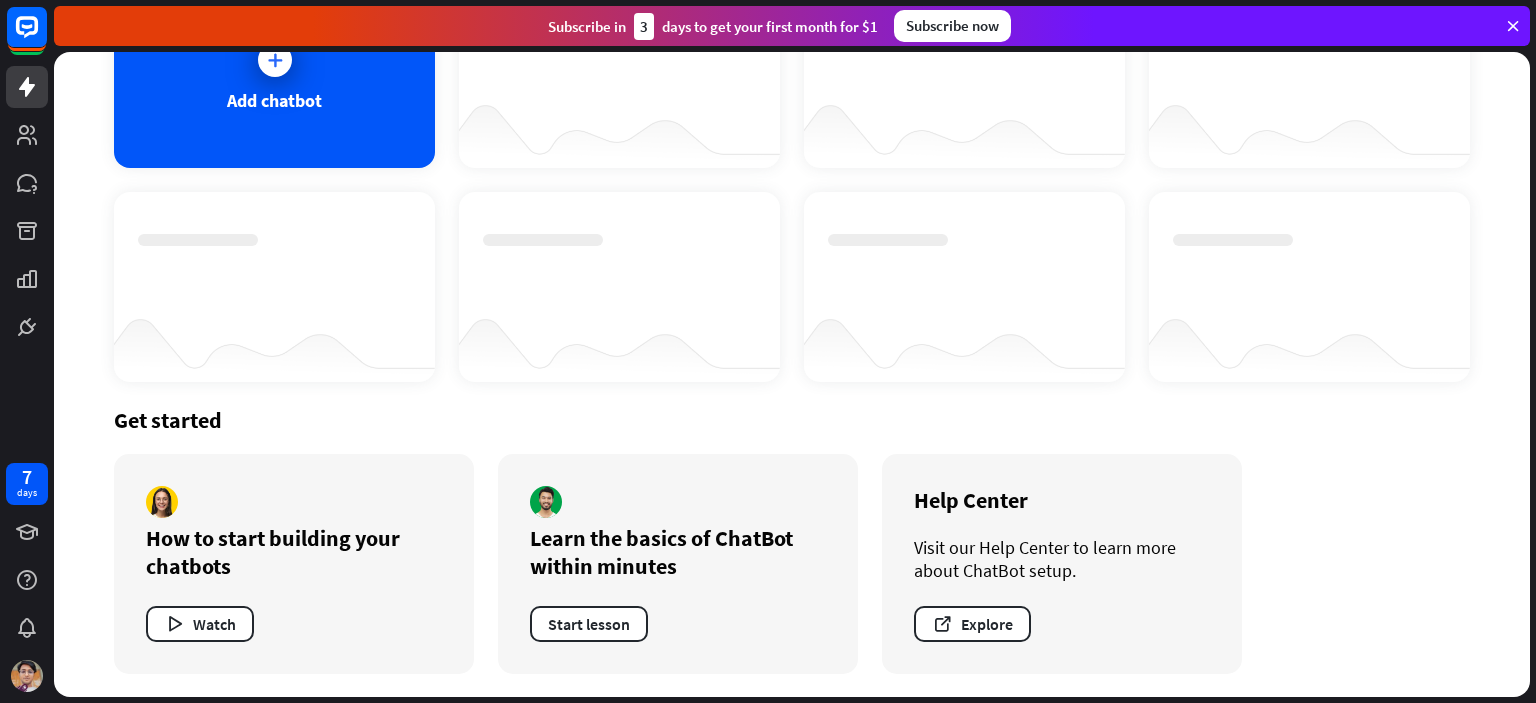 click on "Subscribe now" at bounding box center [952, 26] 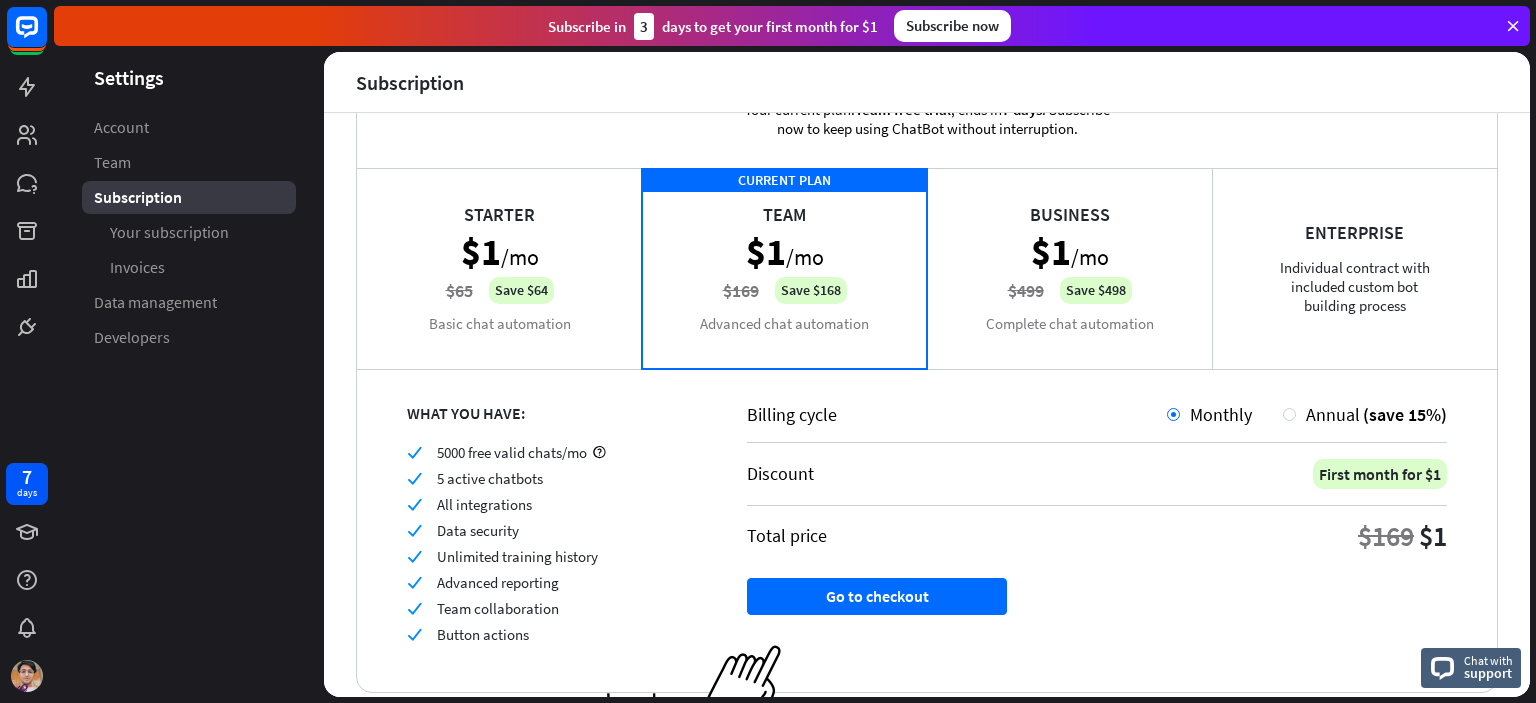 scroll, scrollTop: 140, scrollLeft: 0, axis: vertical 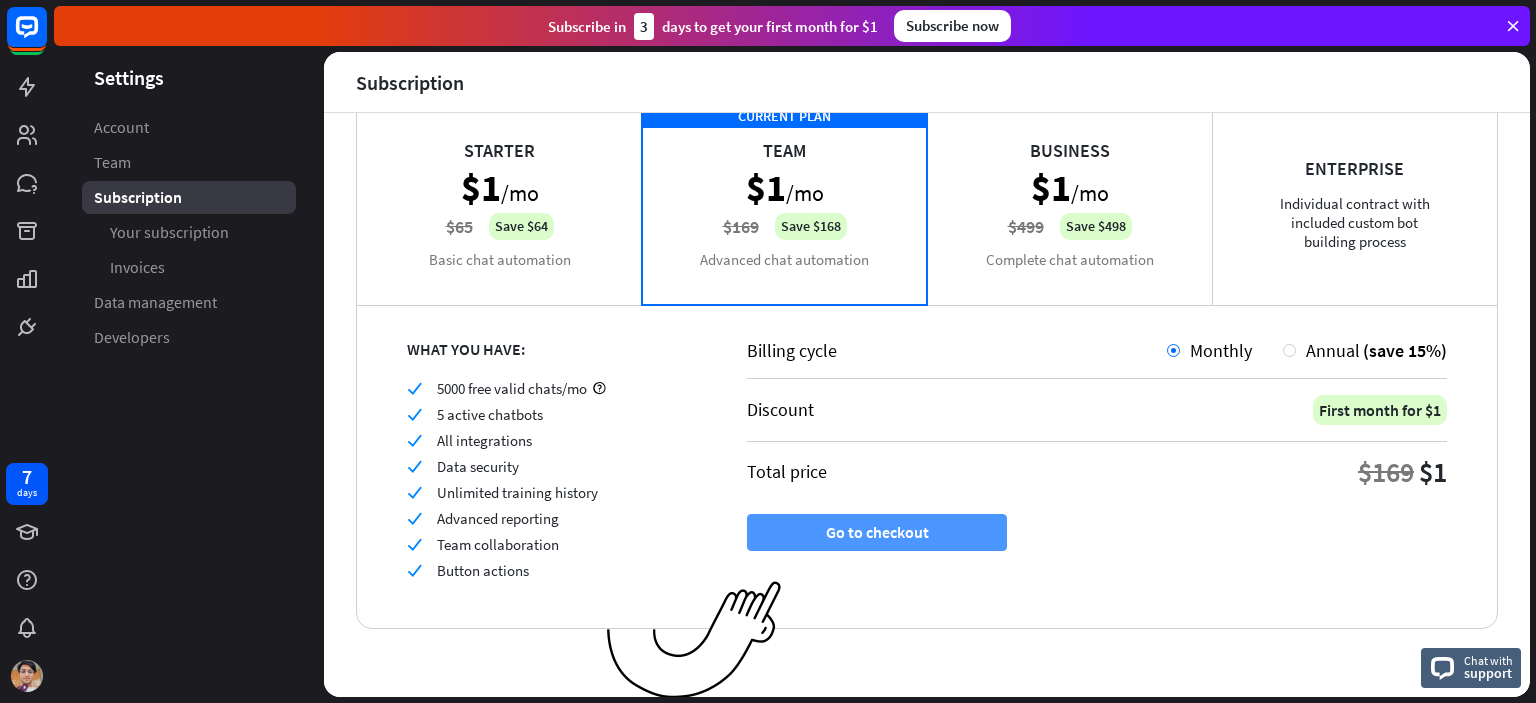 click on "Go to checkout" at bounding box center (877, 532) 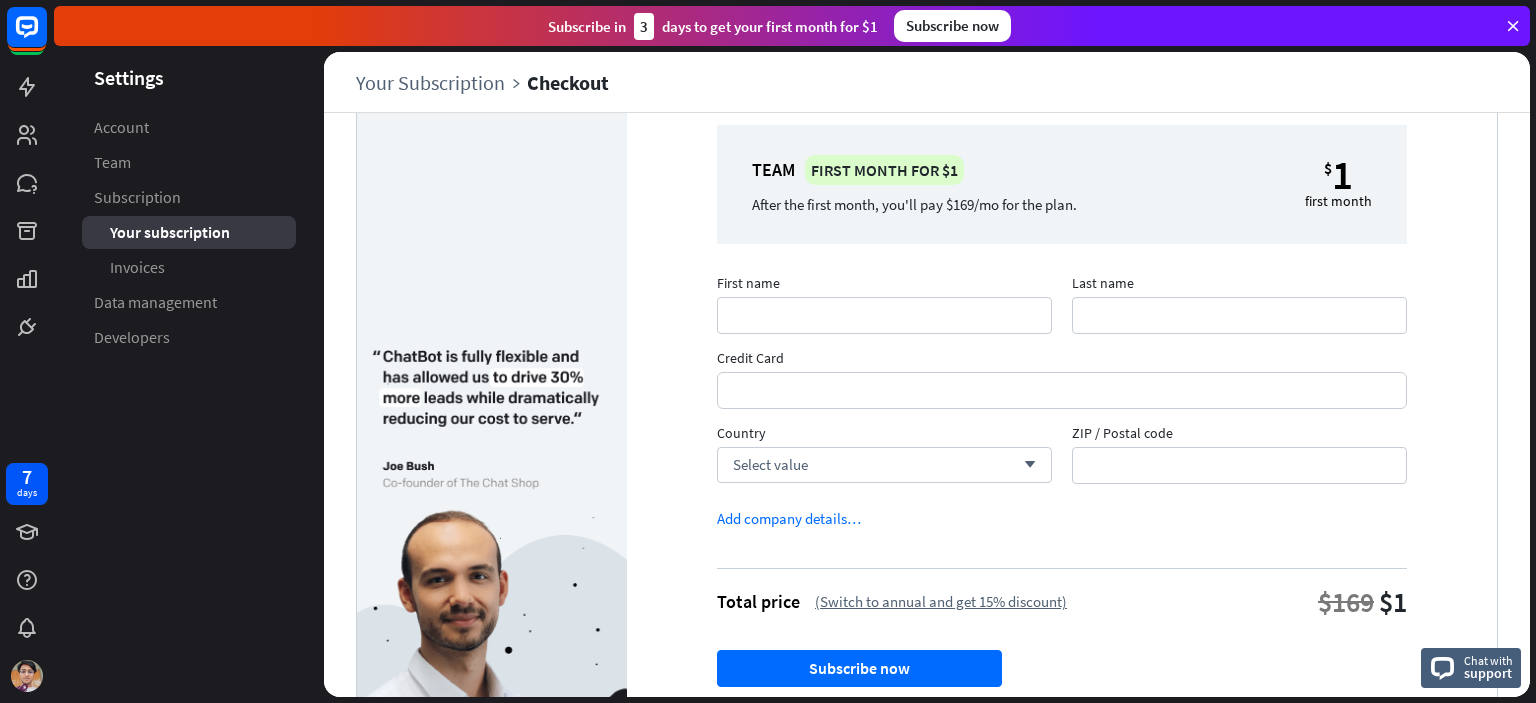 scroll, scrollTop: 176, scrollLeft: 0, axis: vertical 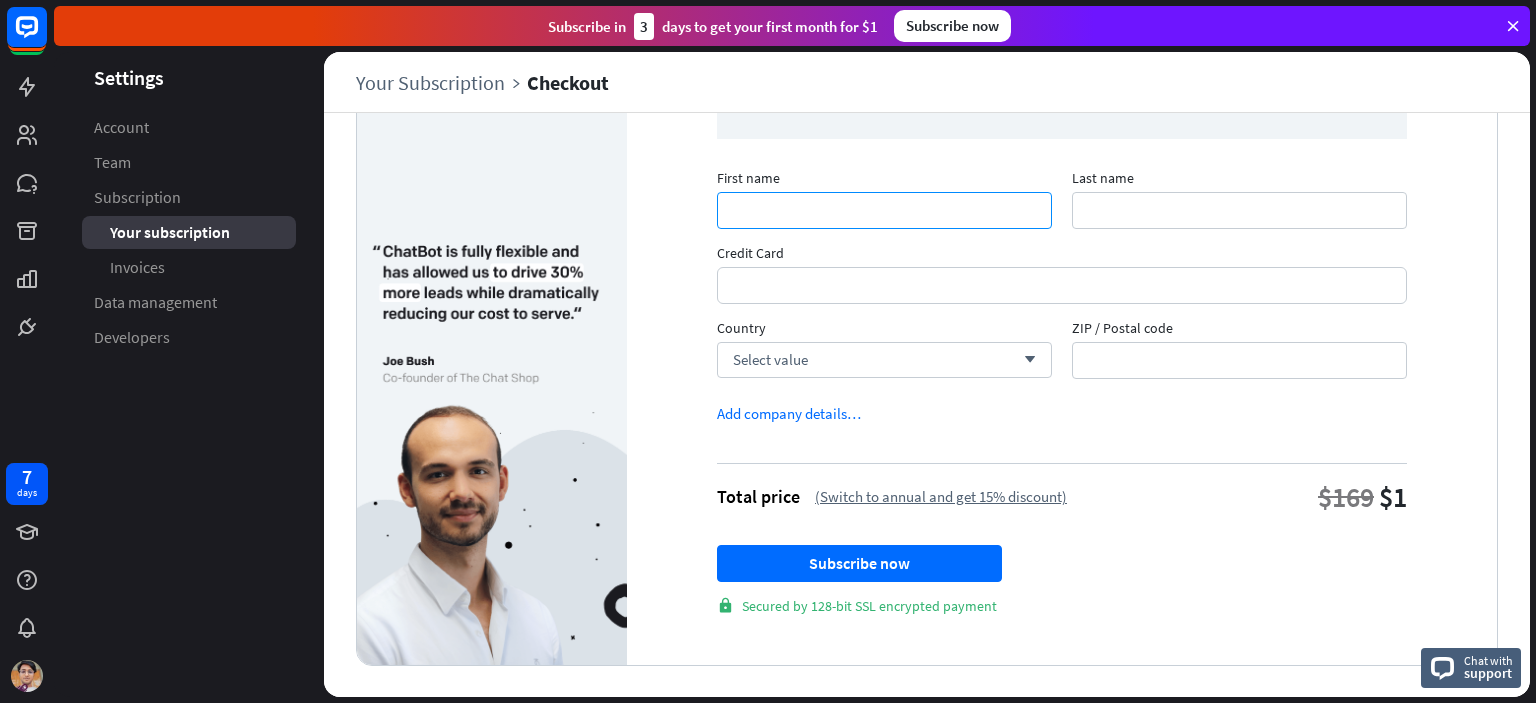 click on "First name" at bounding box center [884, 210] 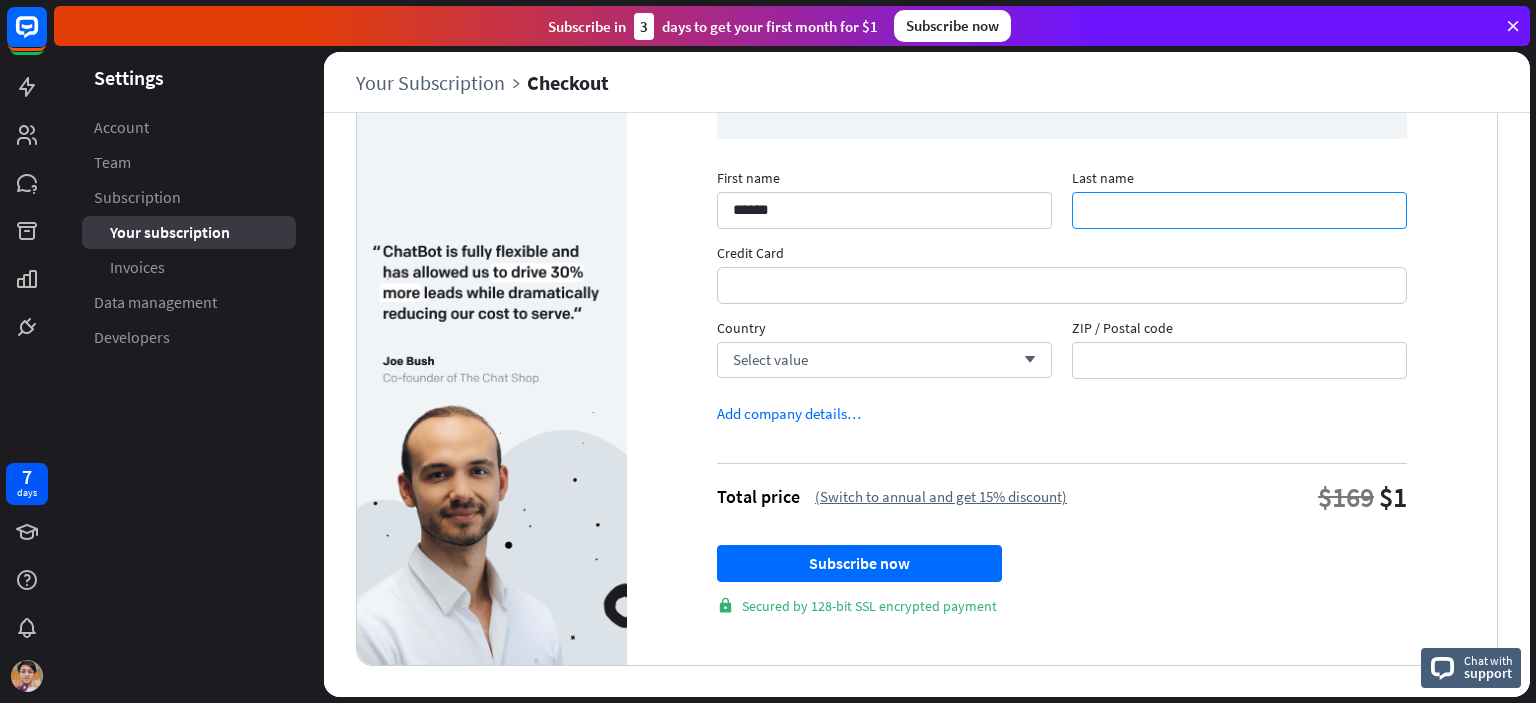 type on "*******" 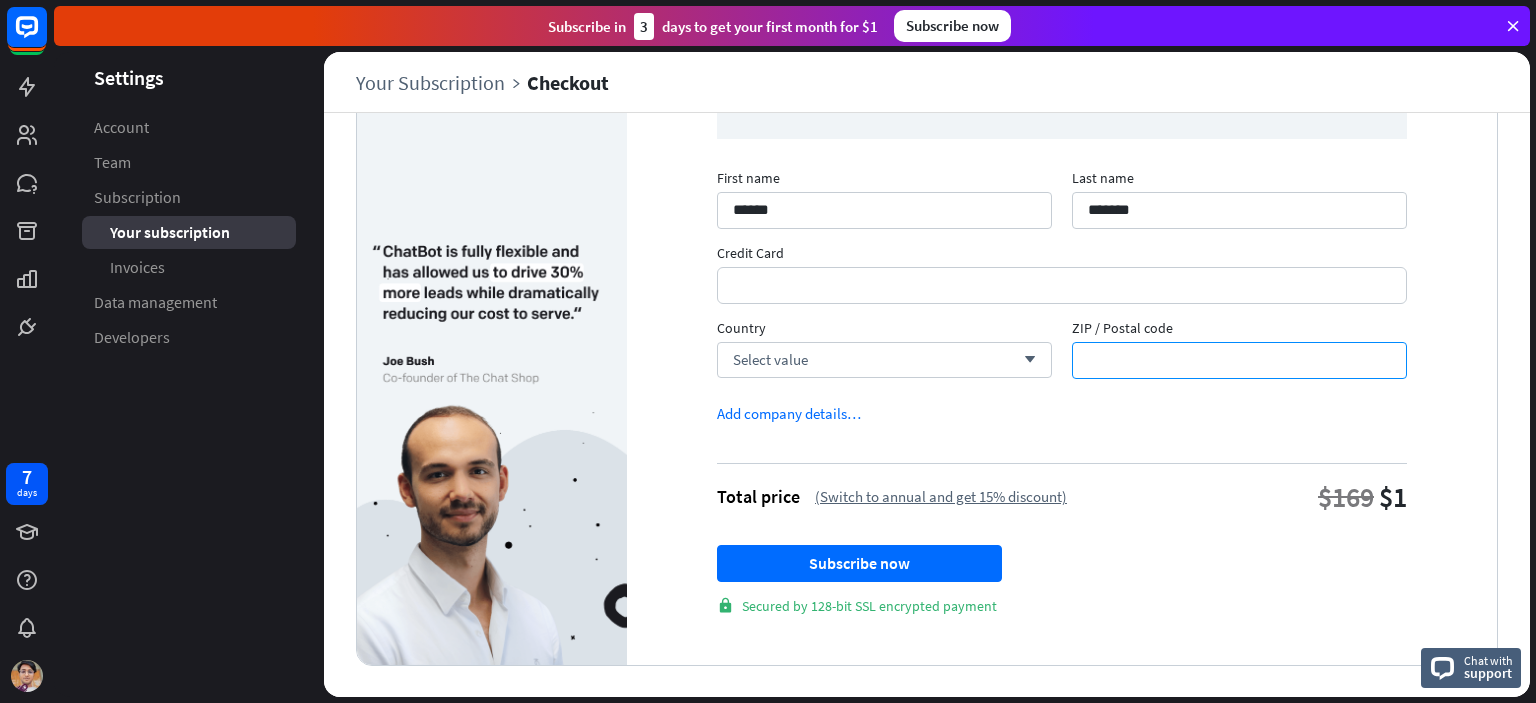 type on "*****" 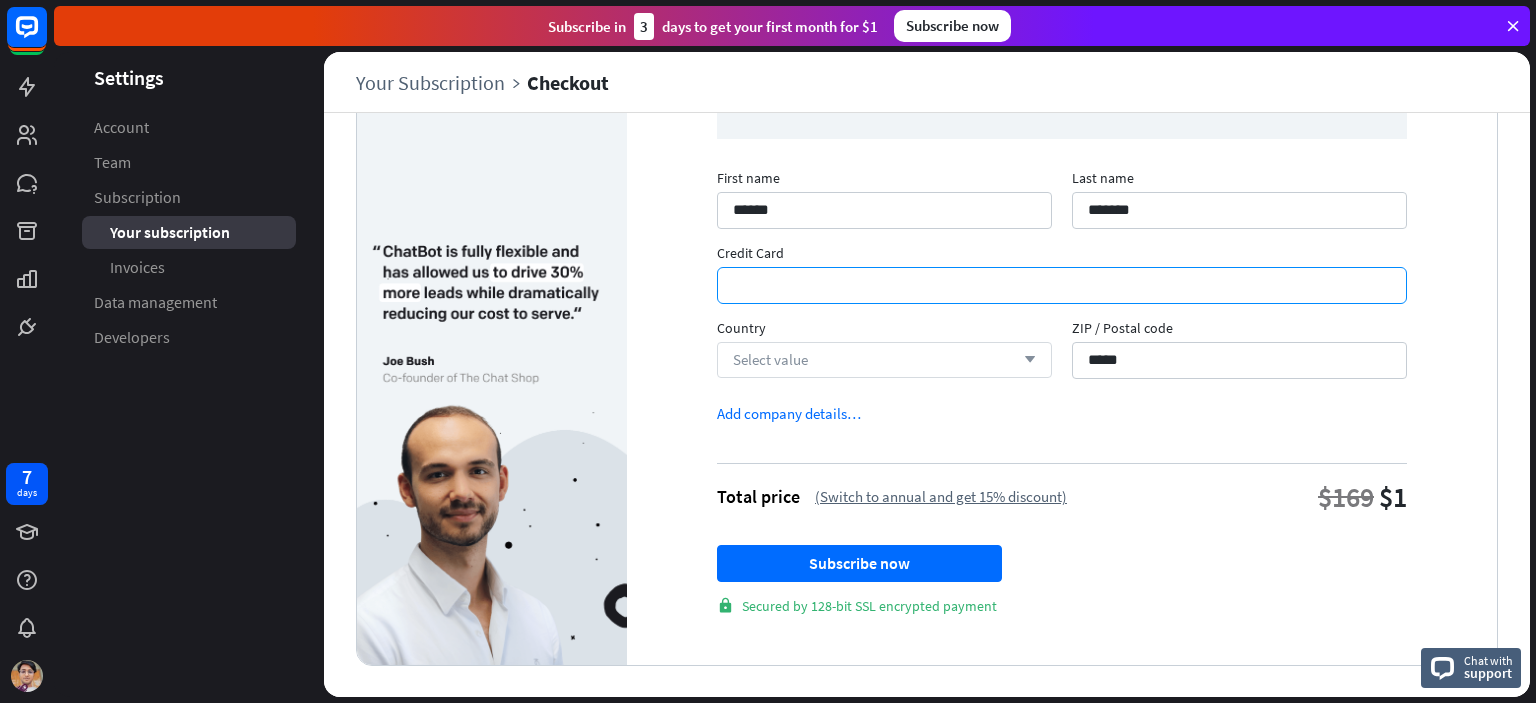 click on "Select value
arrow_down" at bounding box center (884, 360) 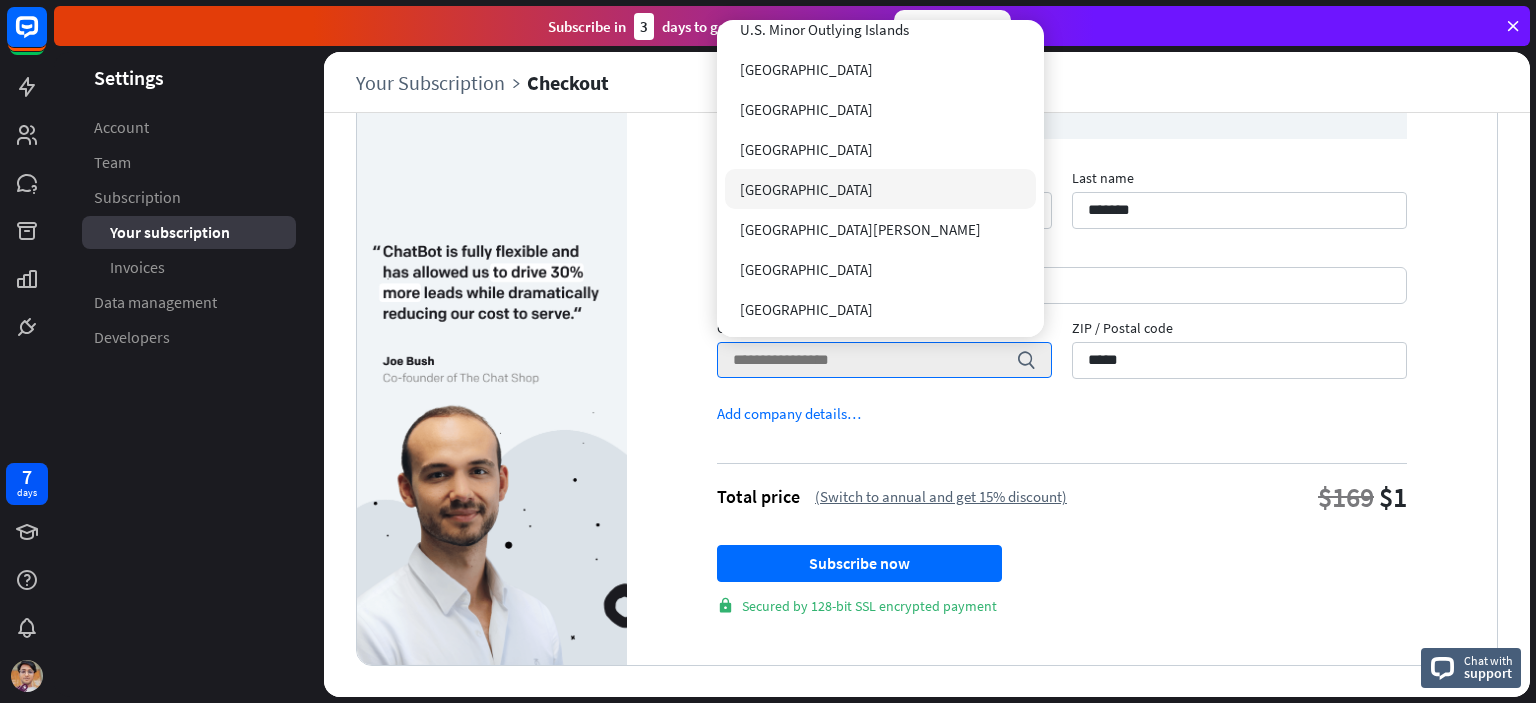 scroll, scrollTop: 9439, scrollLeft: 0, axis: vertical 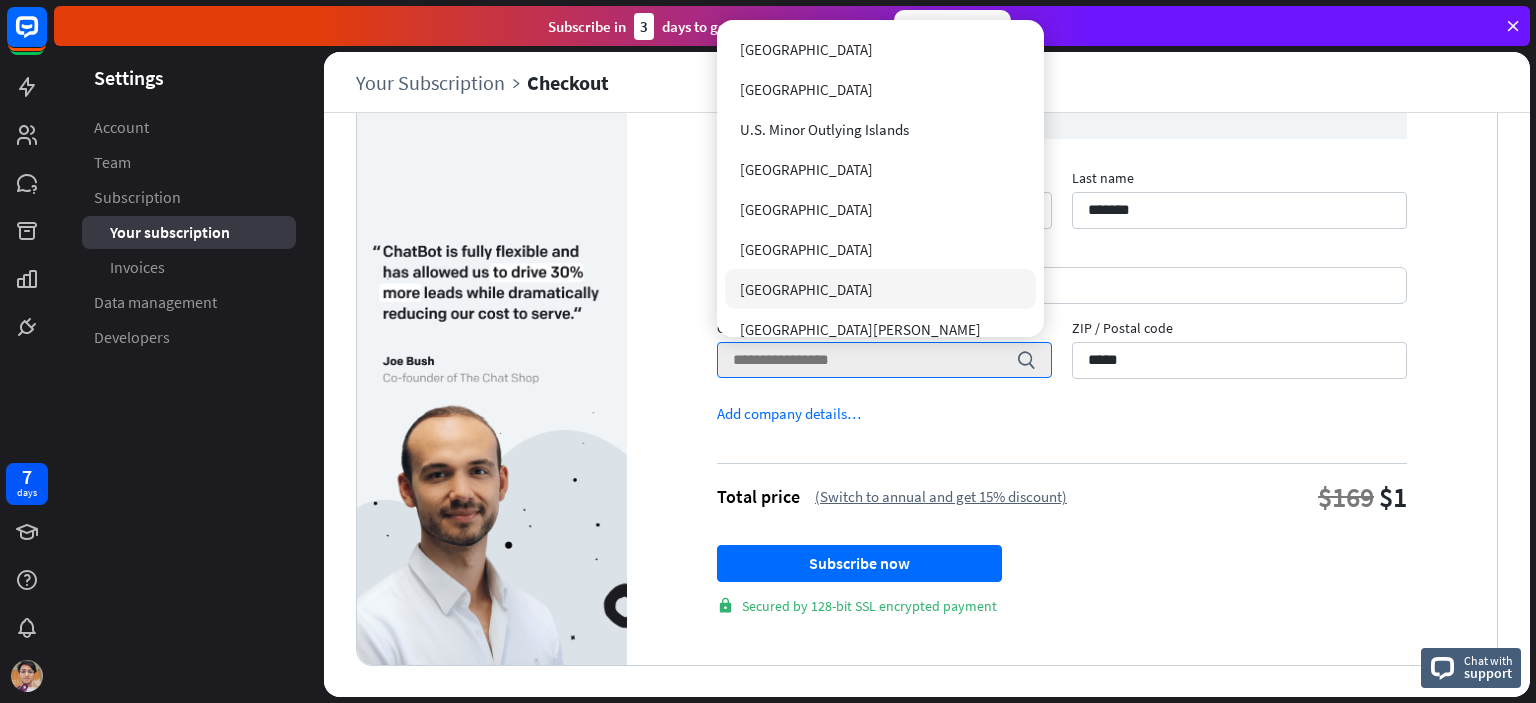 click on "[GEOGRAPHIC_DATA]" at bounding box center [881, 169] 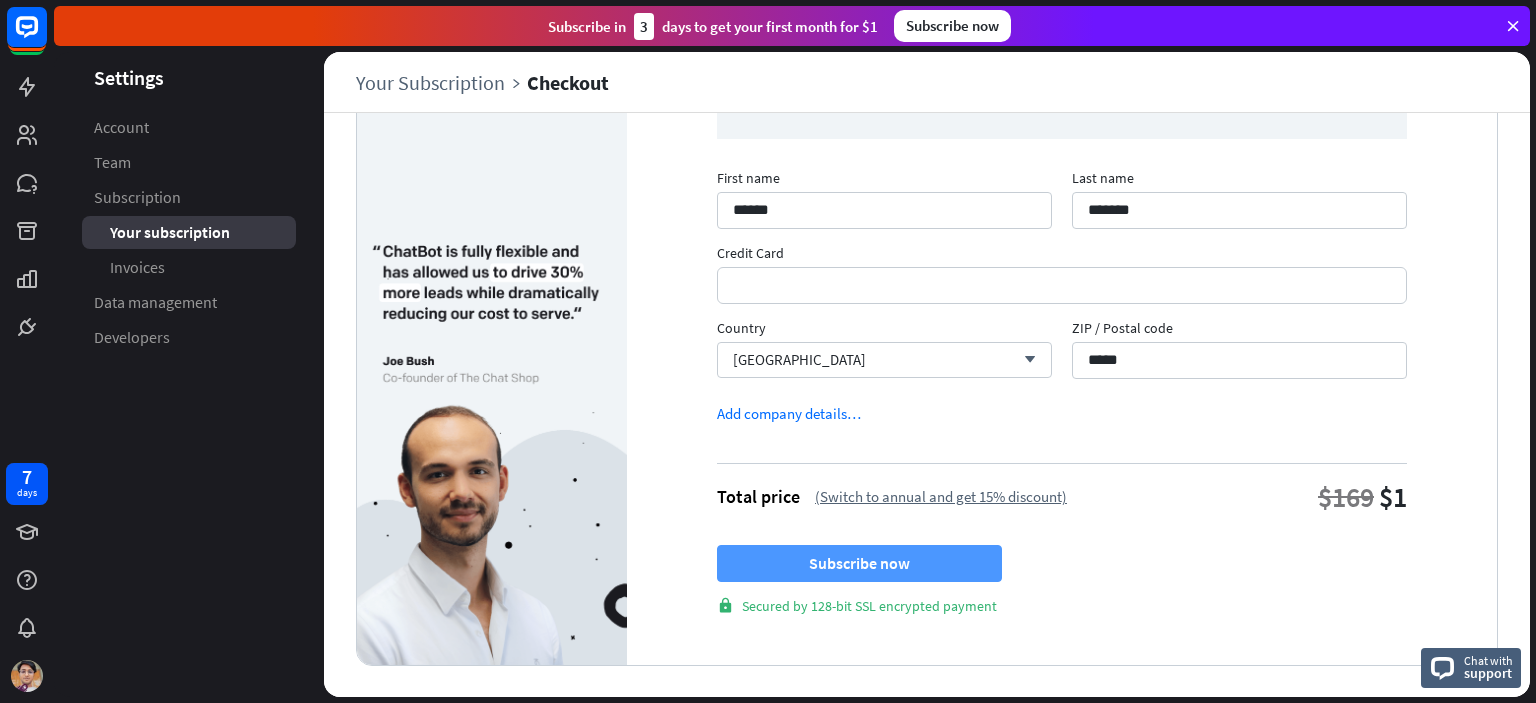 click on "Subscribe now" at bounding box center [859, 563] 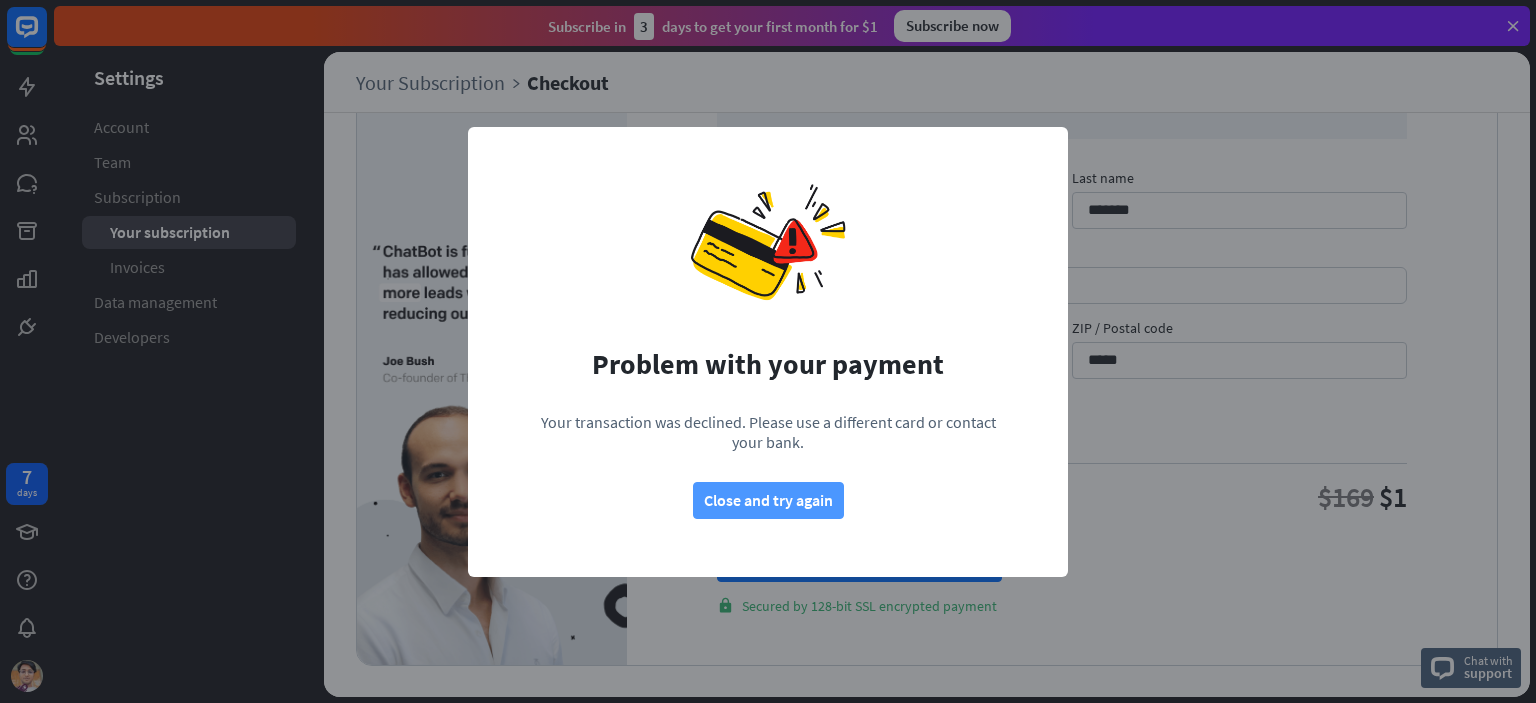 click on "Close and try again" at bounding box center (768, 500) 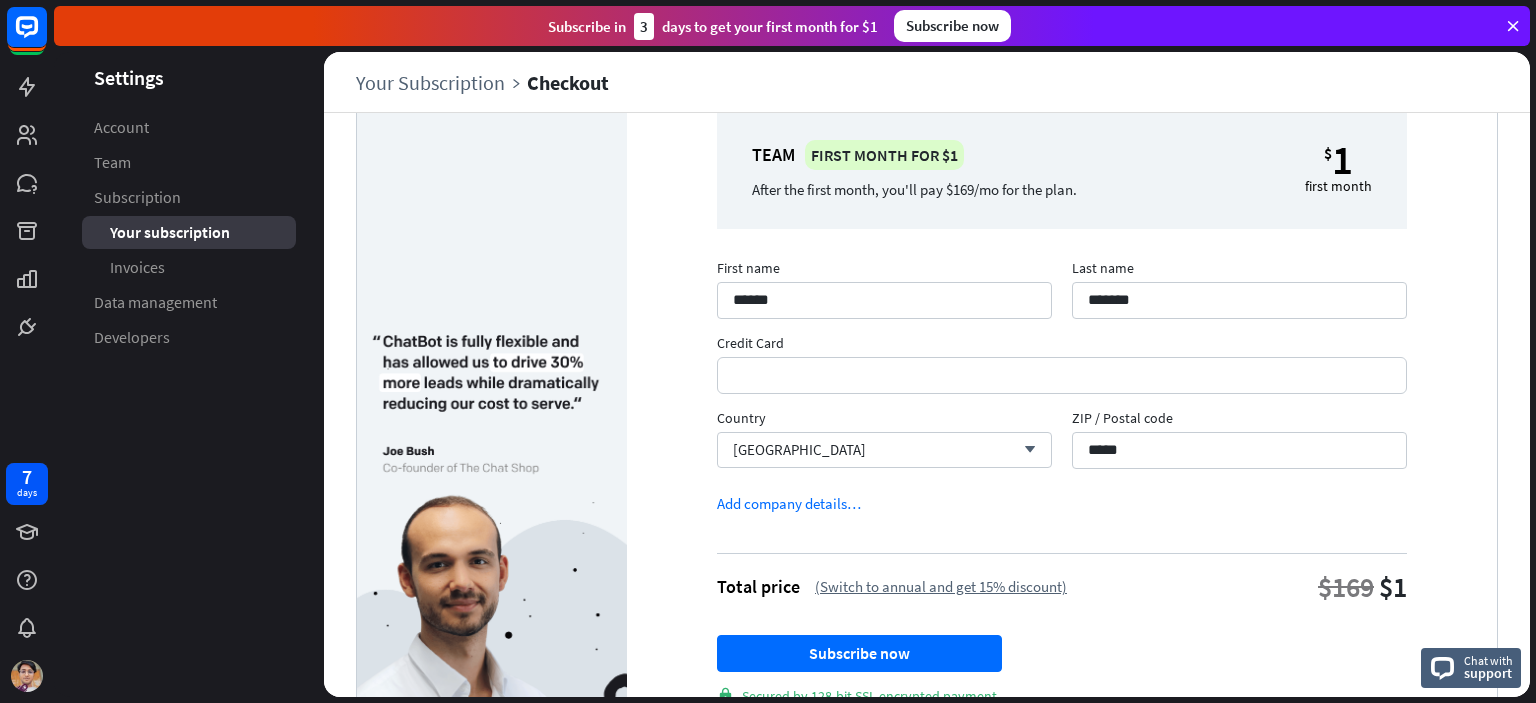 scroll, scrollTop: 0, scrollLeft: 0, axis: both 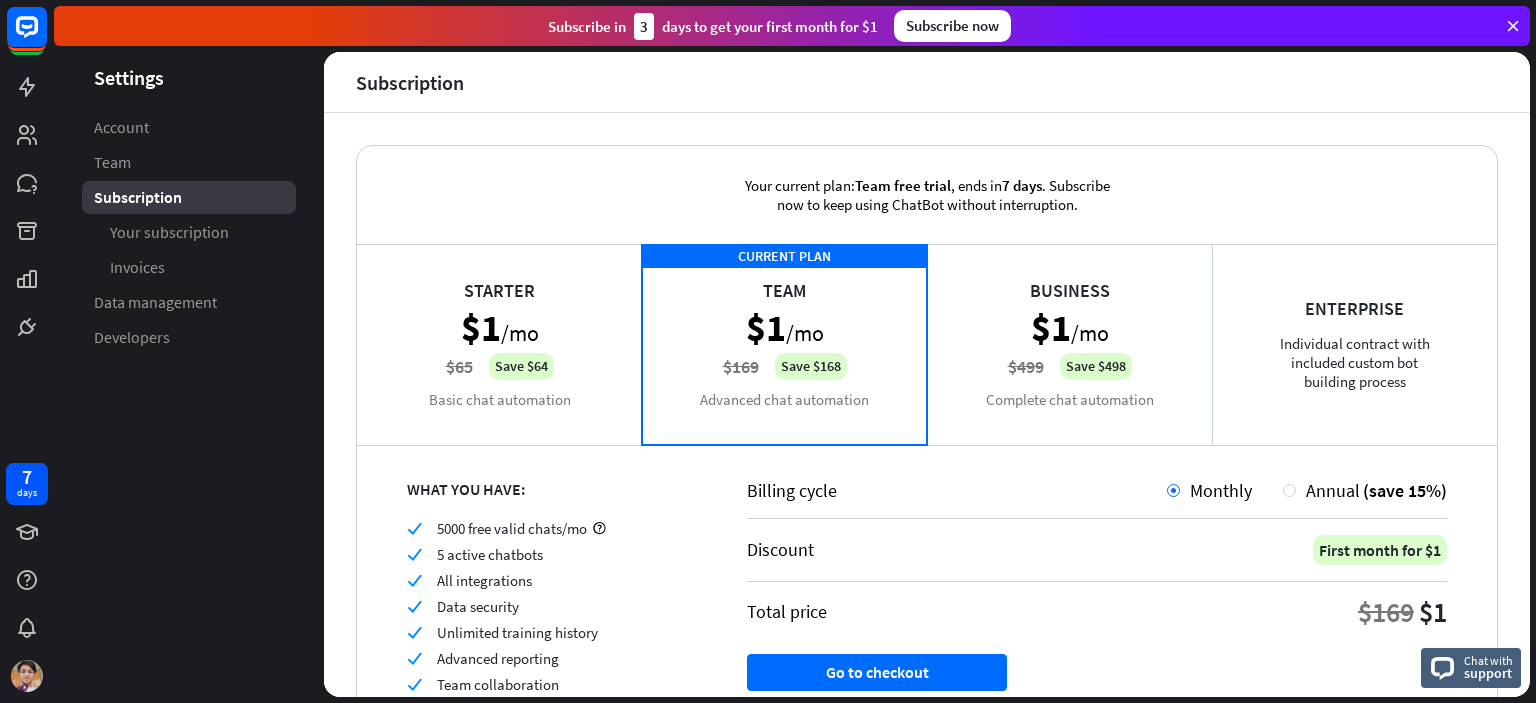 click on "Business
$1   /mo   $499   Save $498
Complete chat automation" at bounding box center [1069, 344] 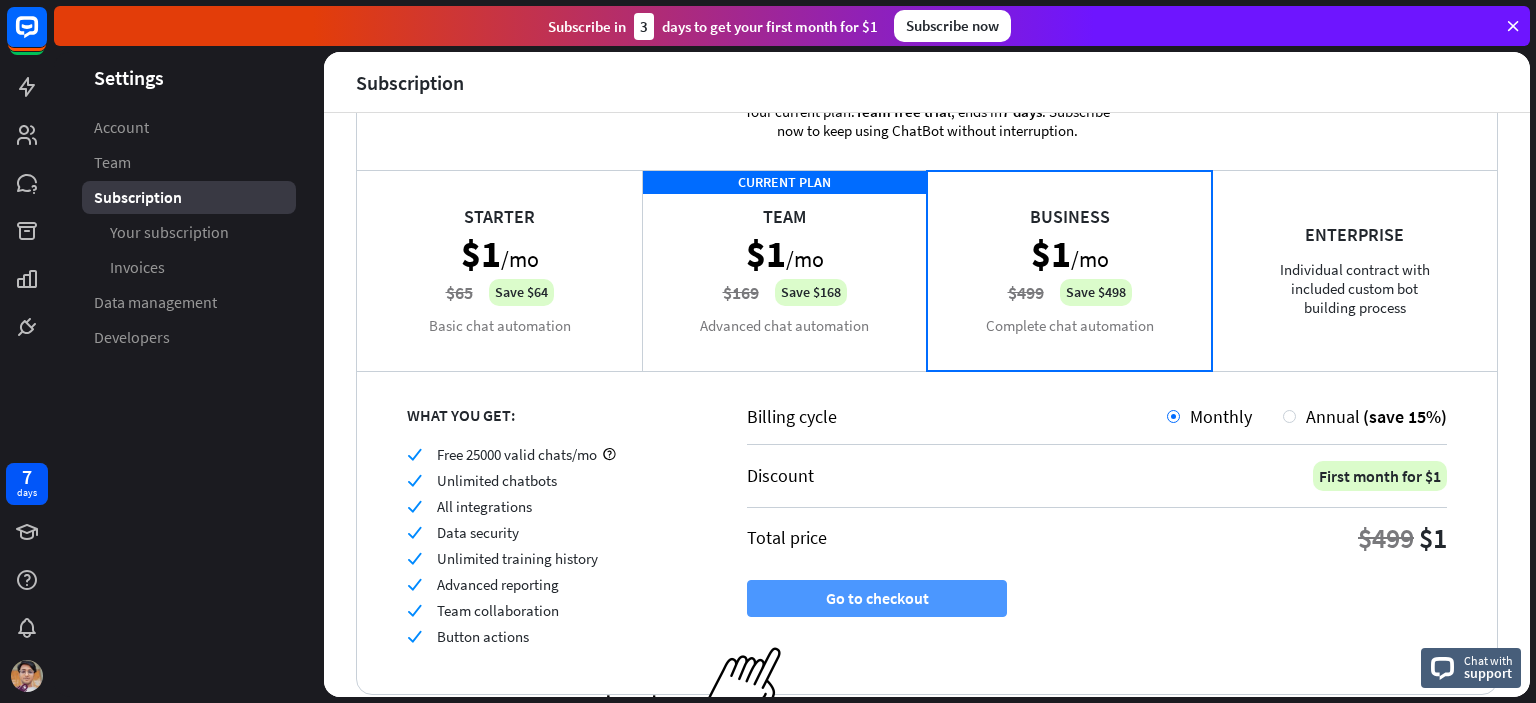 scroll, scrollTop: 140, scrollLeft: 0, axis: vertical 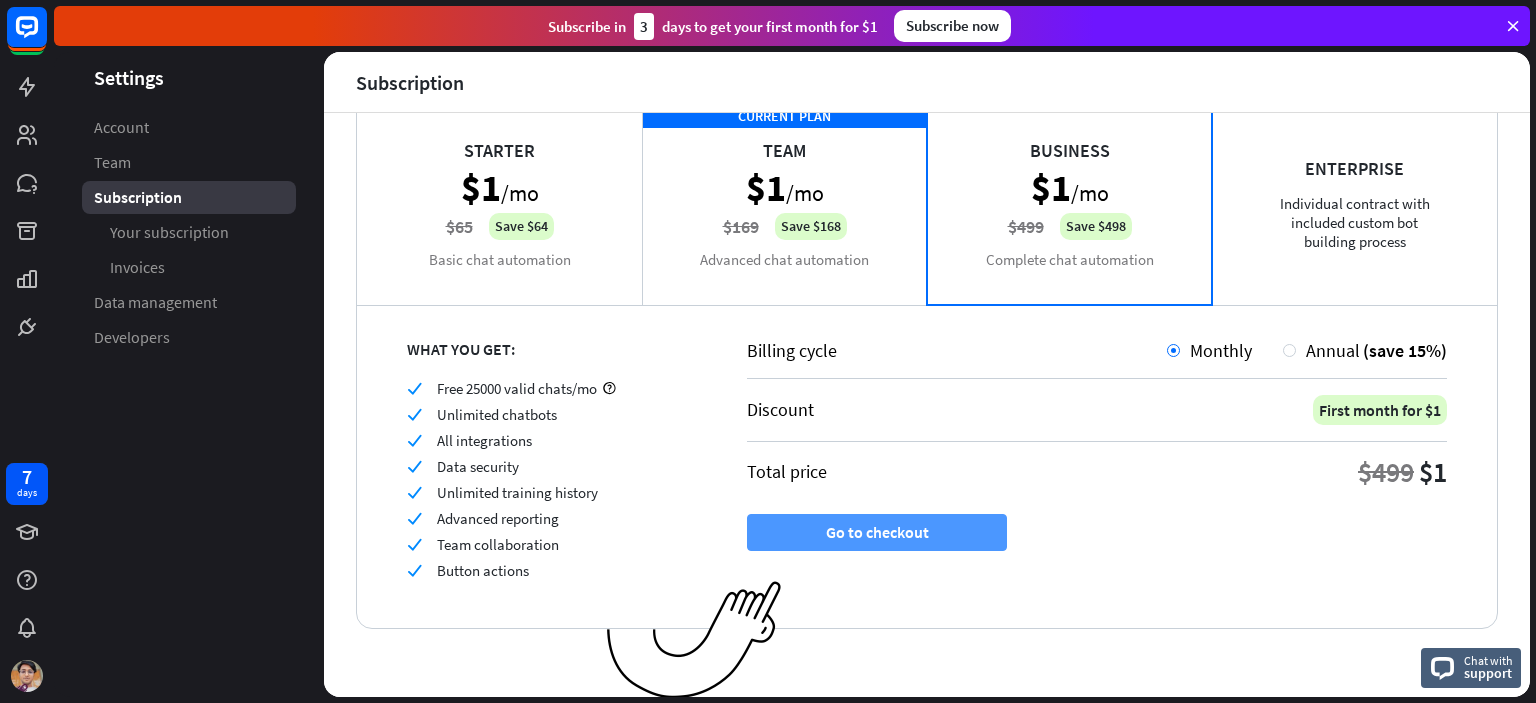 click on "Go to checkout" at bounding box center [877, 532] 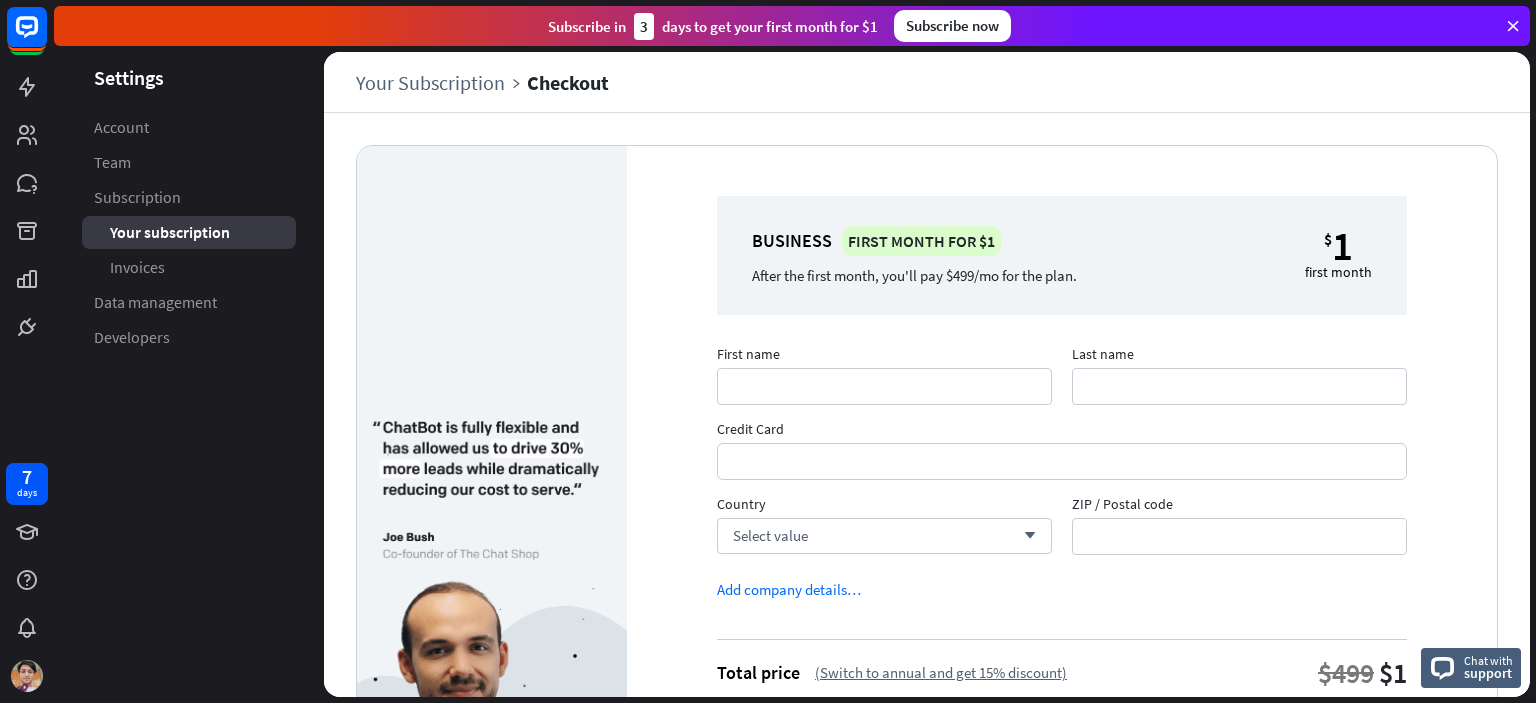 click on "Business
First month for $1
After the first month, you'll pay $499/mo for the plan.
$
1
first month
First name
Last name
Credit Card
Country
Select value
arrow_down
ZIP / Postal code
Add company details…
Total price
(Switch to annual and get 15% discount)
$499
lock" at bounding box center (1062, 493) 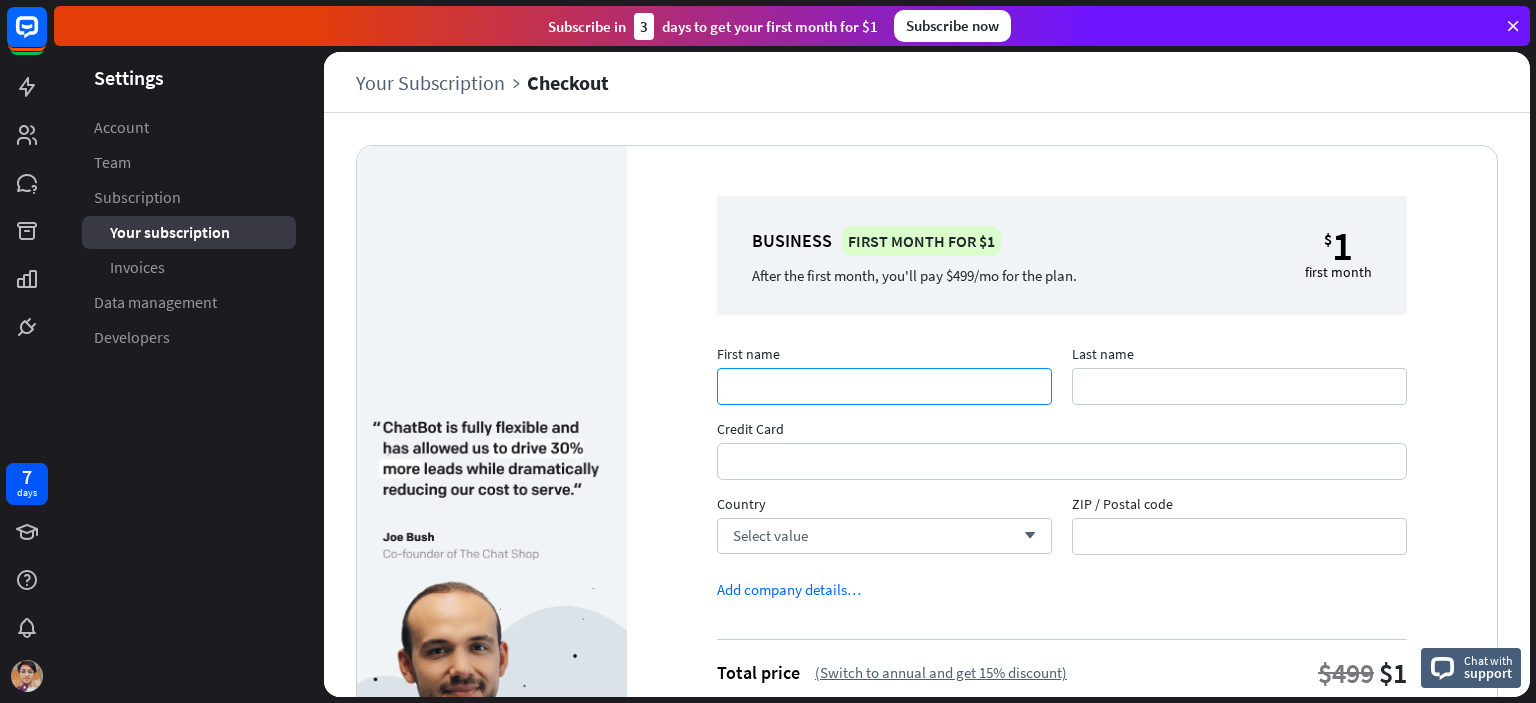click on "First name" at bounding box center (884, 386) 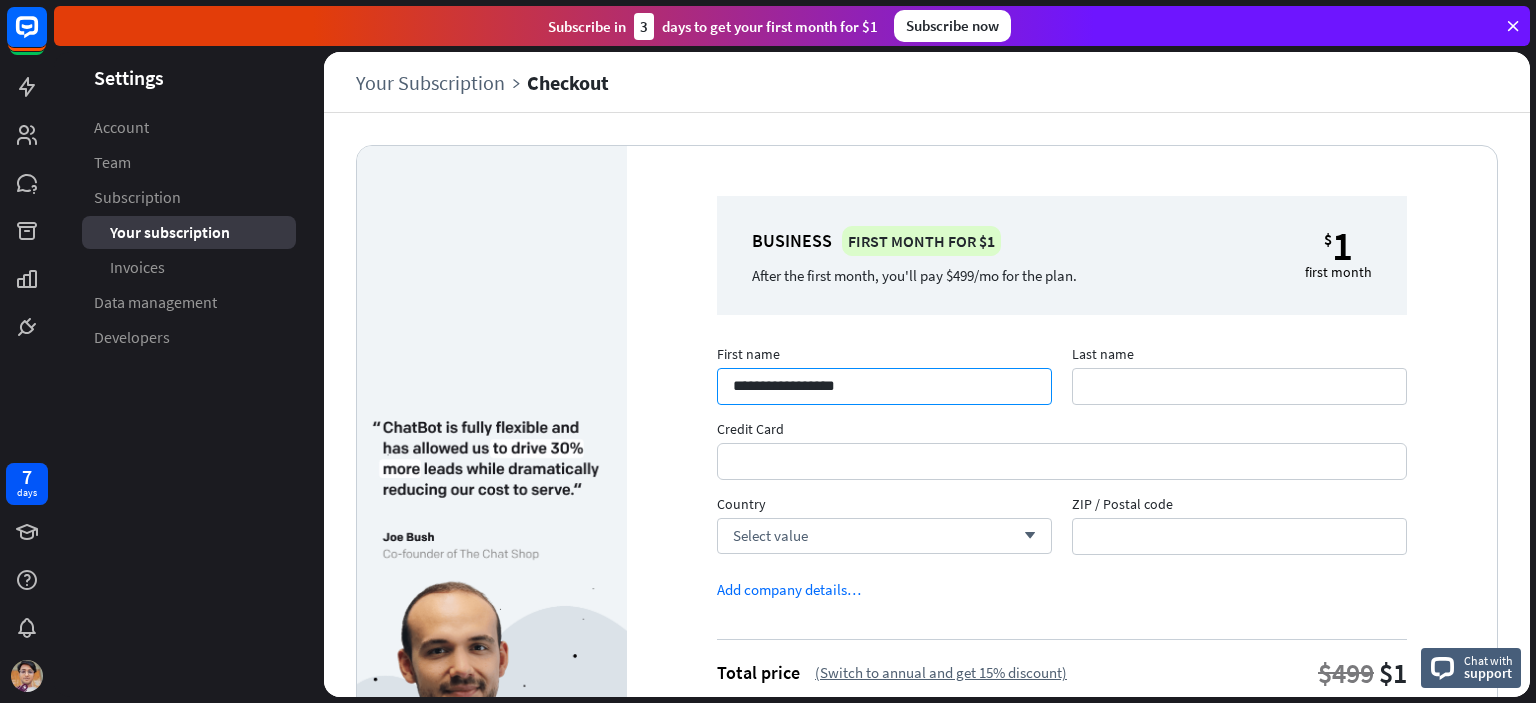 click on "**********" at bounding box center (884, 386) 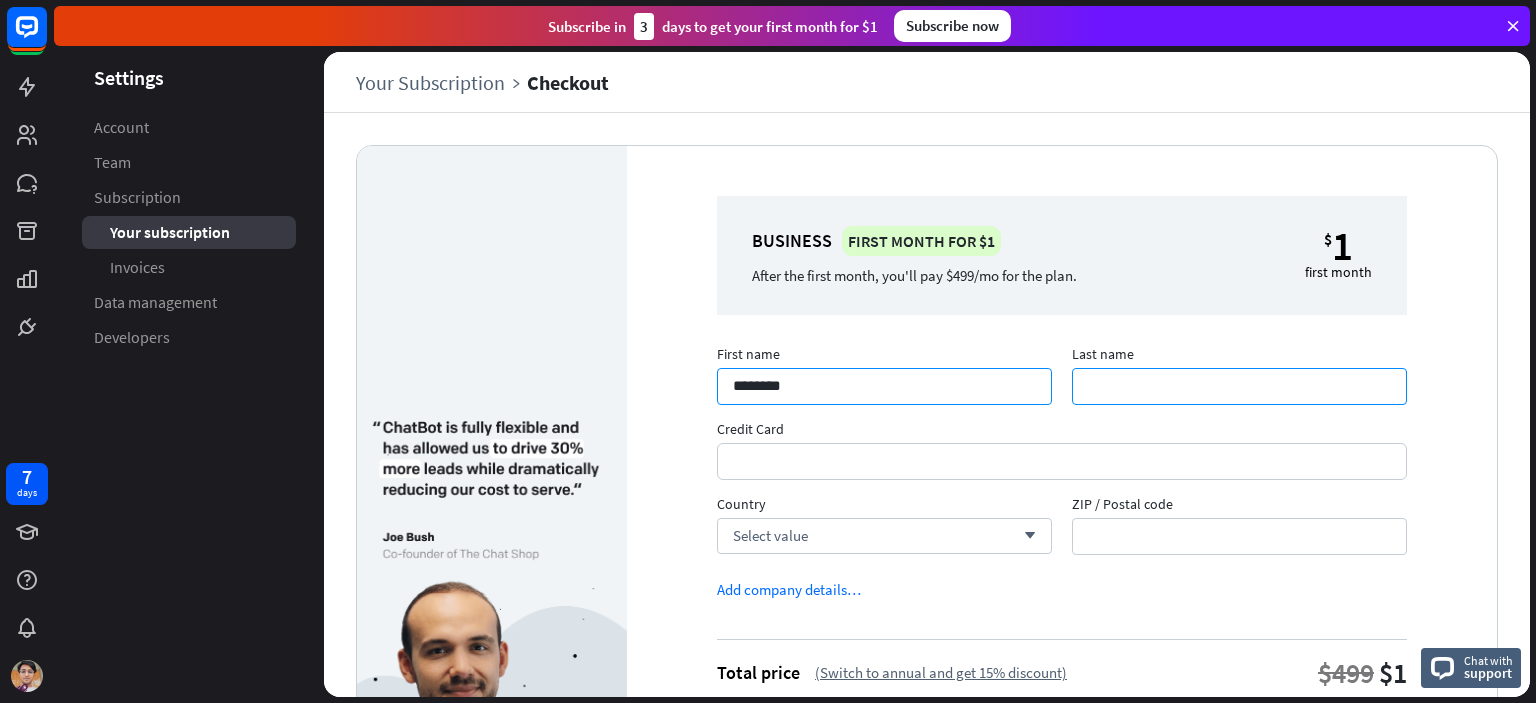 type on "*******" 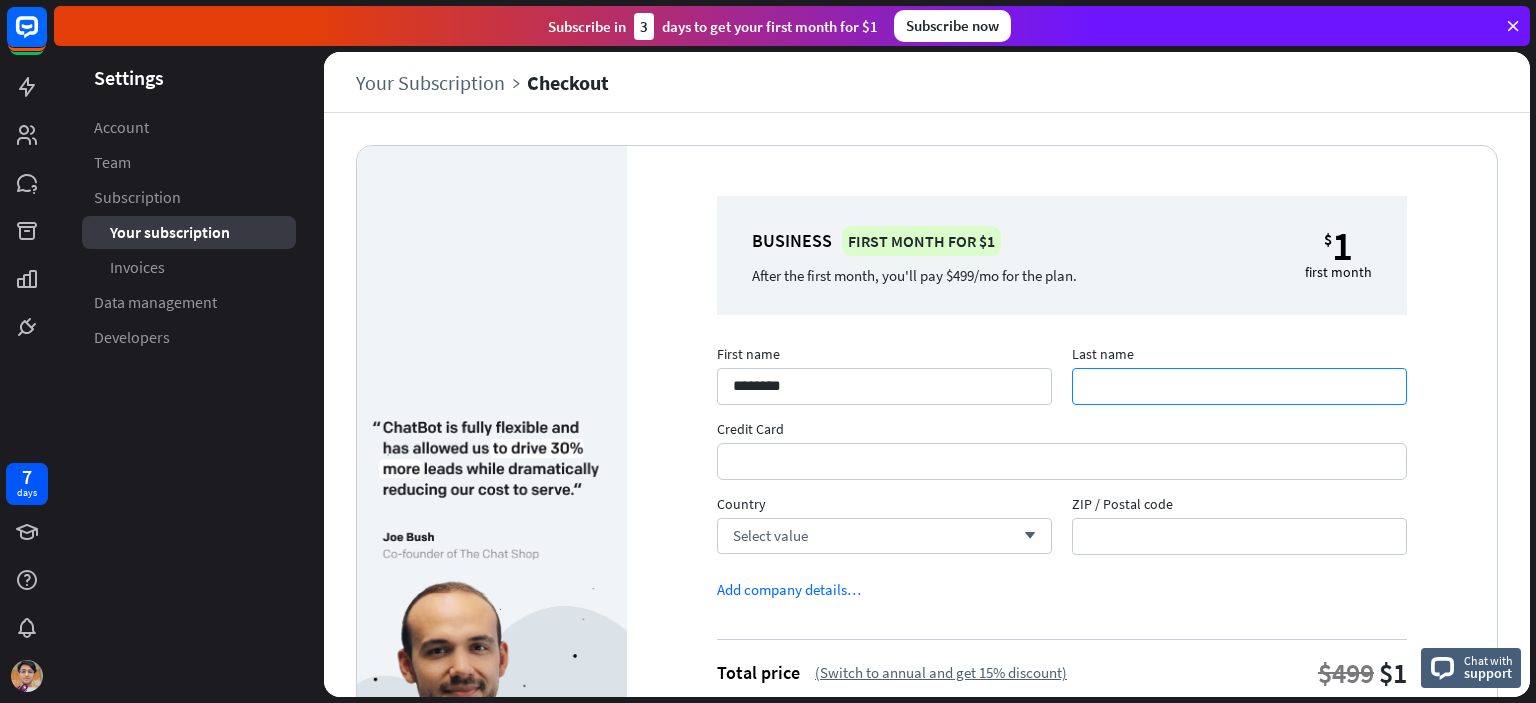 click on "Last name" at bounding box center [1239, 386] 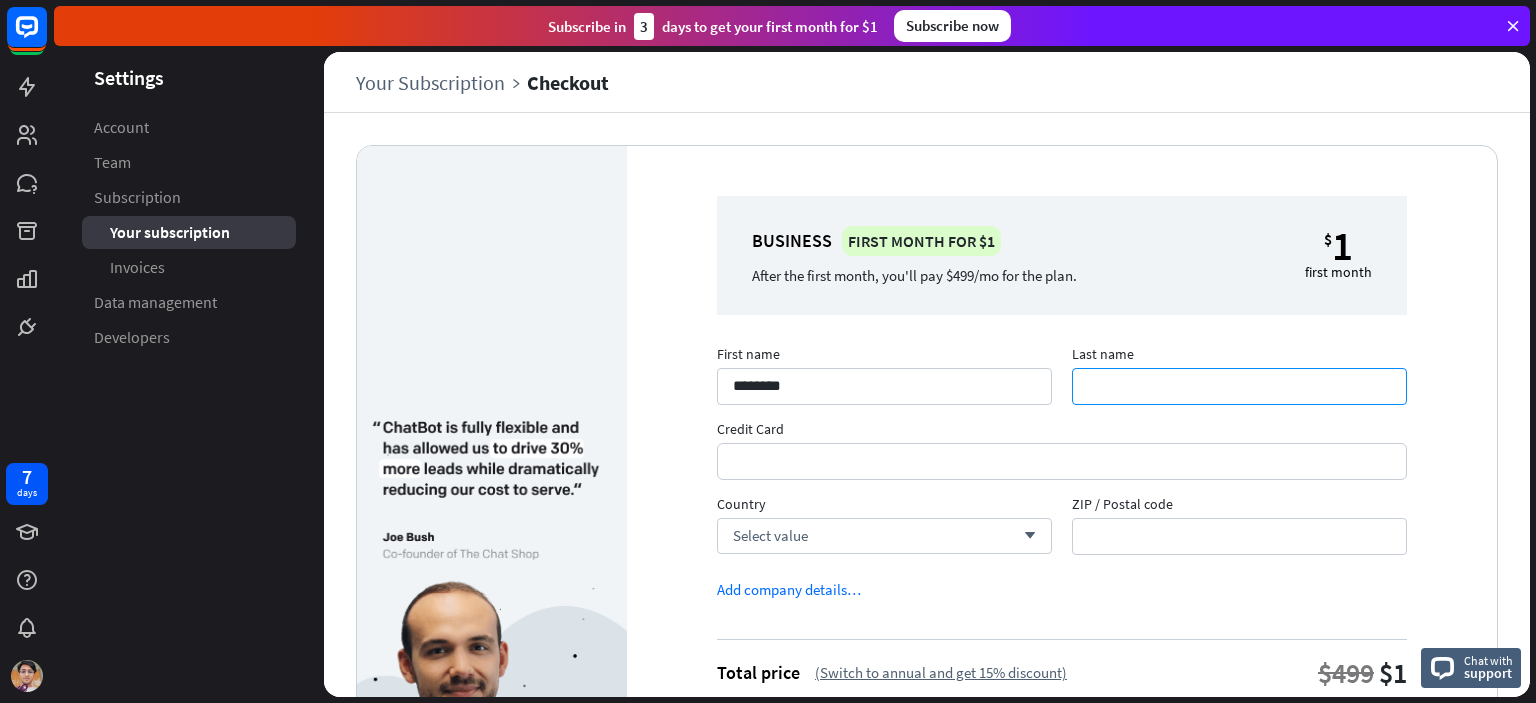 paste on "********" 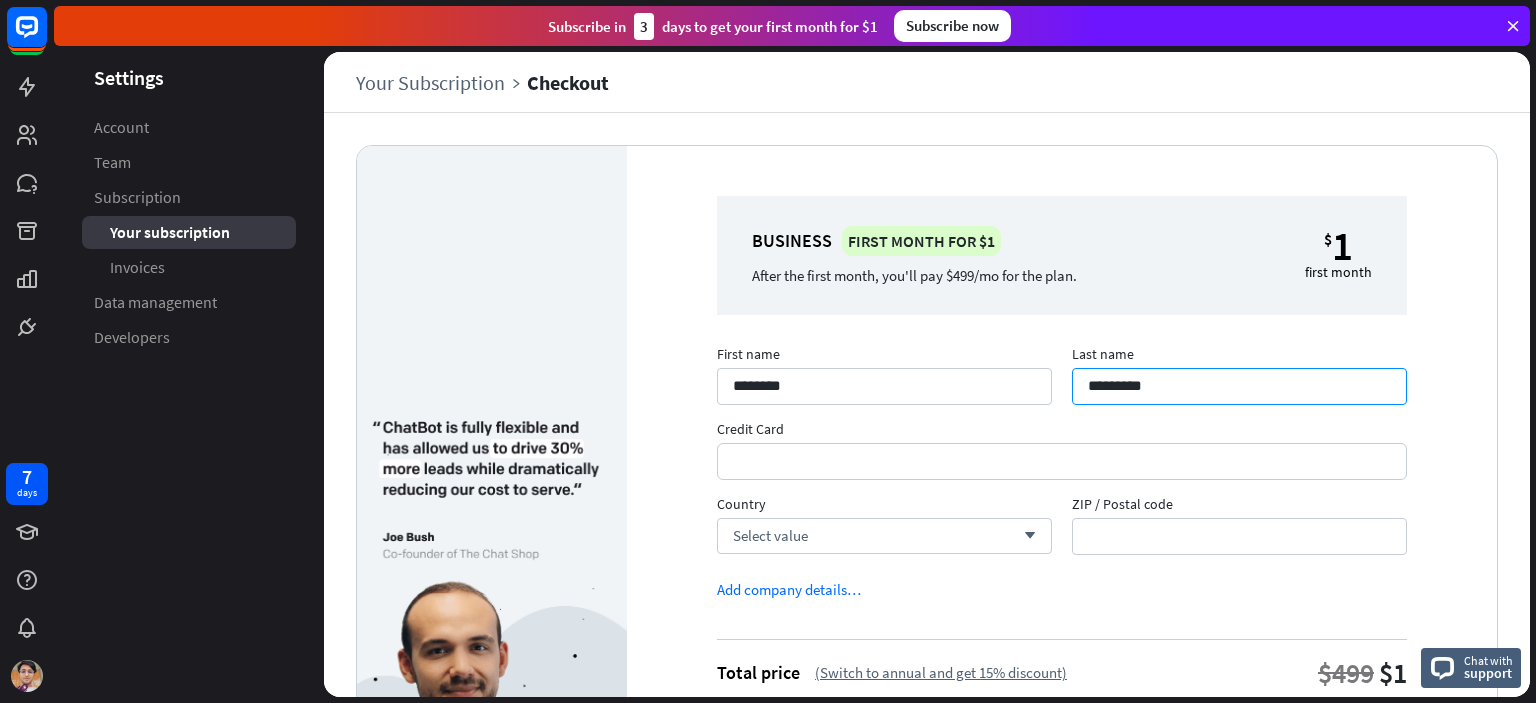 type on "********" 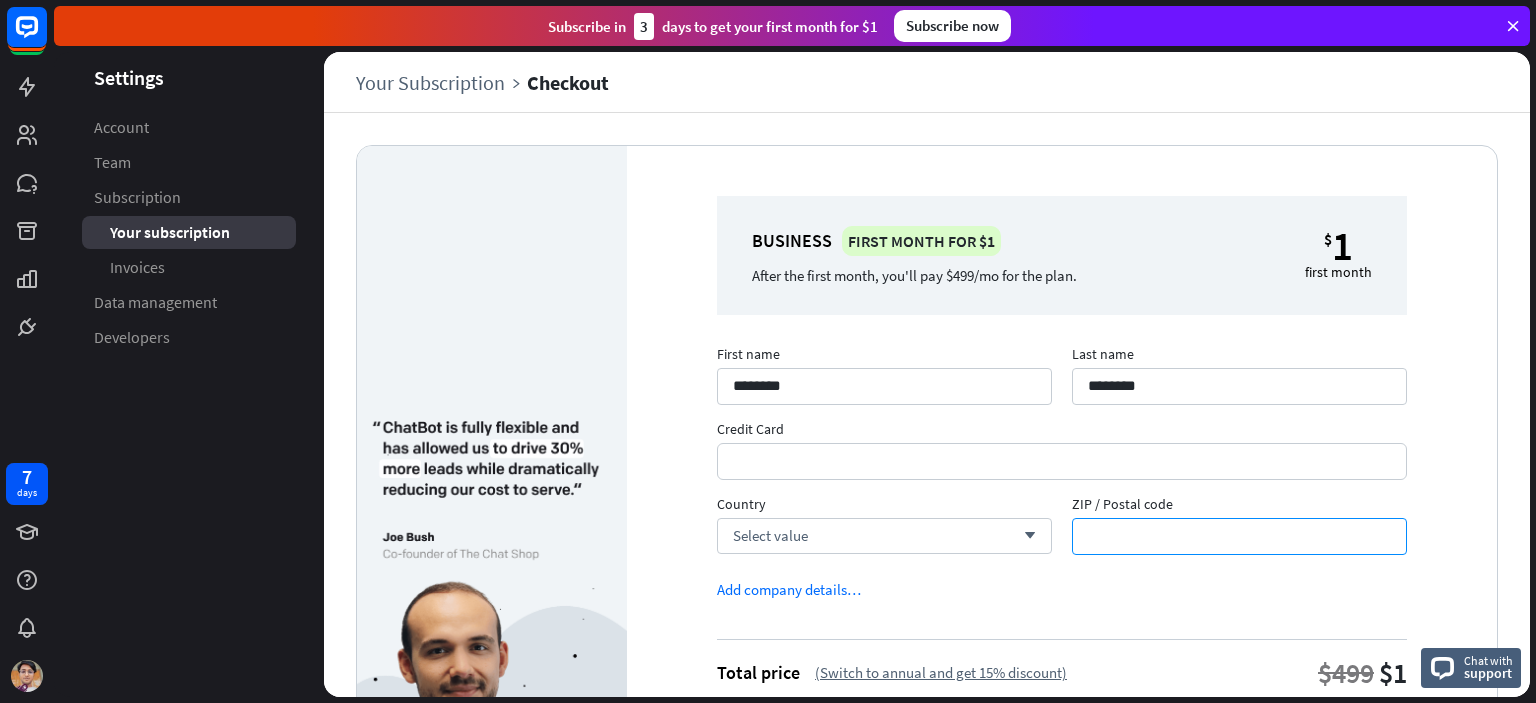 type on "*****" 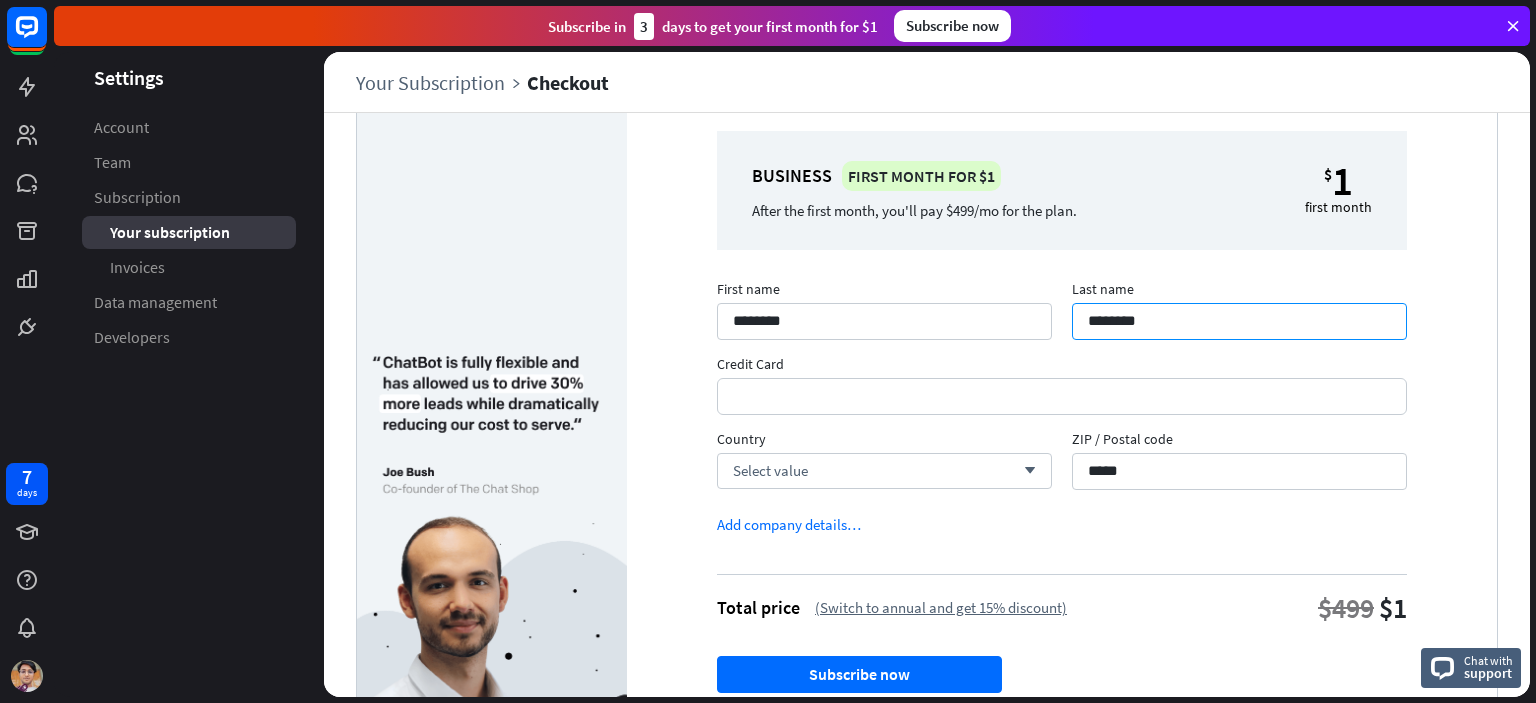 scroll, scrollTop: 176, scrollLeft: 0, axis: vertical 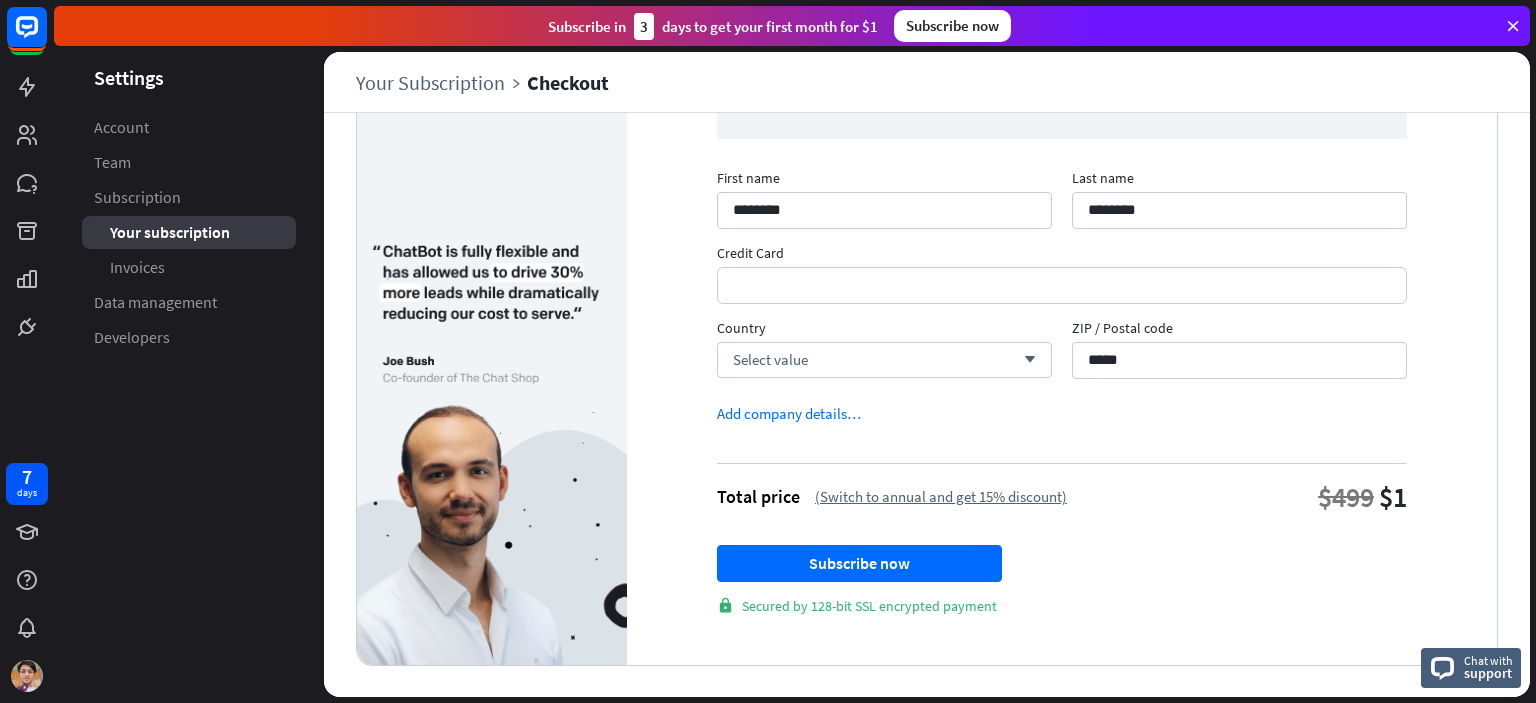 click at bounding box center [1062, 285] 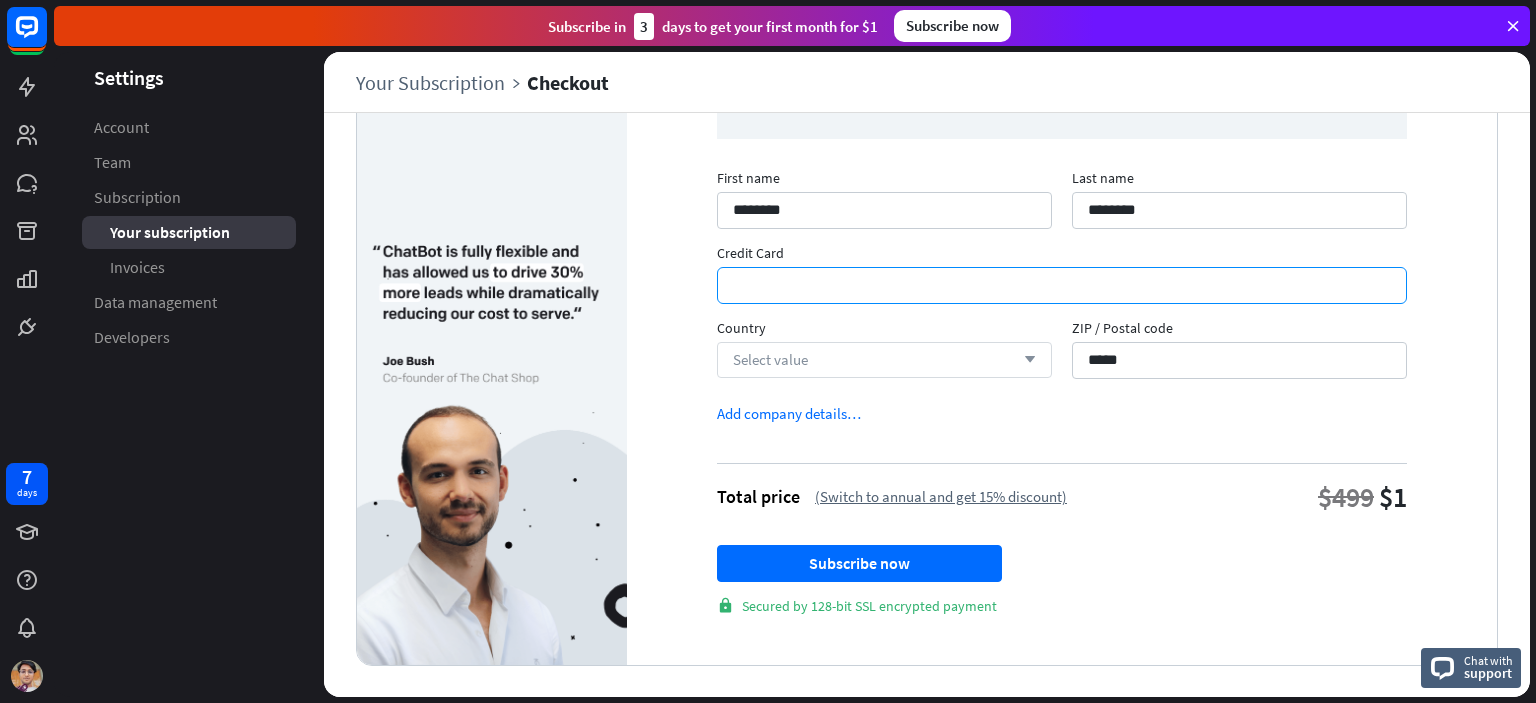 click on "Select value
arrow_down" at bounding box center [884, 360] 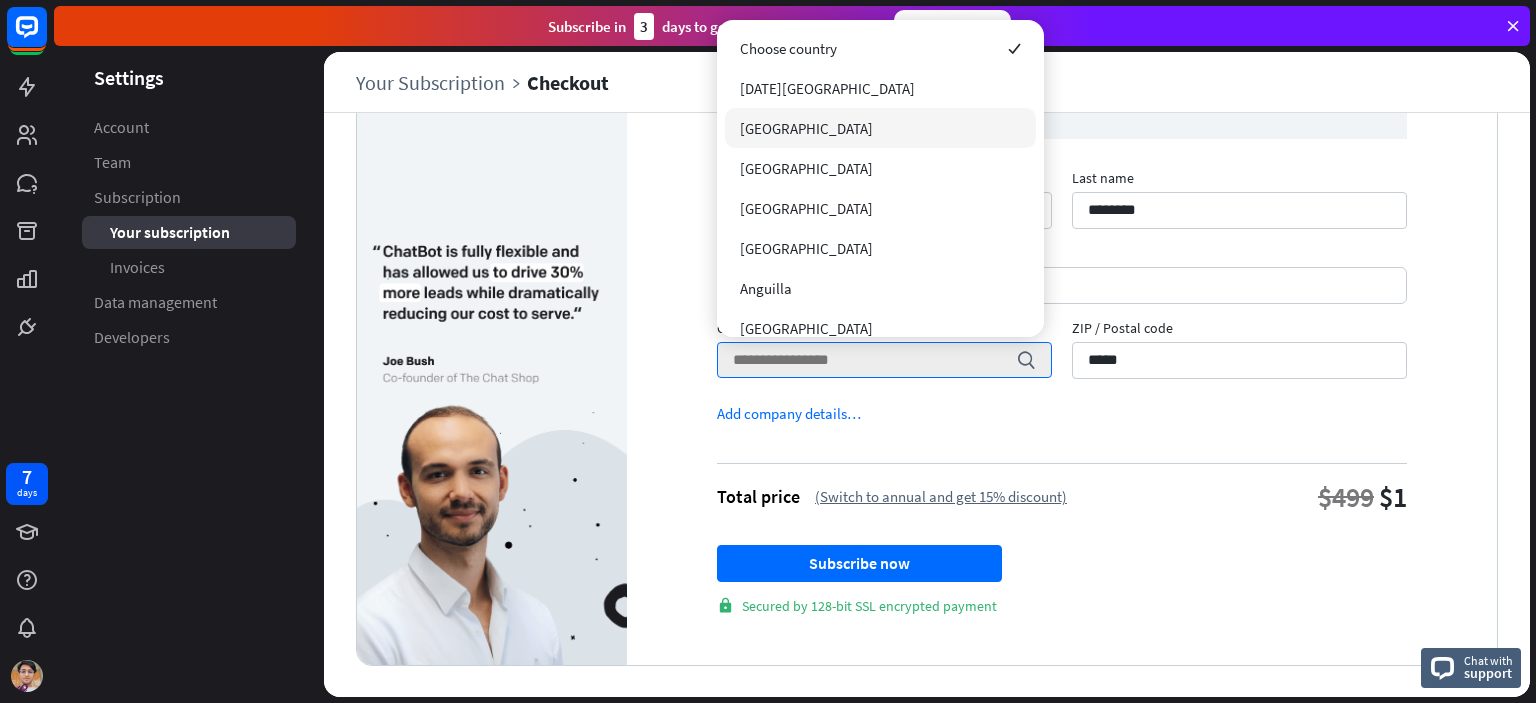 click on "Total price
(Switch to annual and get 15% discount)
$499
$1" at bounding box center (1062, 497) 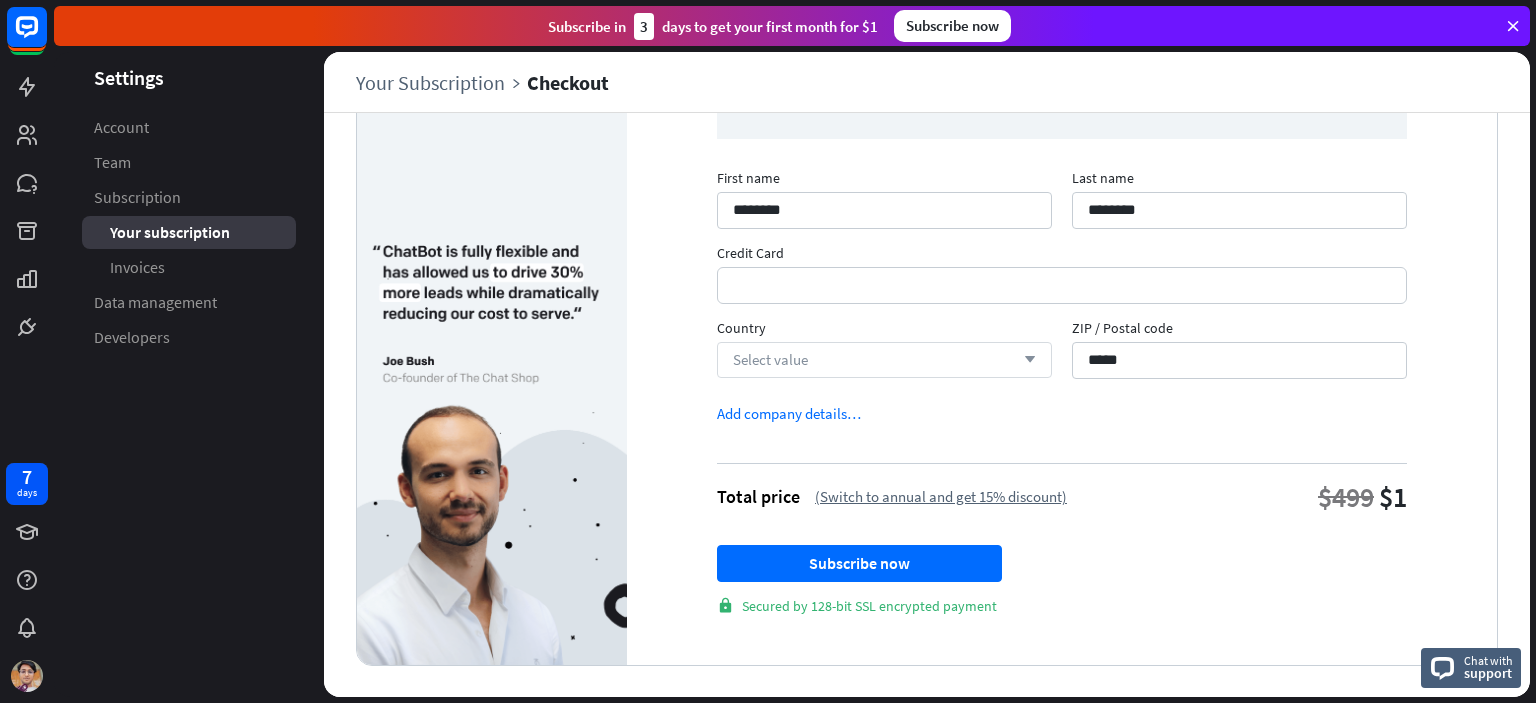 click on "Select value
arrow_down" at bounding box center (884, 360) 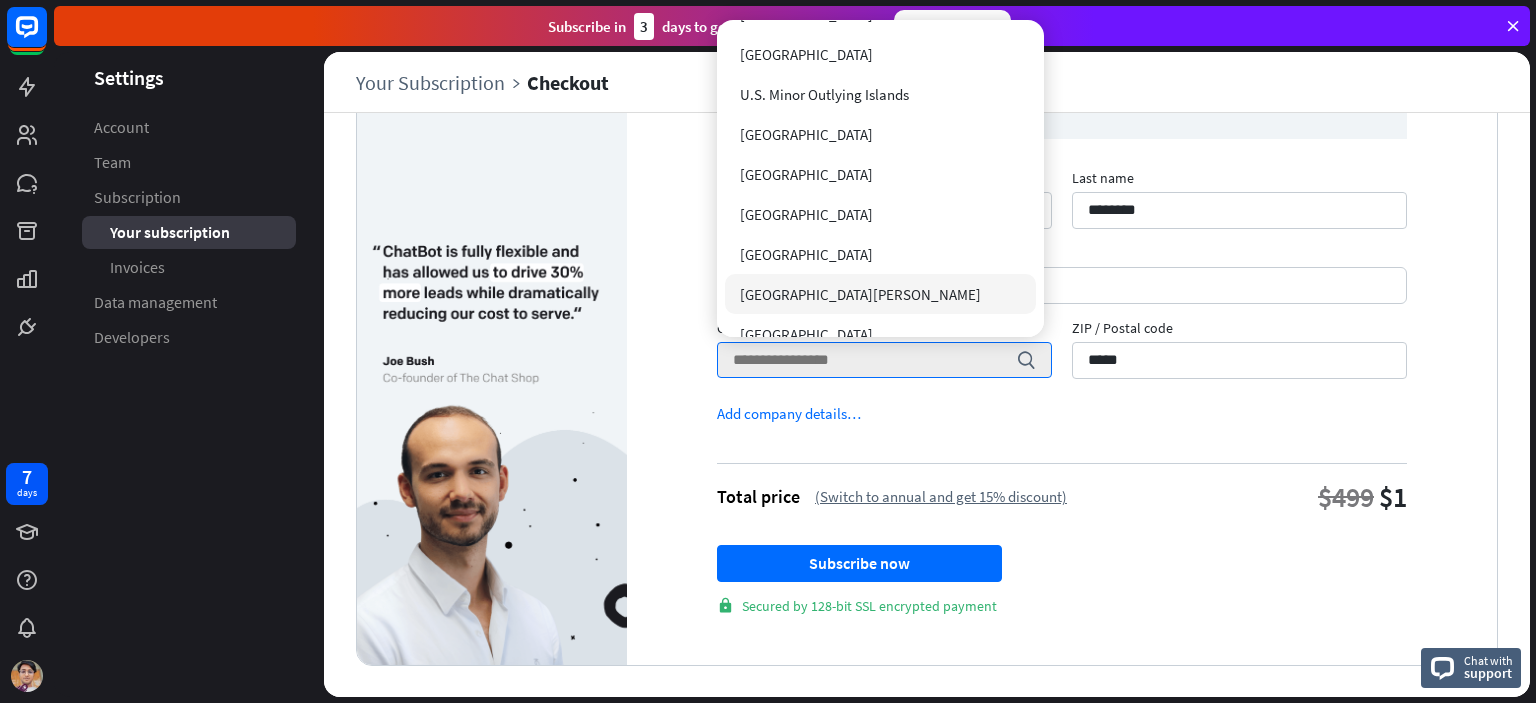 scroll, scrollTop: 9439, scrollLeft: 0, axis: vertical 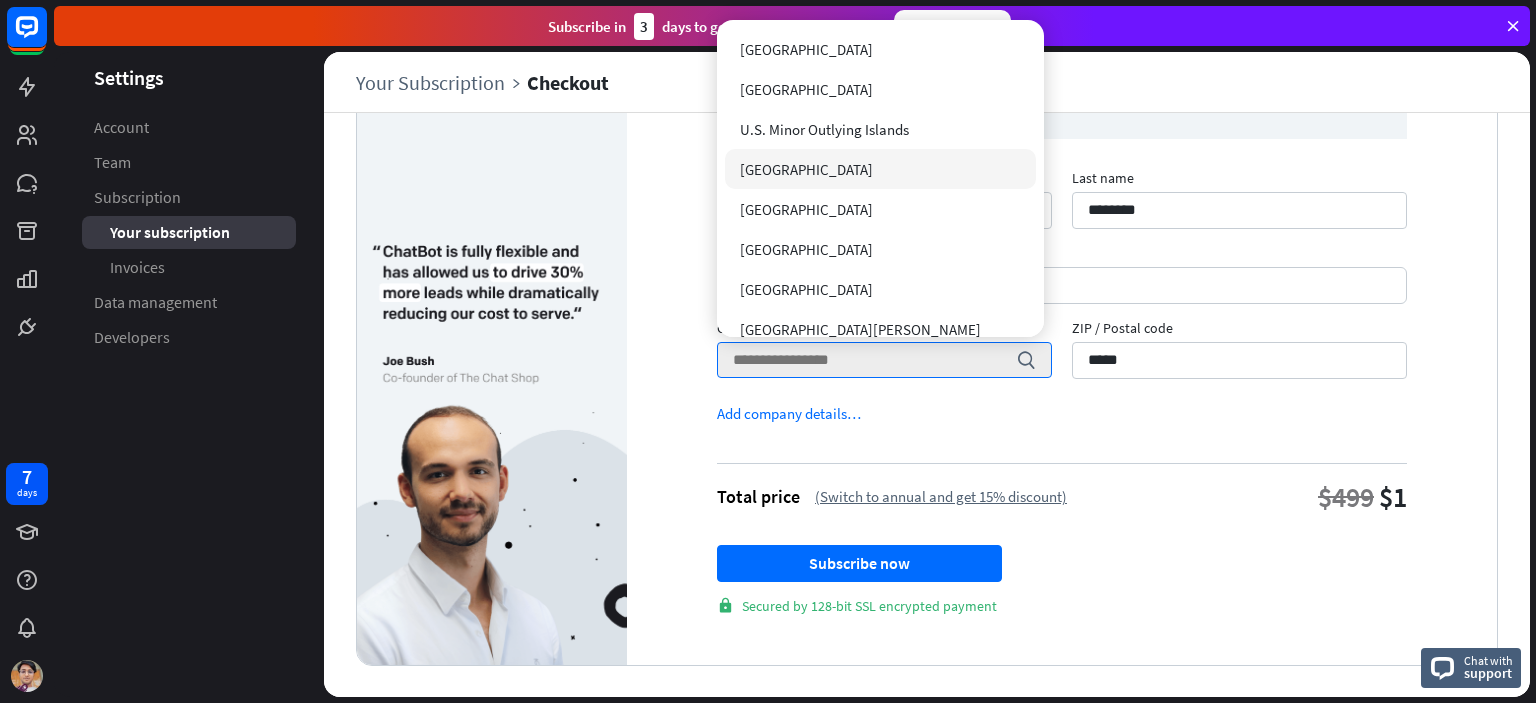 click on "[GEOGRAPHIC_DATA]" at bounding box center (881, 169) 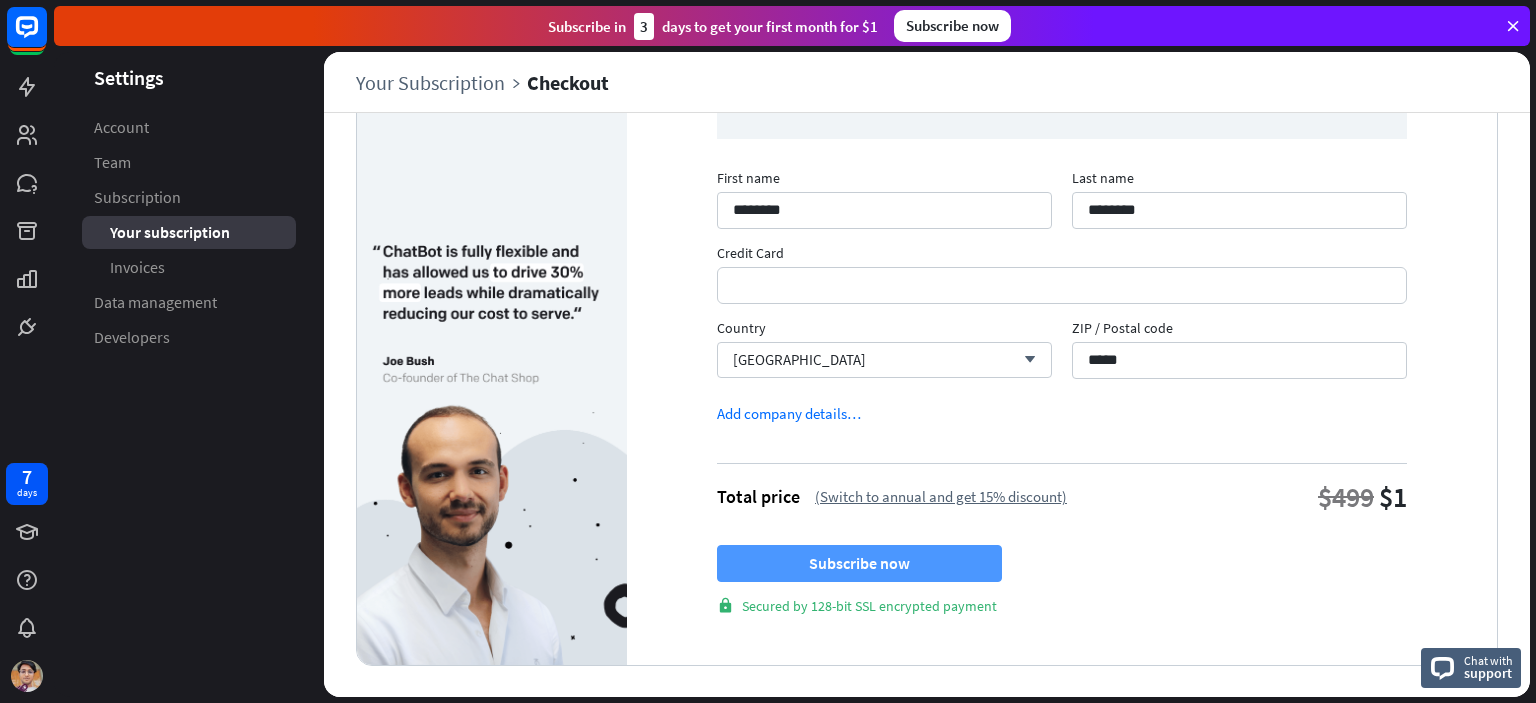 drag, startPoint x: 833, startPoint y: 562, endPoint x: 985, endPoint y: 460, distance: 183.05191 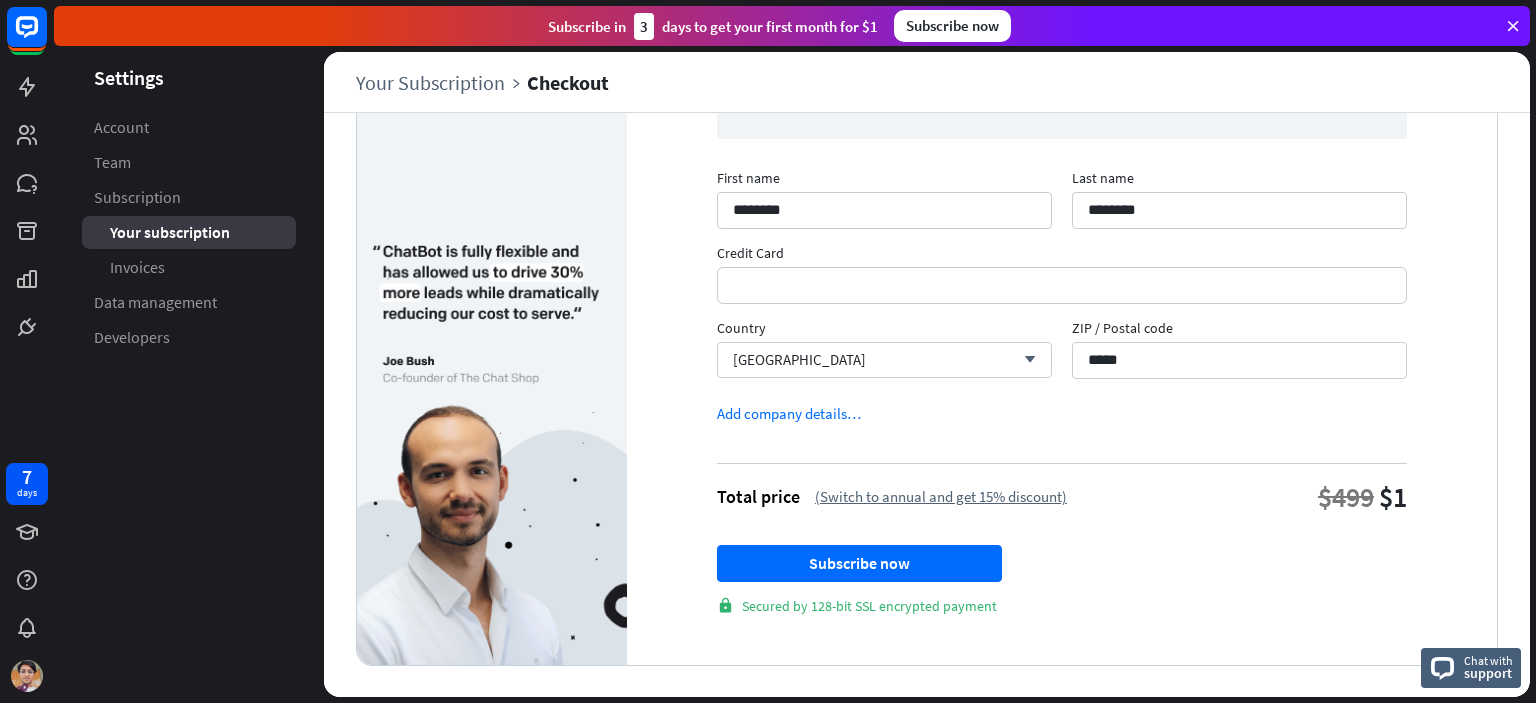 scroll, scrollTop: 191, scrollLeft: 0, axis: vertical 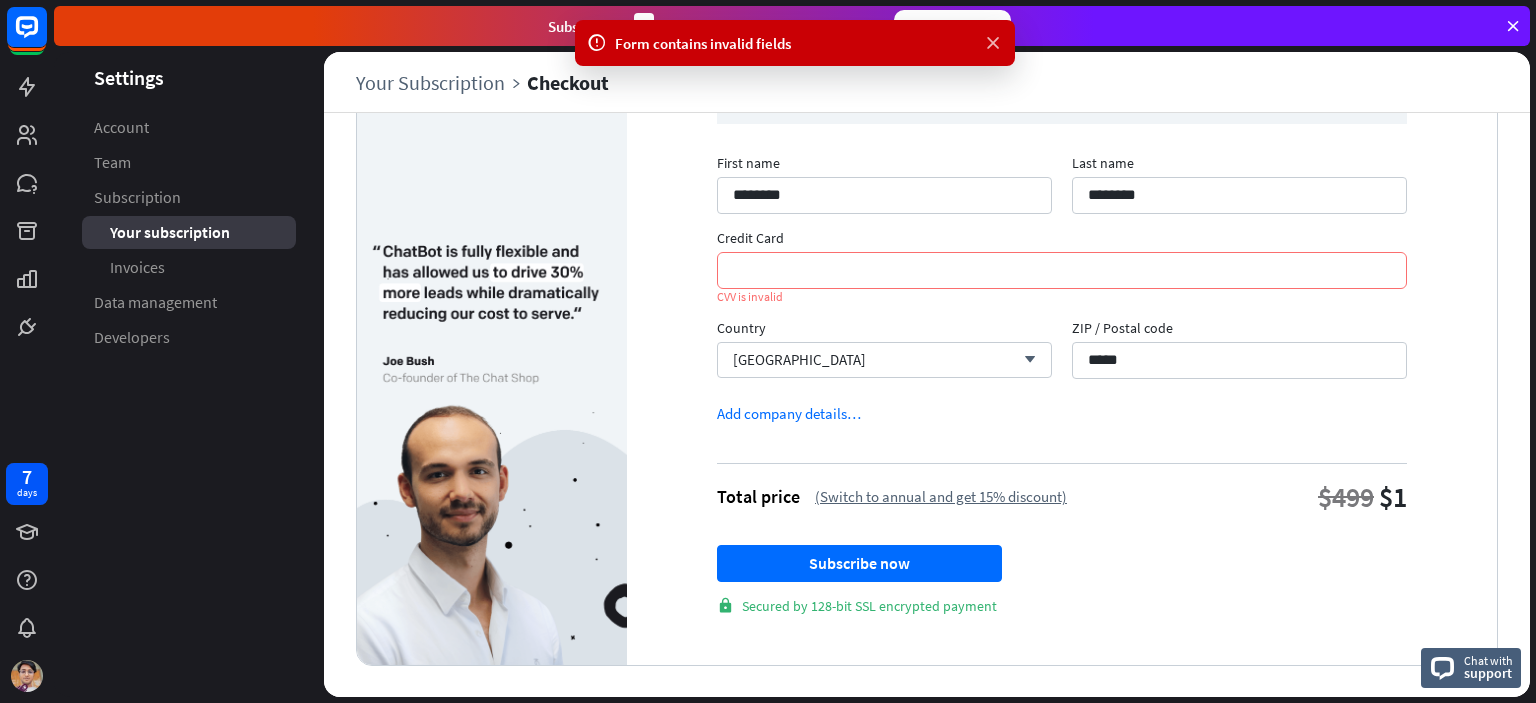 click at bounding box center (993, 43) 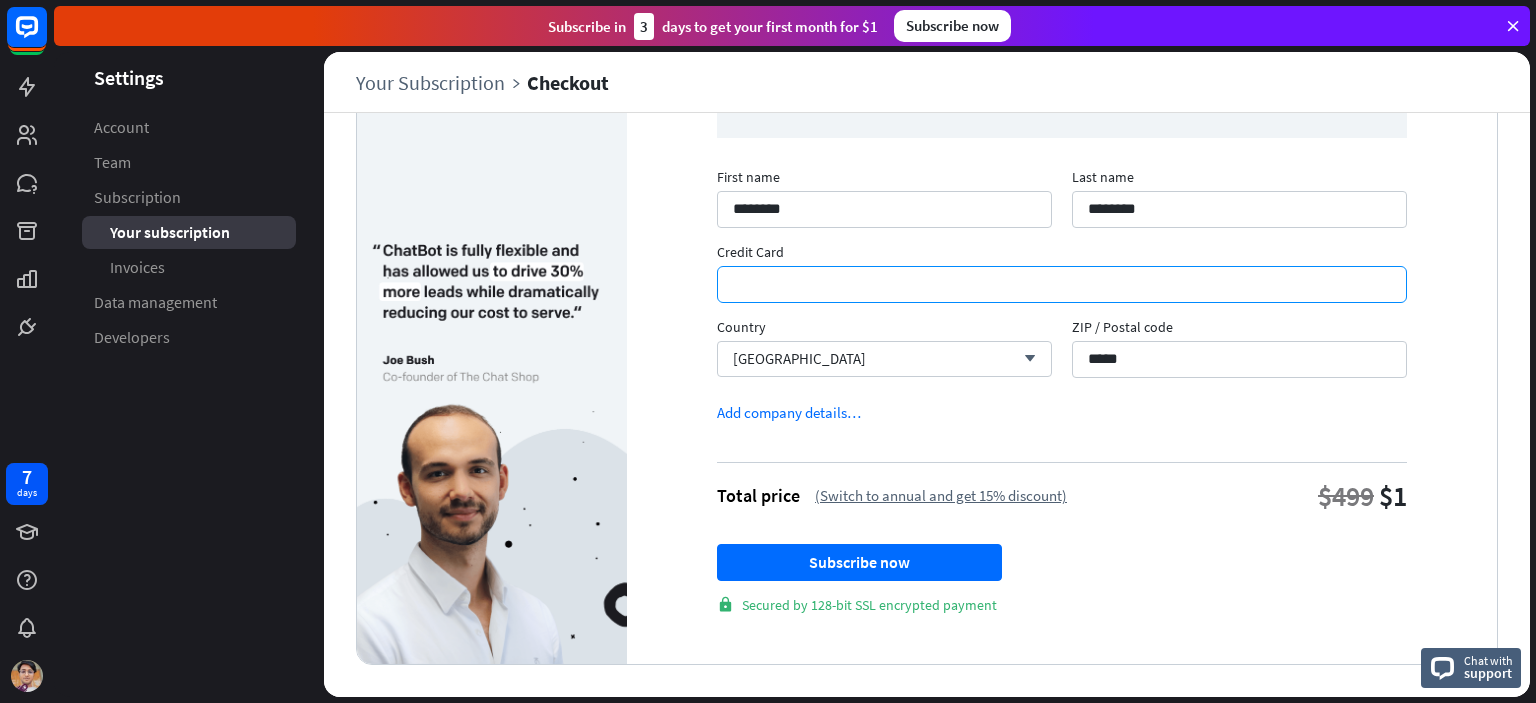 scroll, scrollTop: 176, scrollLeft: 0, axis: vertical 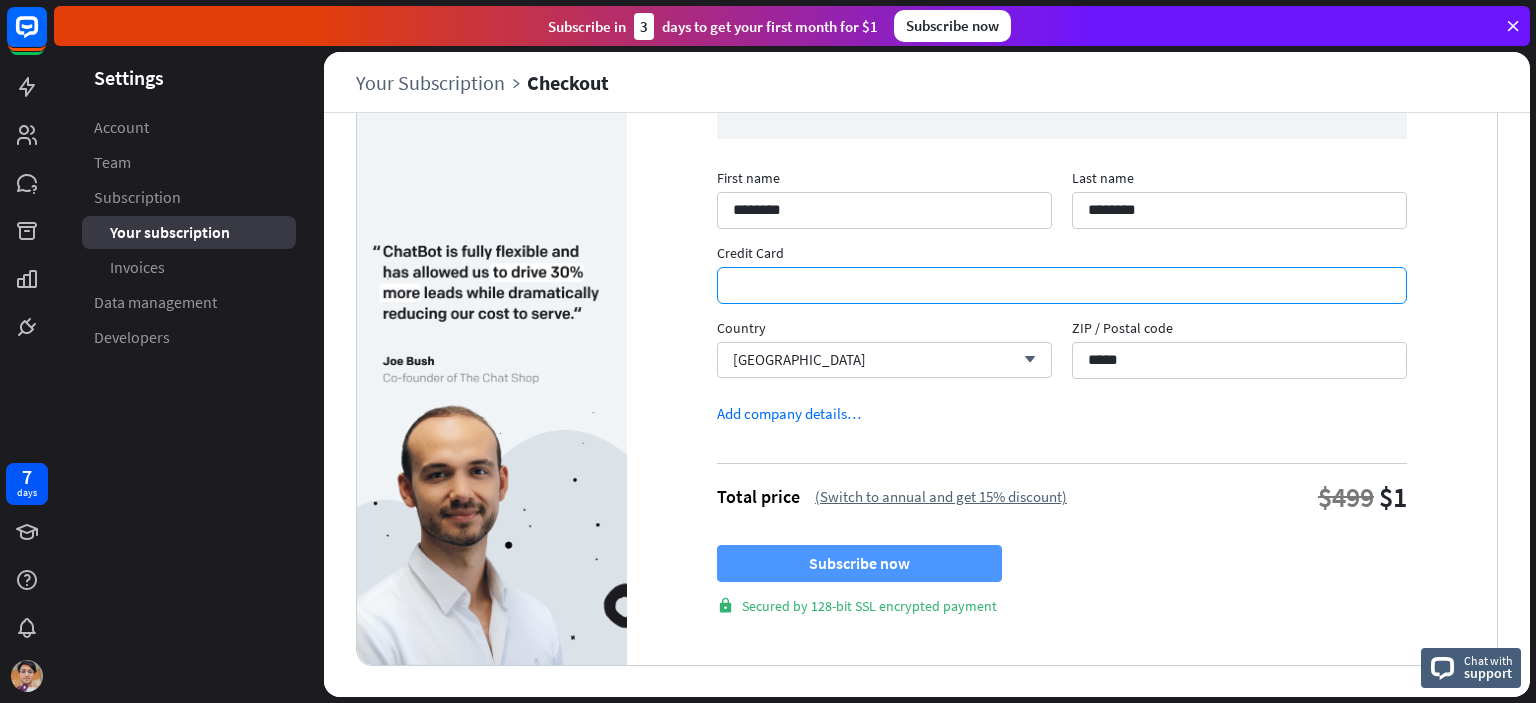 click on "Subscribe now" at bounding box center [859, 563] 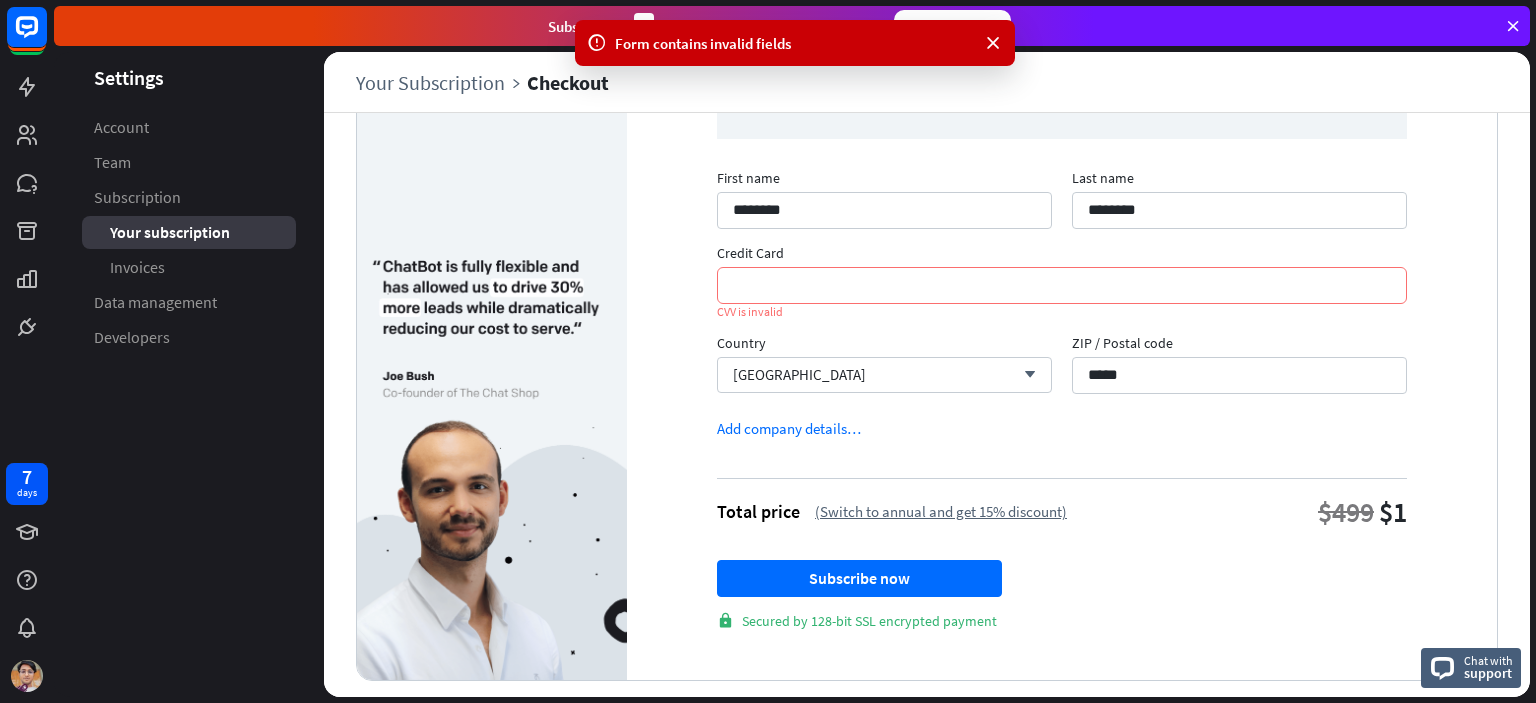 scroll, scrollTop: 191, scrollLeft: 0, axis: vertical 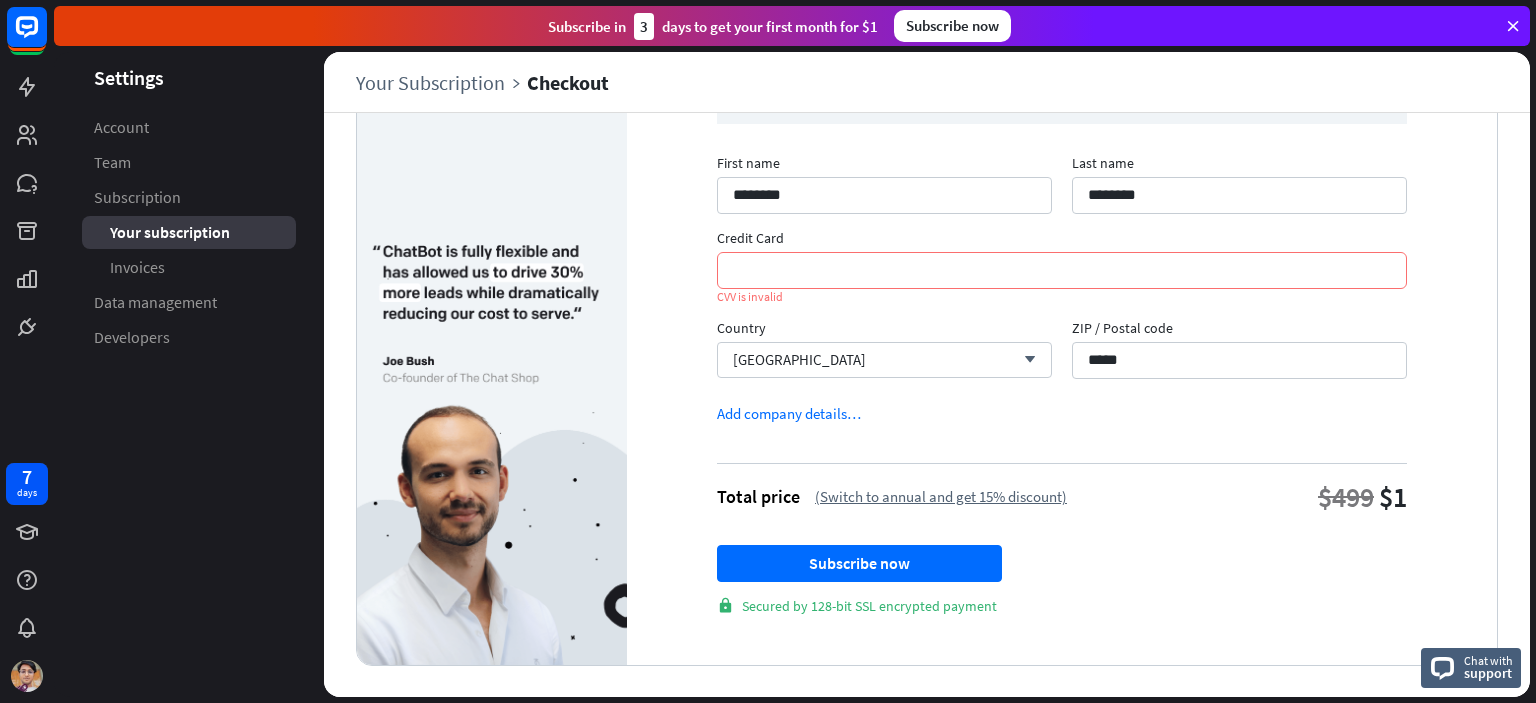 drag, startPoint x: 1486, startPoint y: 243, endPoint x: 1399, endPoint y: 255, distance: 87.823685 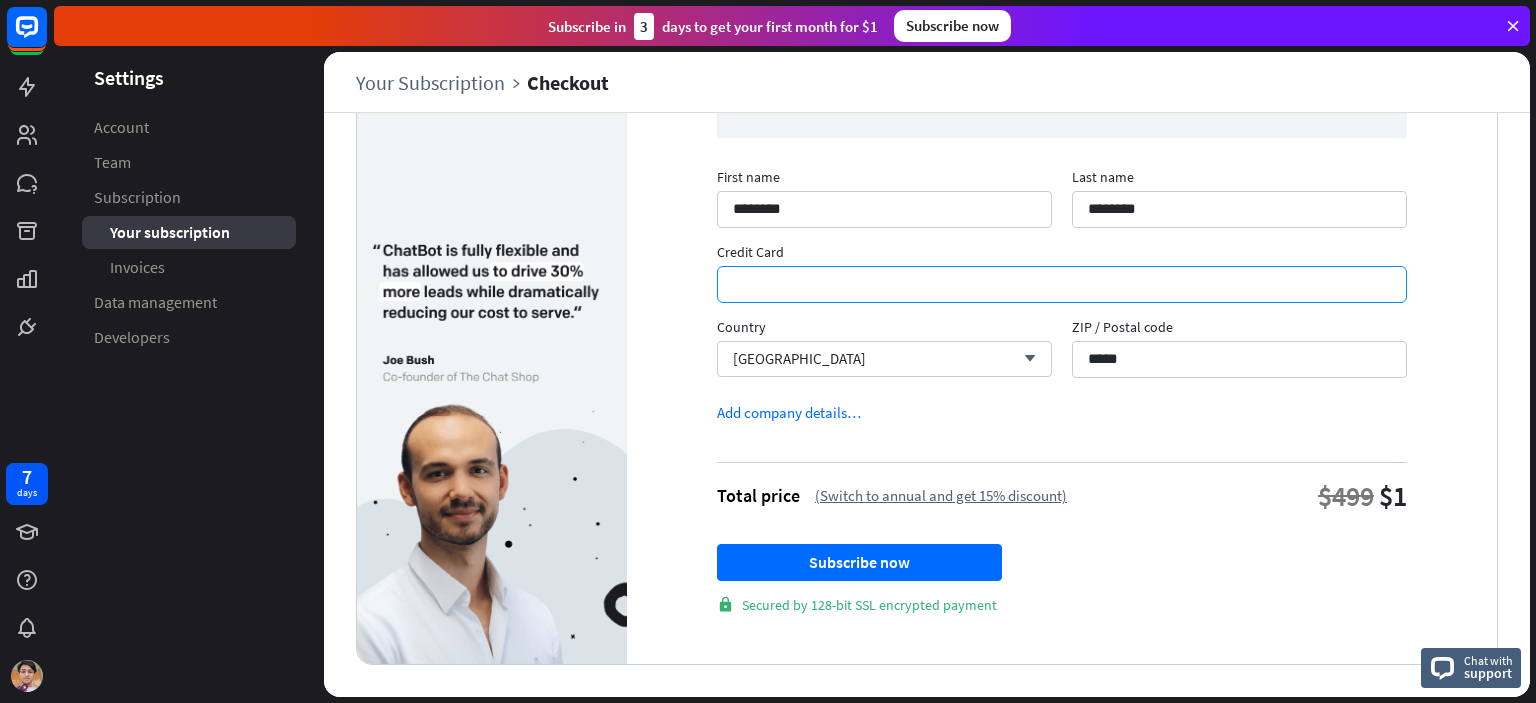 scroll, scrollTop: 176, scrollLeft: 0, axis: vertical 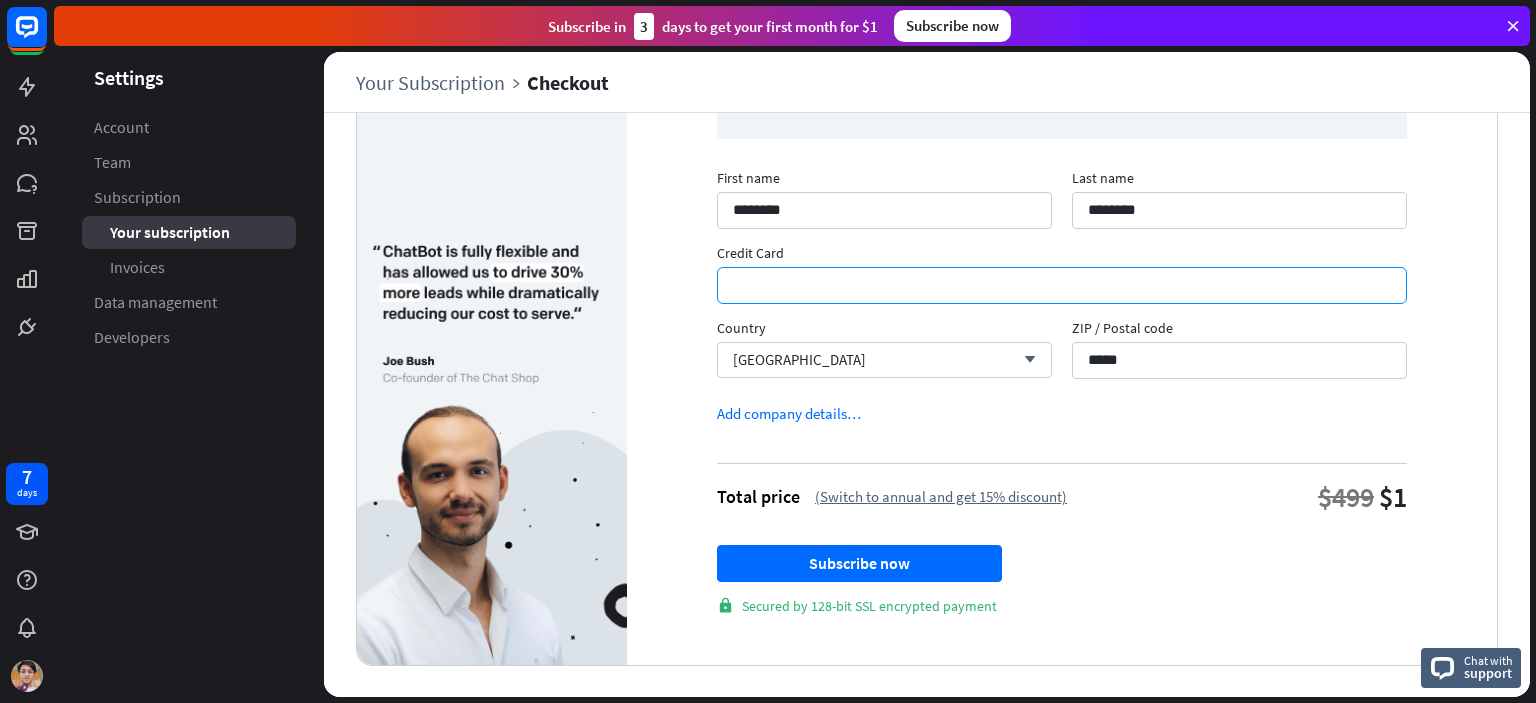 click on "Business
First month for $1
After the first month, you'll pay $499/mo for the plan.
$
1
first month
First name
*******
Last name
********
Credit Card
Country
[GEOGRAPHIC_DATA]
arrow_down
ZIP / Postal code
*****
Add company details…
Total price
(Switch to annual and get 15% discount)
$499
lock" at bounding box center [1062, 317] 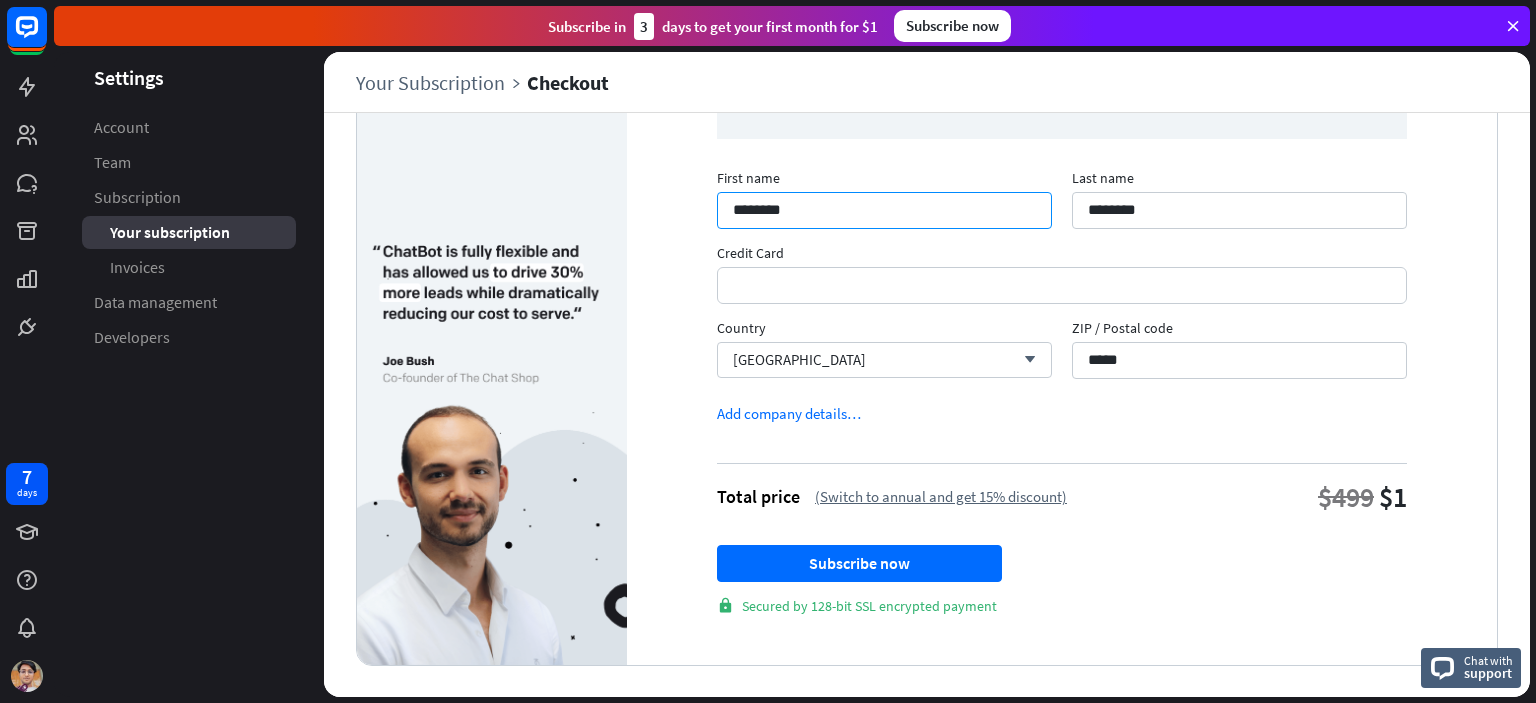 click on "*******" at bounding box center [884, 210] 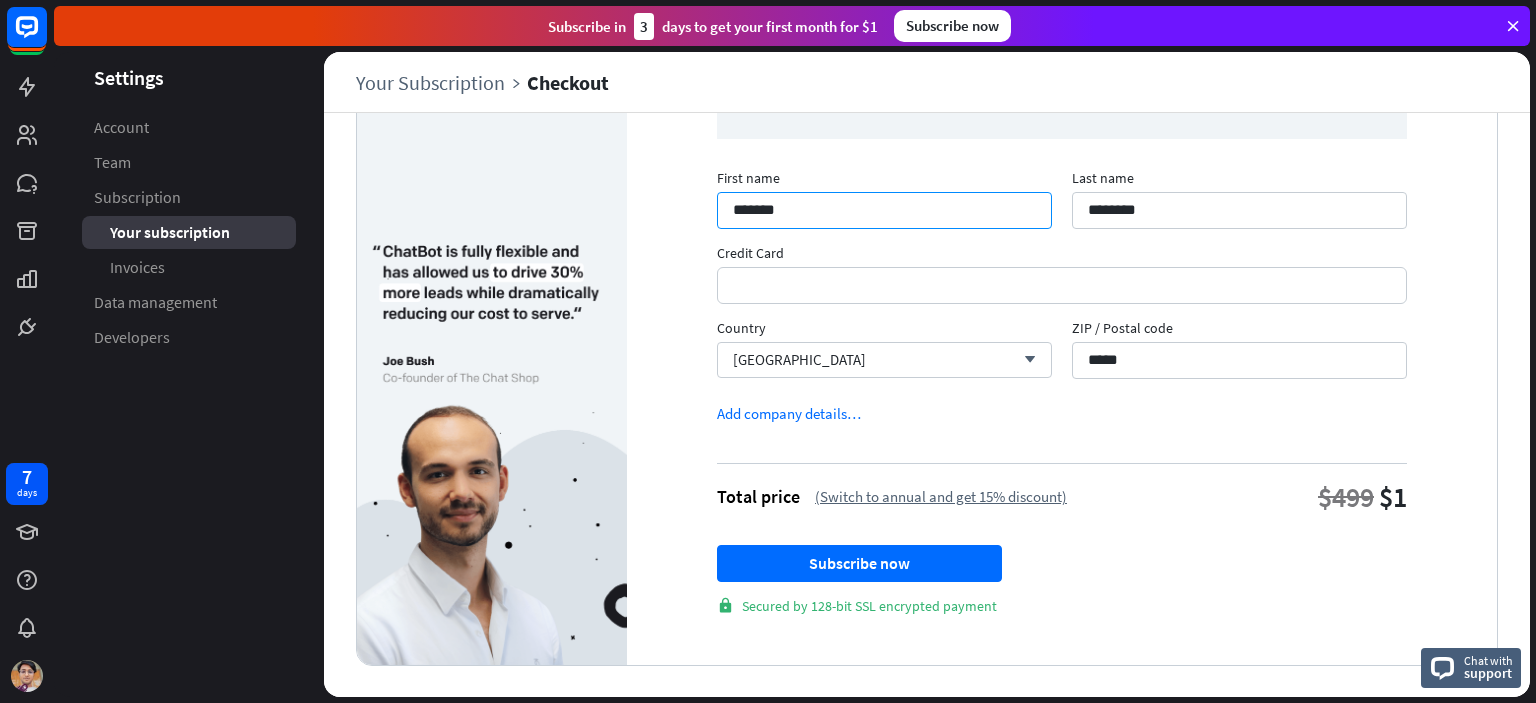 type on "*******" 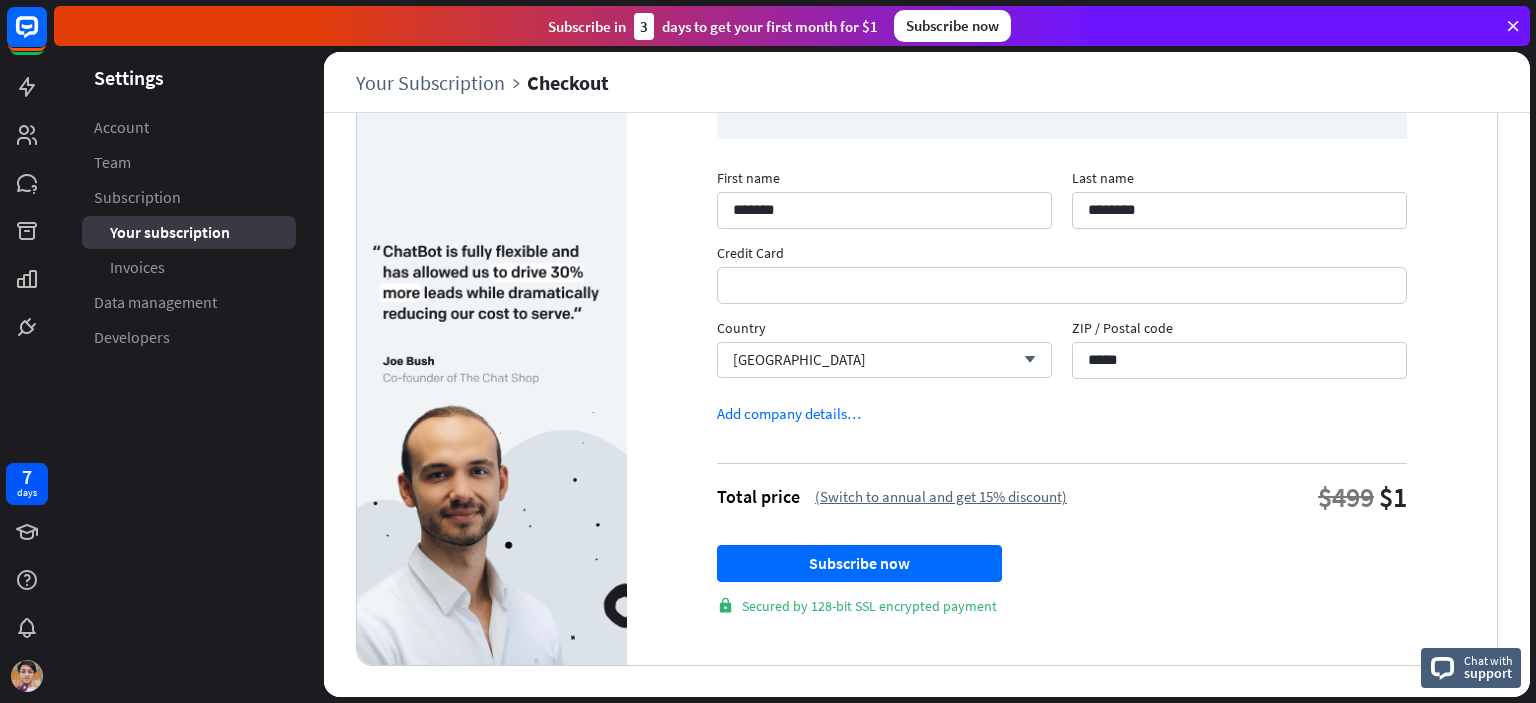 click on "Business
First month for $1
After the first month, you'll pay $499/mo for the plan.
$
1
first month
First name
*******
Last name
********
Credit Card
Country
[GEOGRAPHIC_DATA]
arrow_down
ZIP / Postal code
*****
Add company details…
Total price
(Switch to annual and get 15% discount)
$499
lock" at bounding box center (1062, 317) 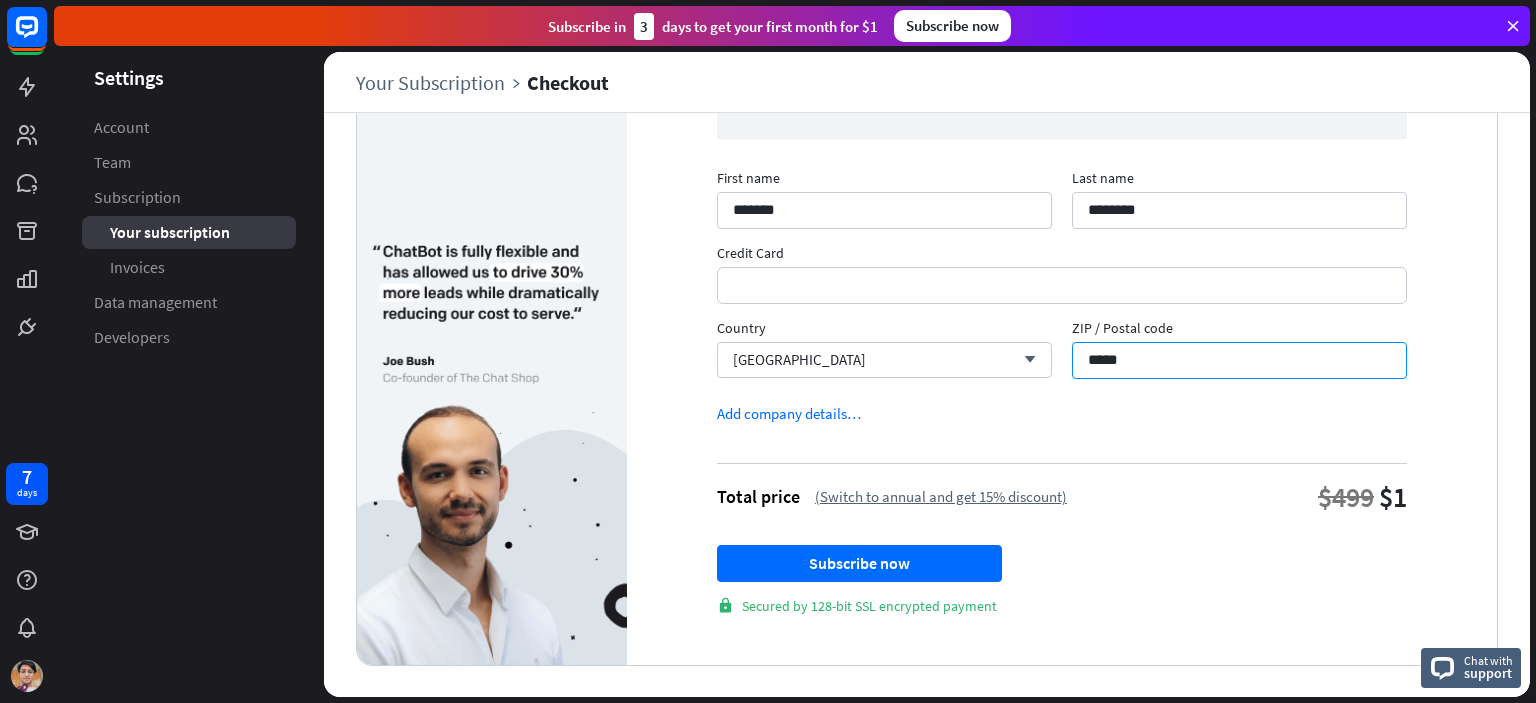 click on "*****" at bounding box center (1239, 360) 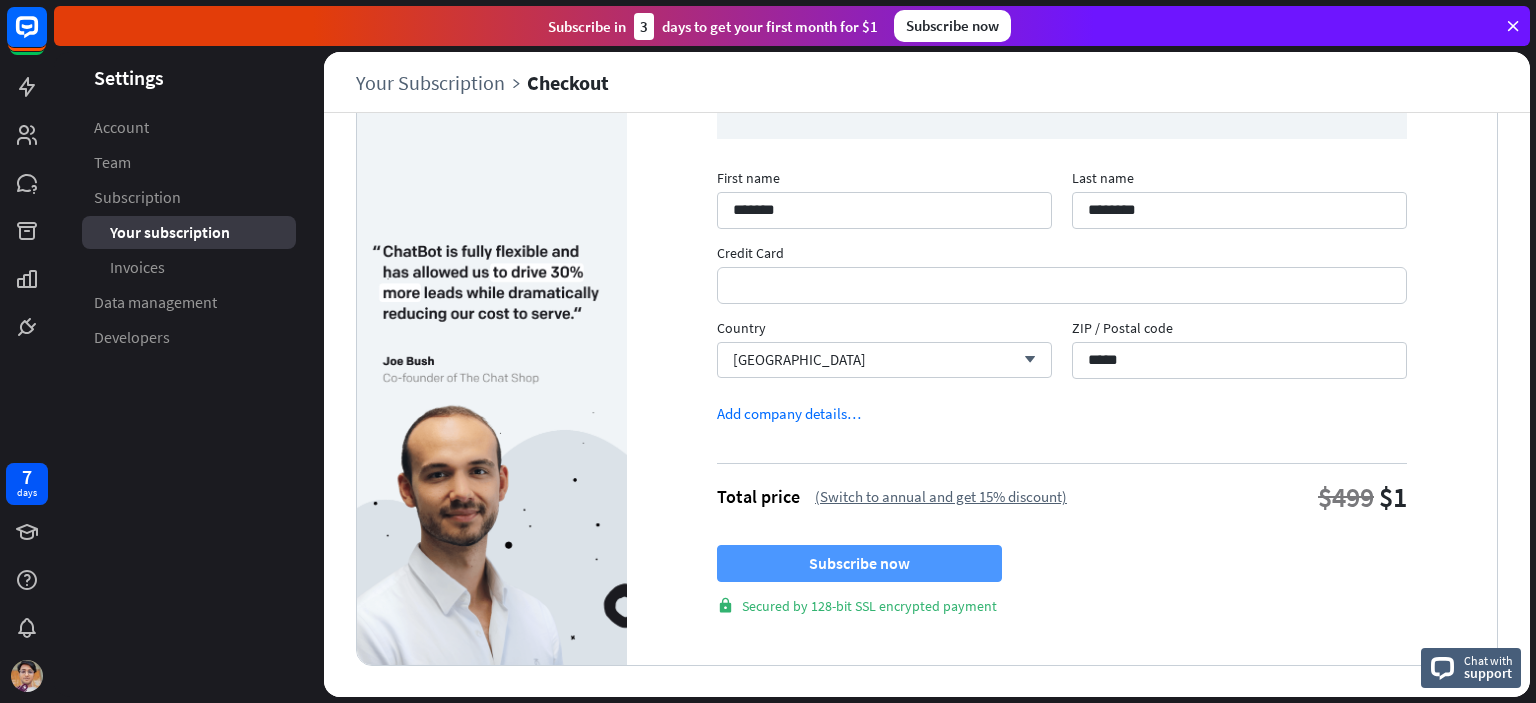 click on "Subscribe now" at bounding box center [859, 563] 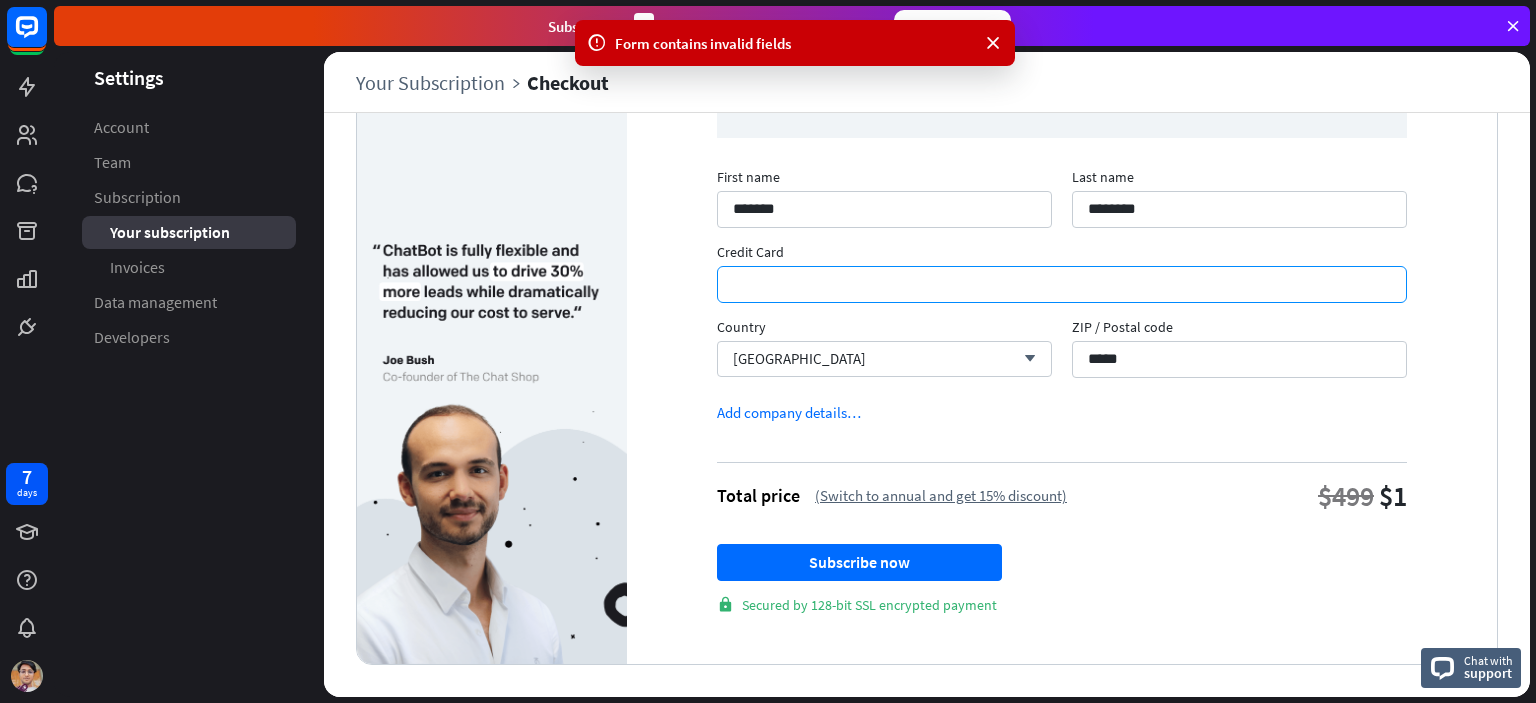scroll, scrollTop: 176, scrollLeft: 0, axis: vertical 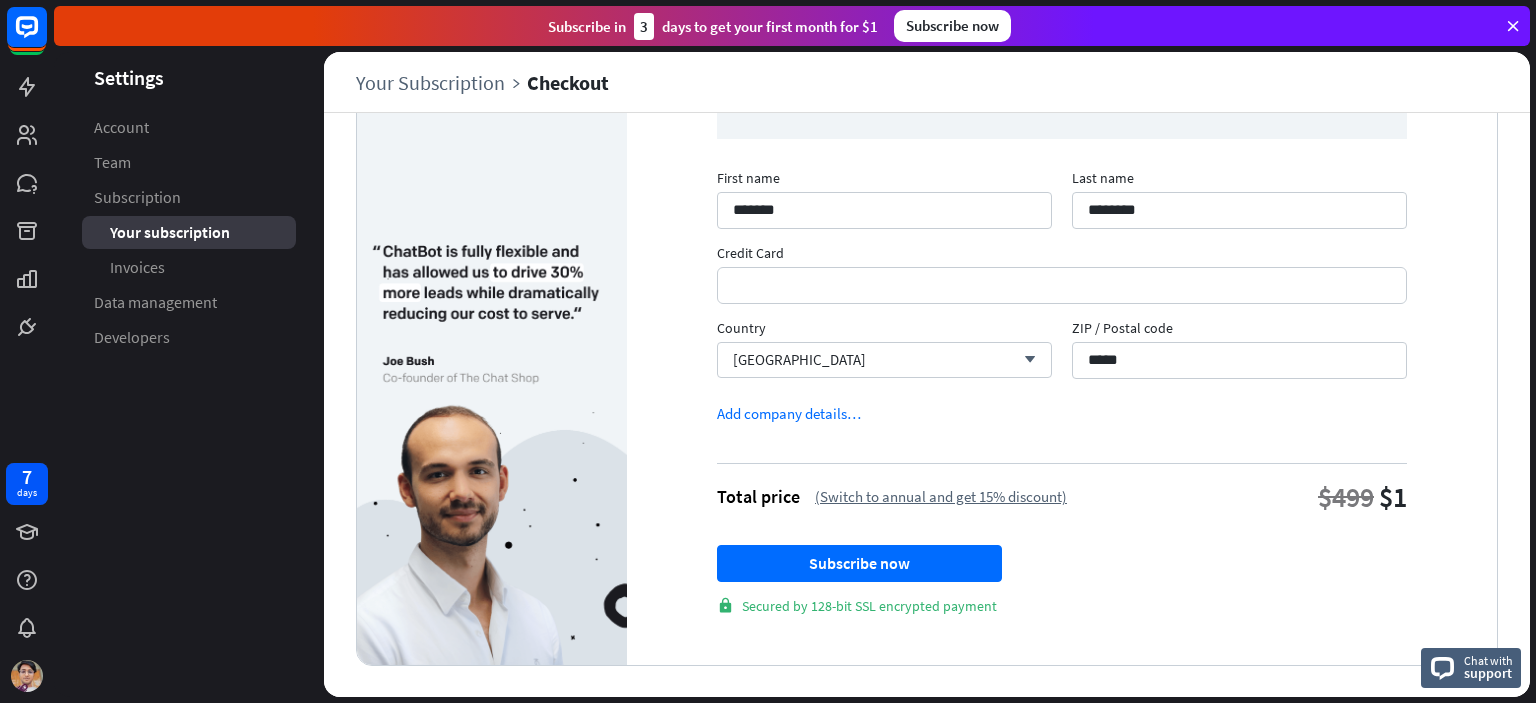 drag, startPoint x: 1476, startPoint y: 289, endPoint x: 1382, endPoint y: 291, distance: 94.02127 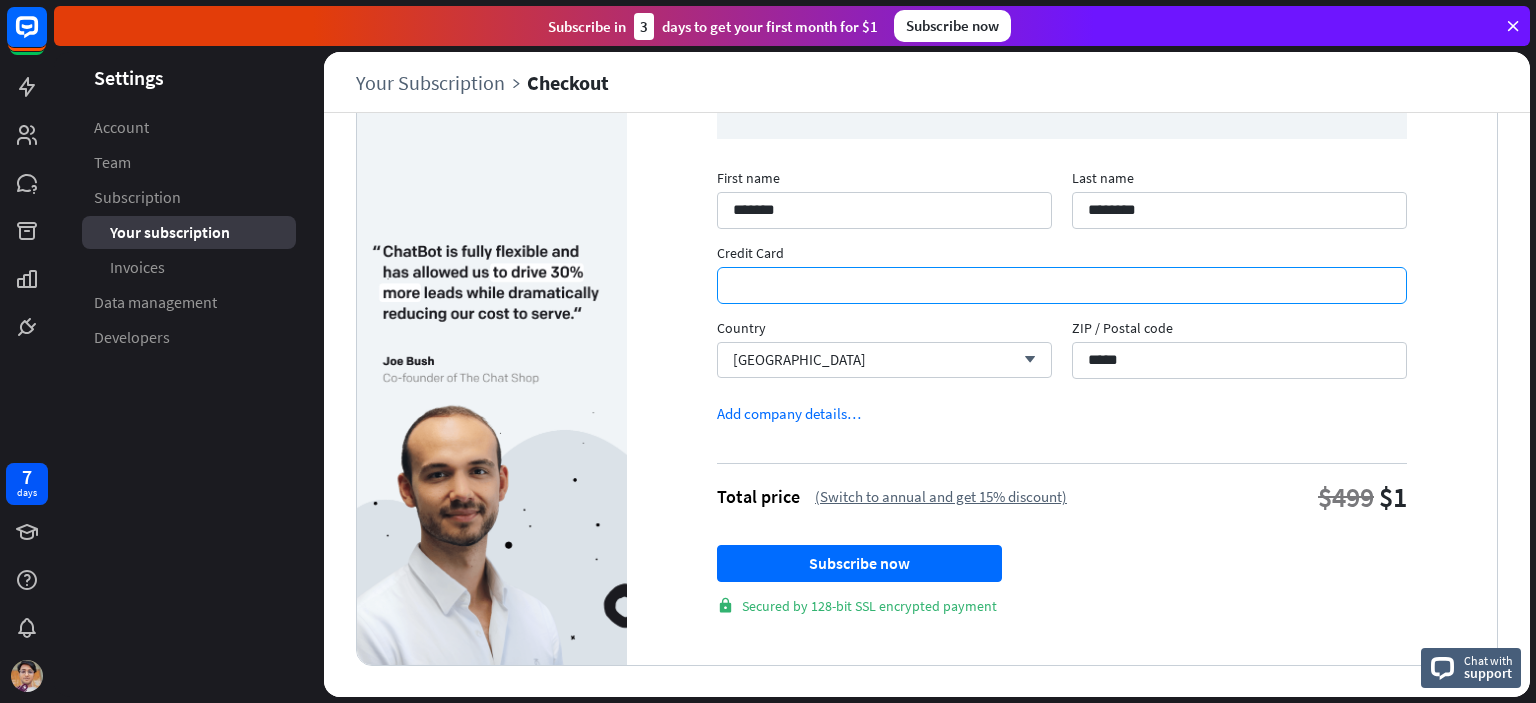 click on "Business
First month for $1
After the first month, you'll pay $499/mo for the plan.
$
1
first month
First name
*******
Last name
********
Credit Card
Country
[GEOGRAPHIC_DATA]
arrow_down
ZIP / Postal code
*****
Add company details…
Total price
(Switch to annual and get 15% discount)
$499
lock" at bounding box center (1062, 317) 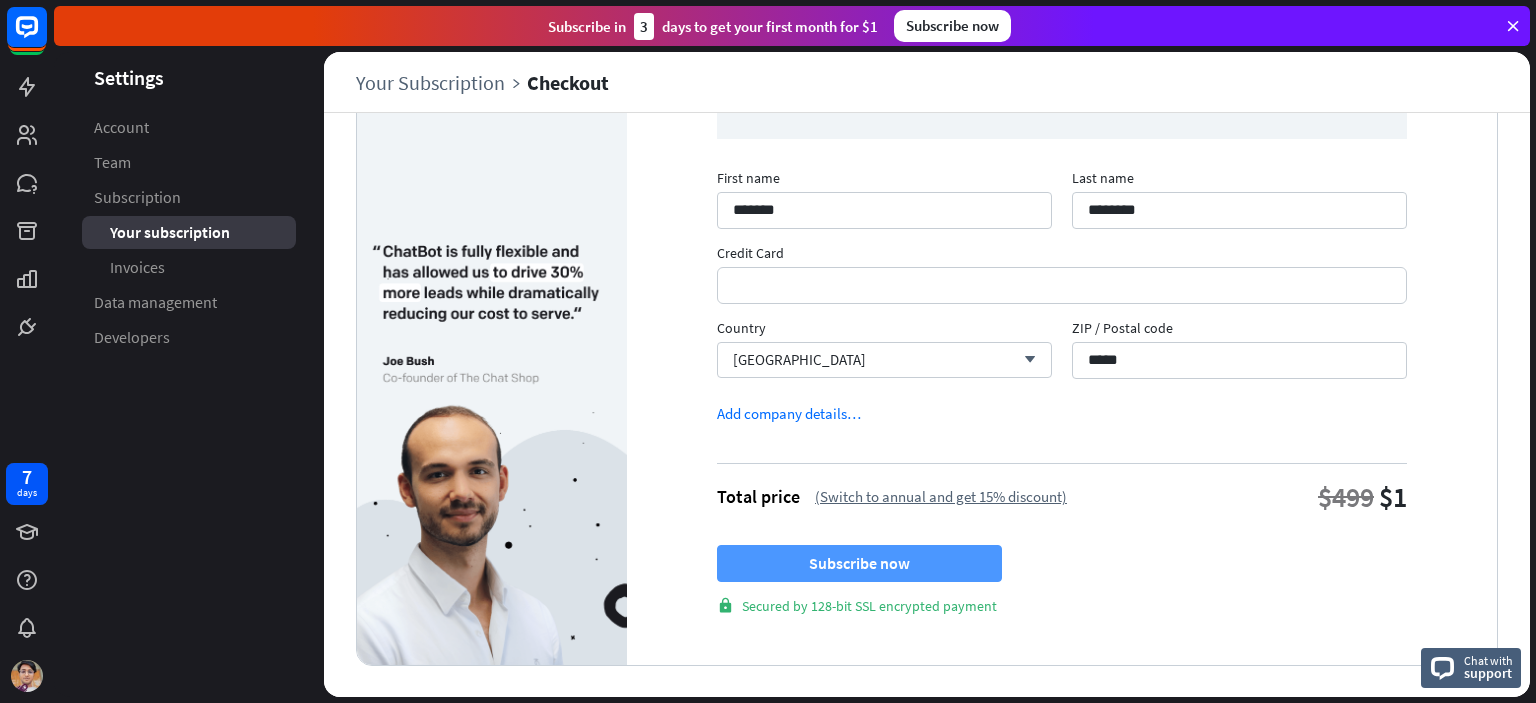 click on "Subscribe now" at bounding box center [859, 563] 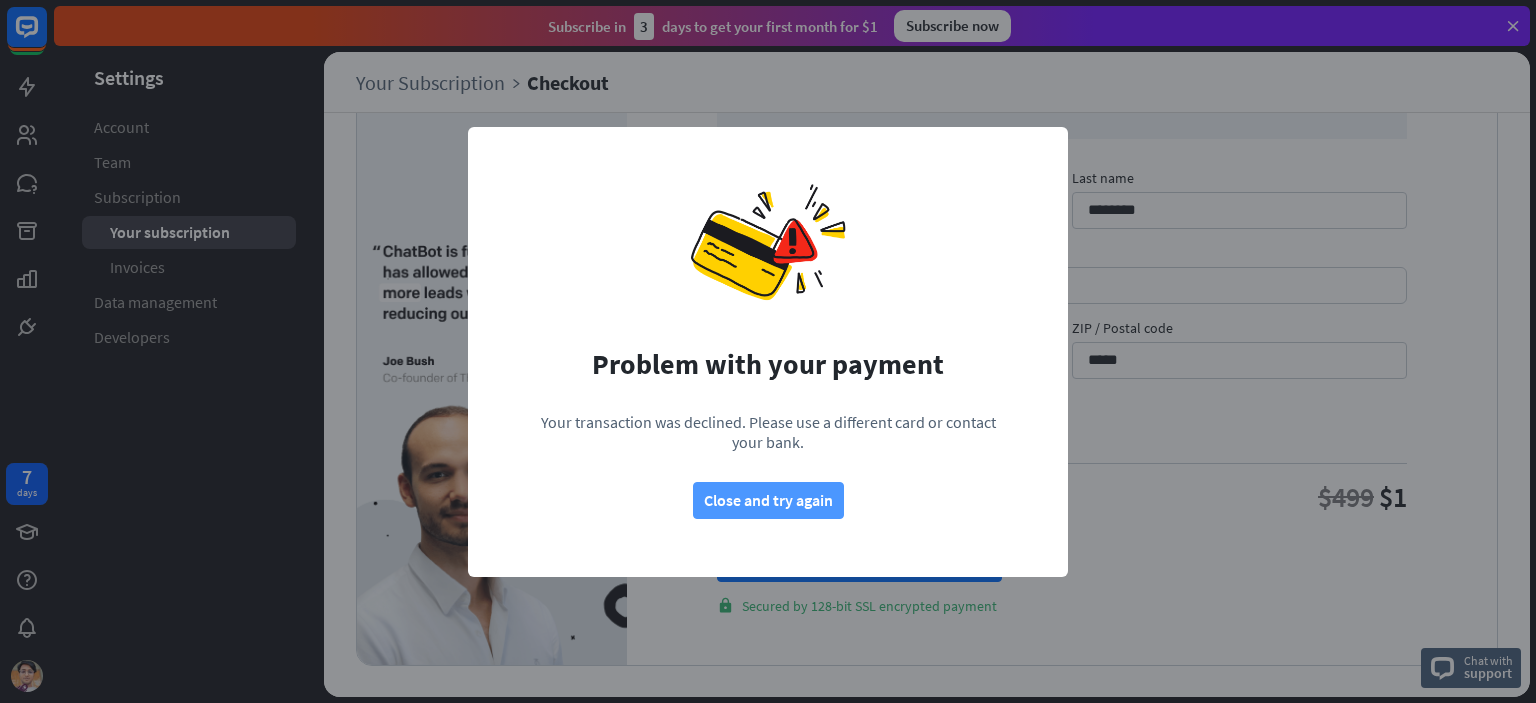 click on "Close and try again" at bounding box center (768, 500) 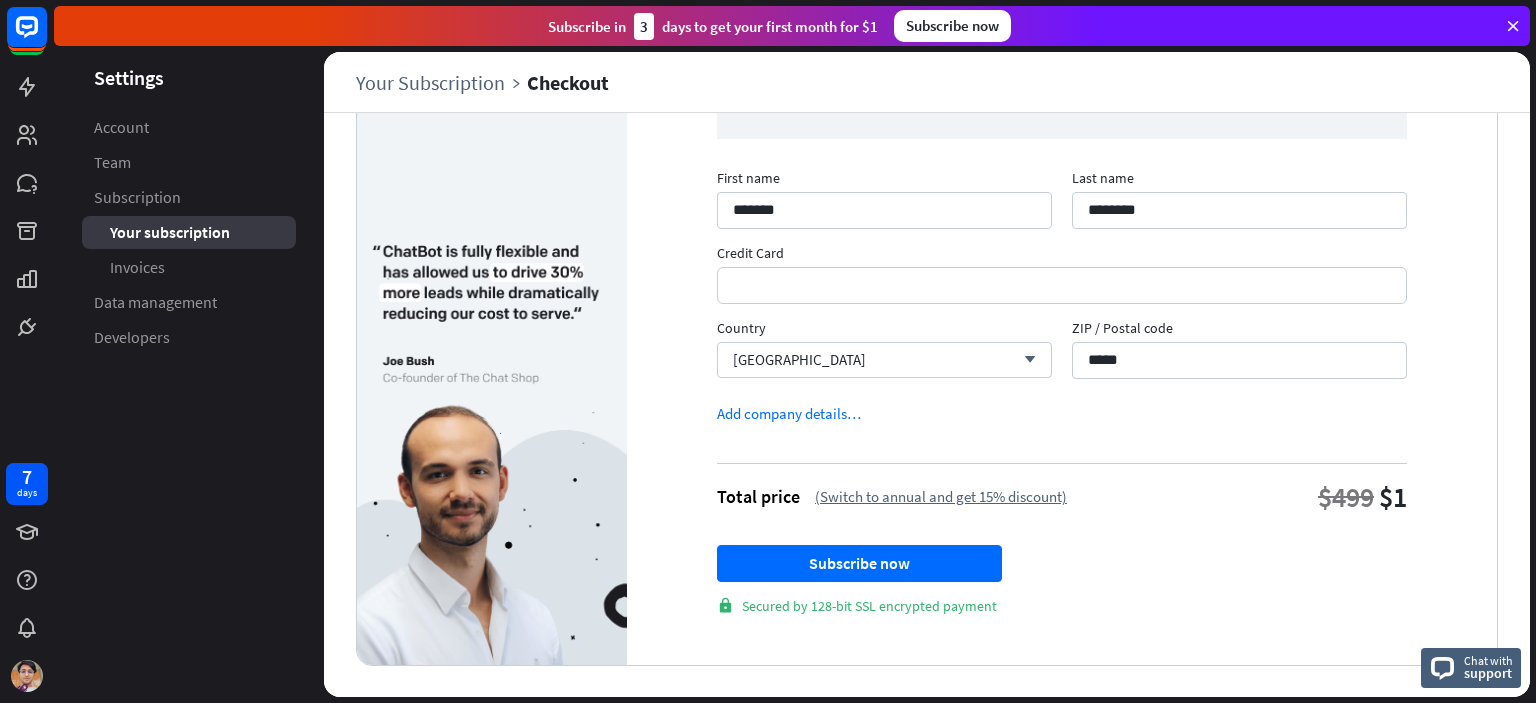 click on "Business
First month for $1
After the first month, you'll pay $499/mo for the plan.
$
1
first month
First name
*******
Last name
********
Credit Card
Country
[GEOGRAPHIC_DATA]
arrow_down
ZIP / Postal code
*****
Add company details…
Total price
(Switch to annual and get 15% discount)
$499
lock" at bounding box center [1062, 317] 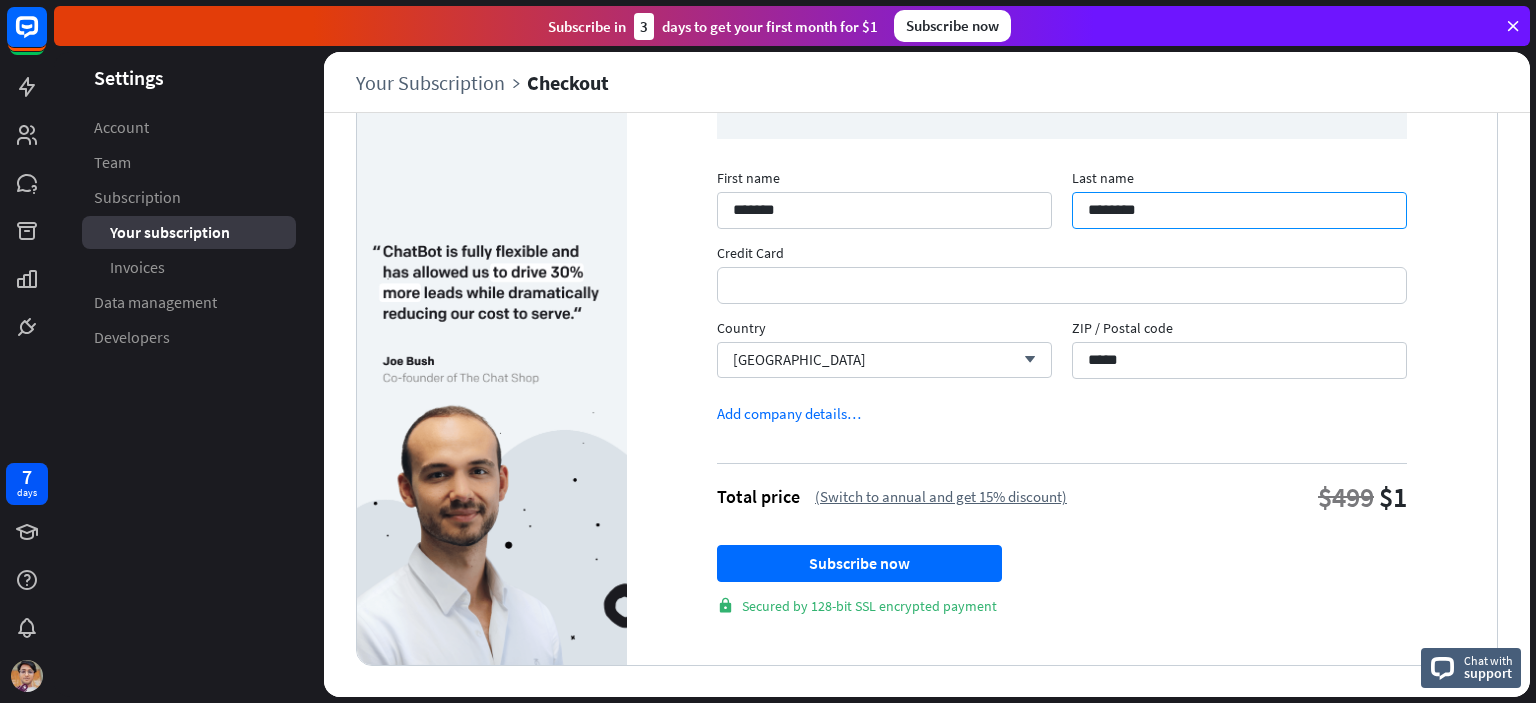 click on "********" at bounding box center (1239, 210) 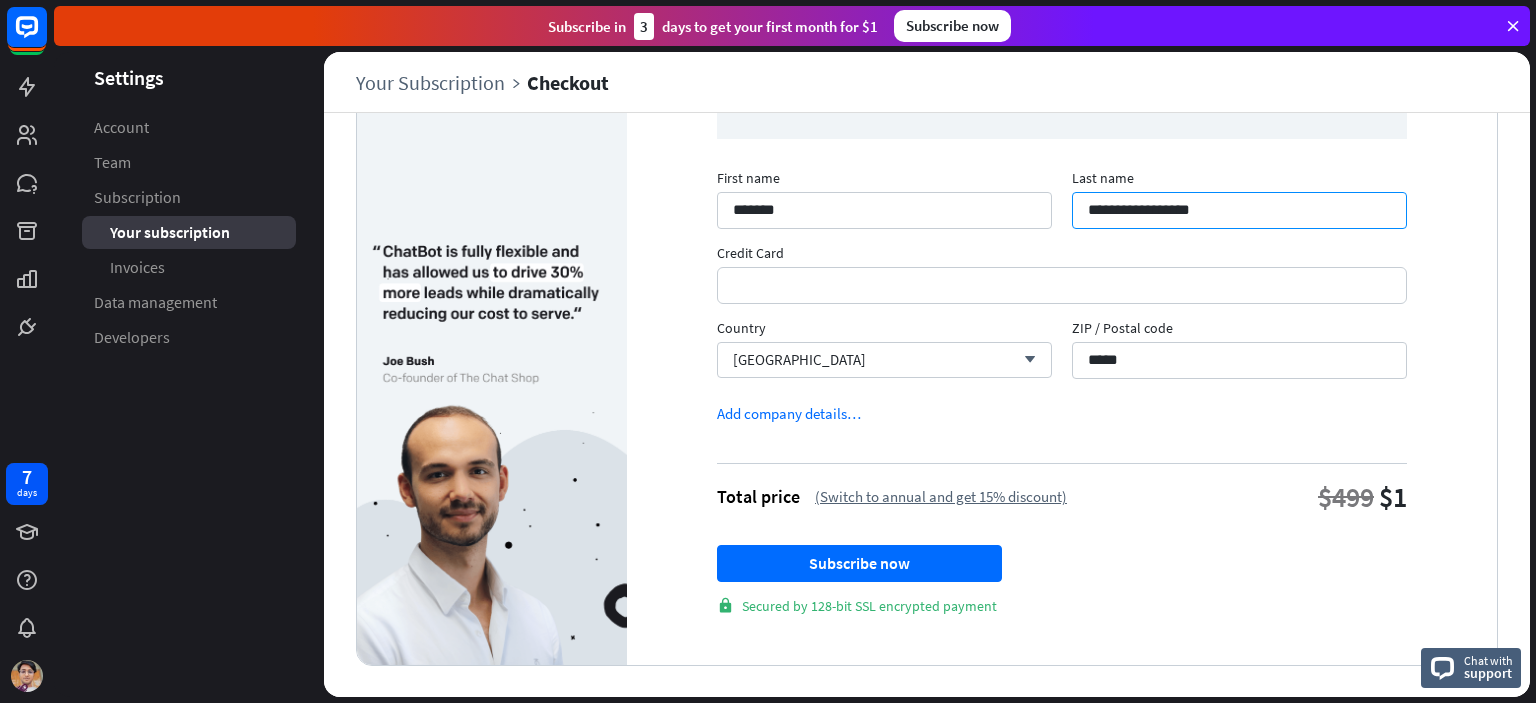 type on "**********" 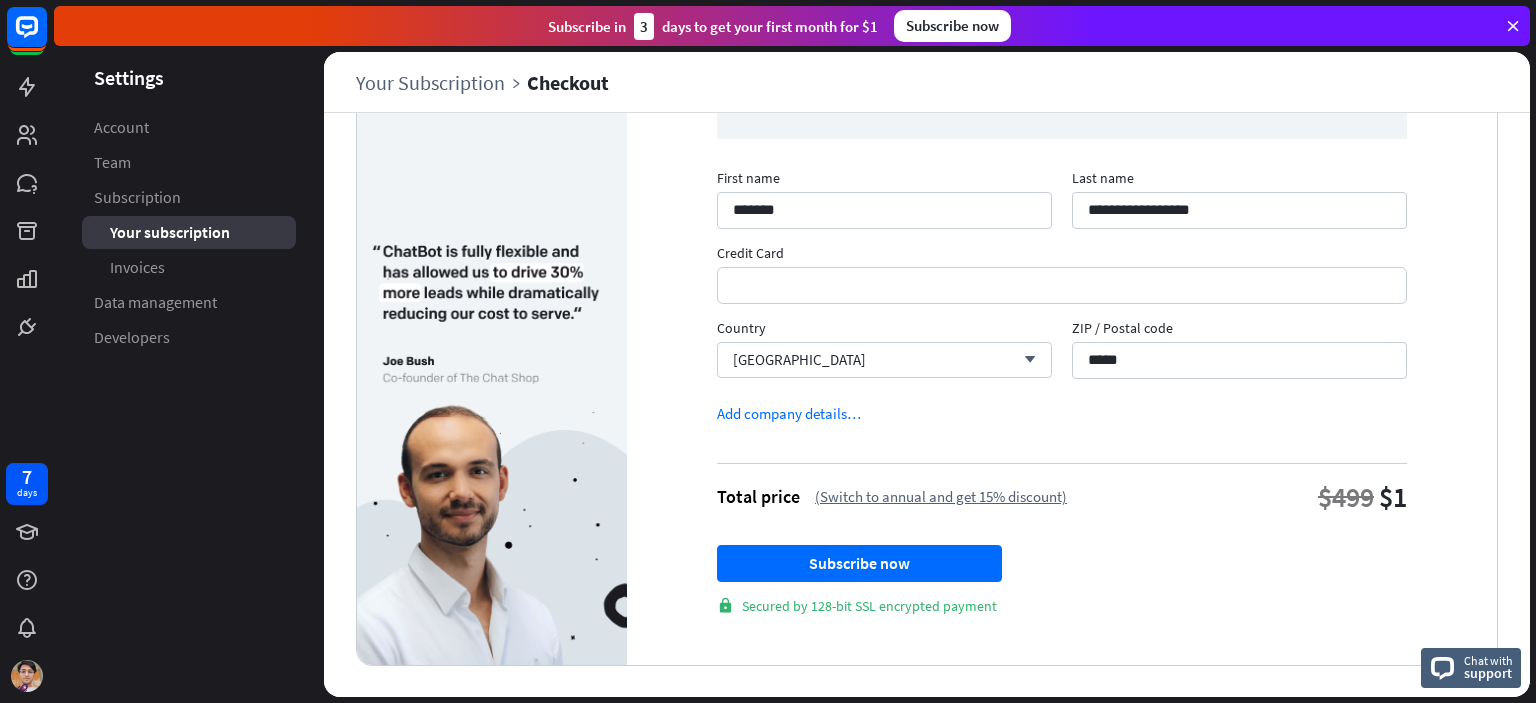 click on "**********" at bounding box center [1062, 317] 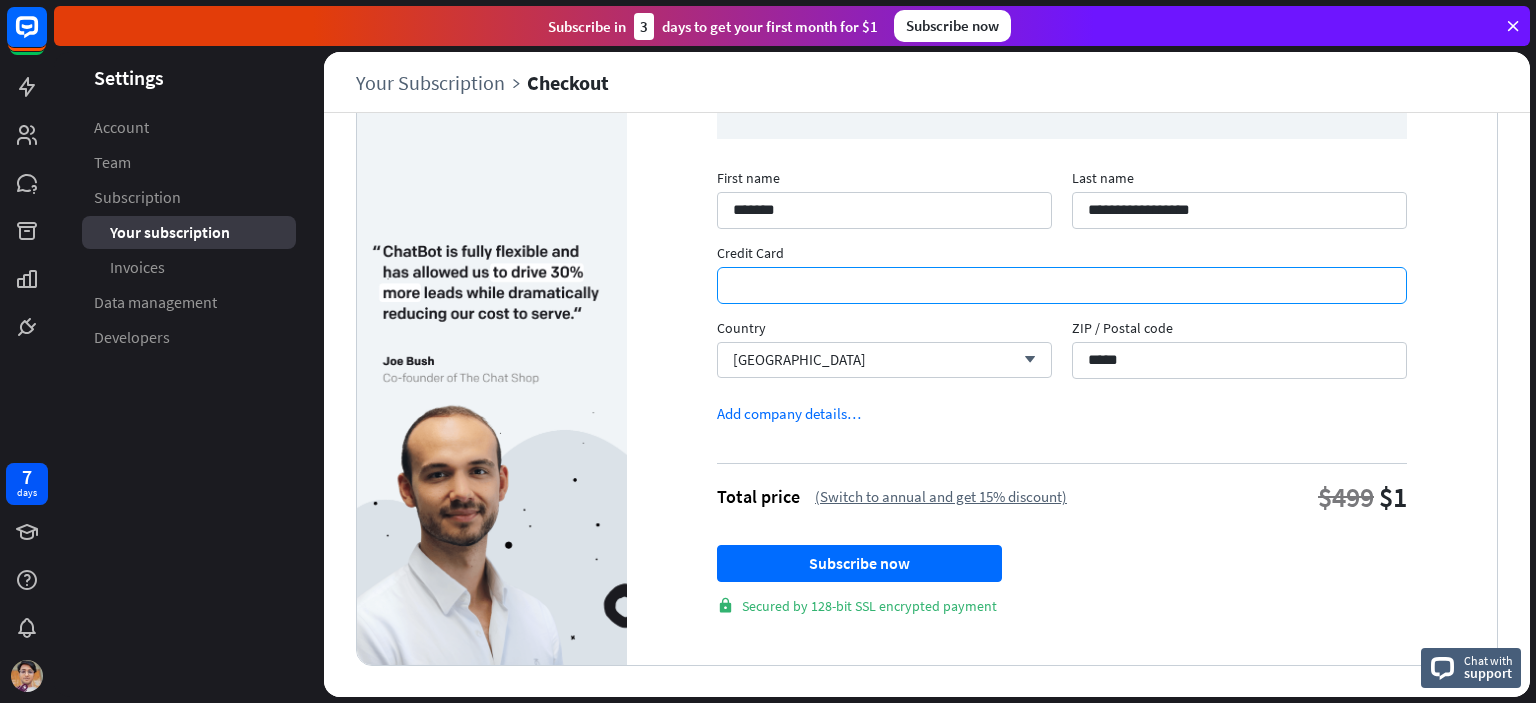 click on "**********" at bounding box center (1062, 317) 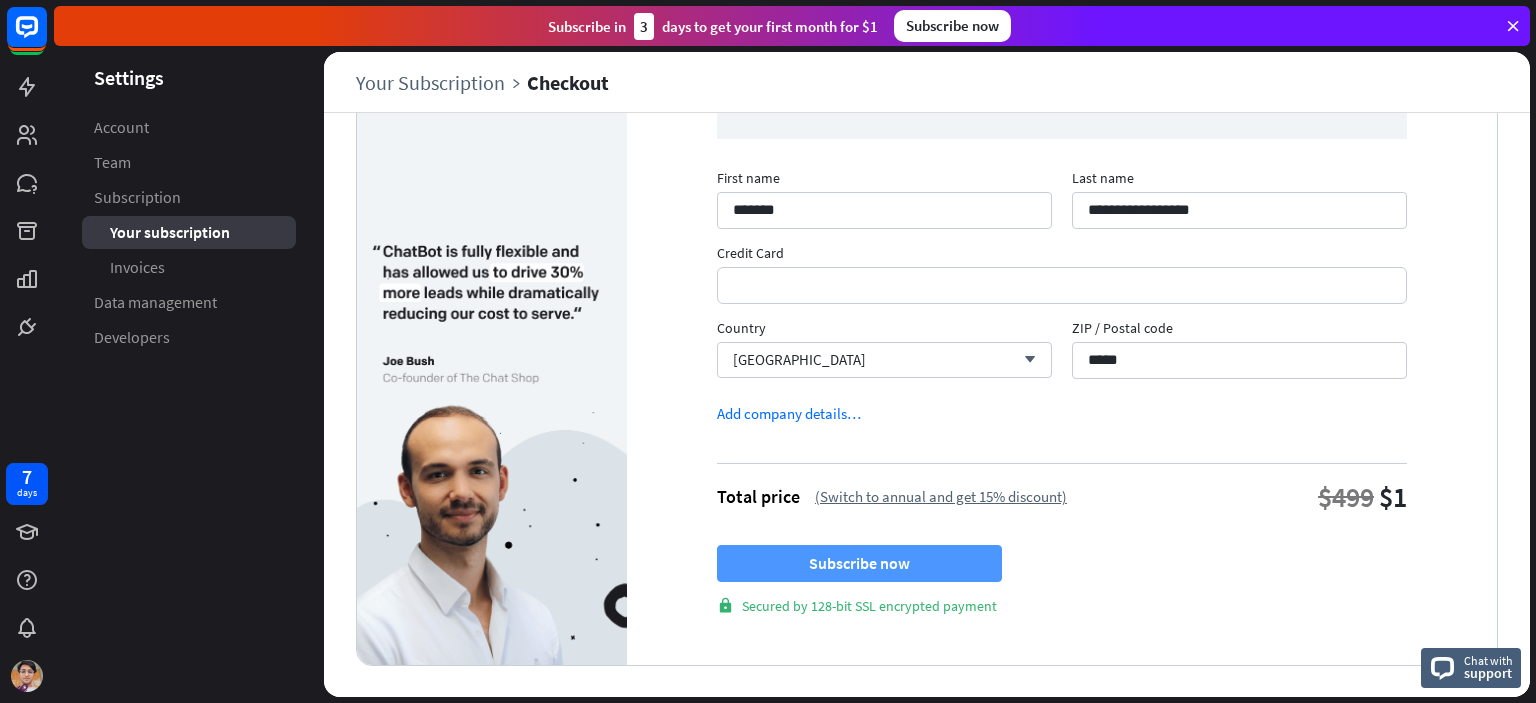 click on "Subscribe now" at bounding box center [859, 563] 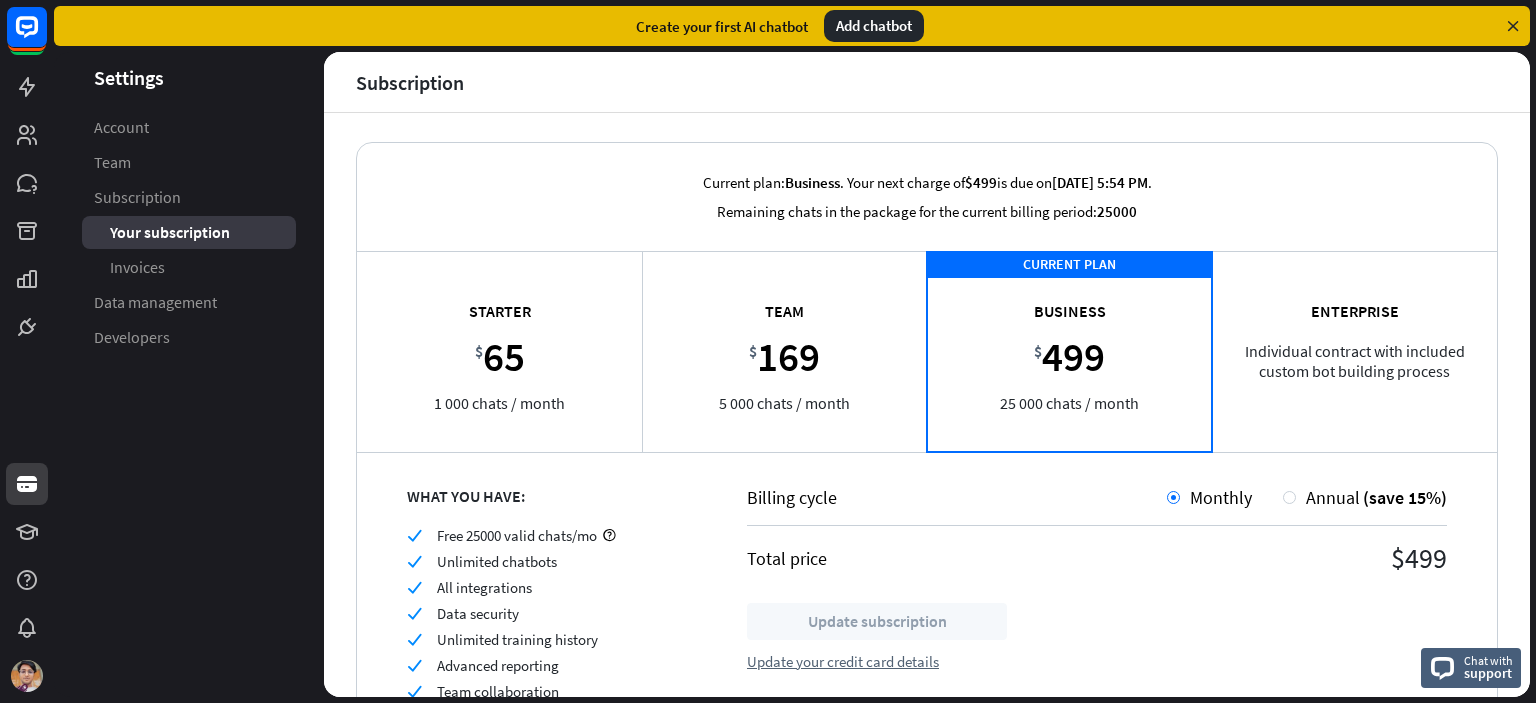 scroll, scrollTop: 0, scrollLeft: 0, axis: both 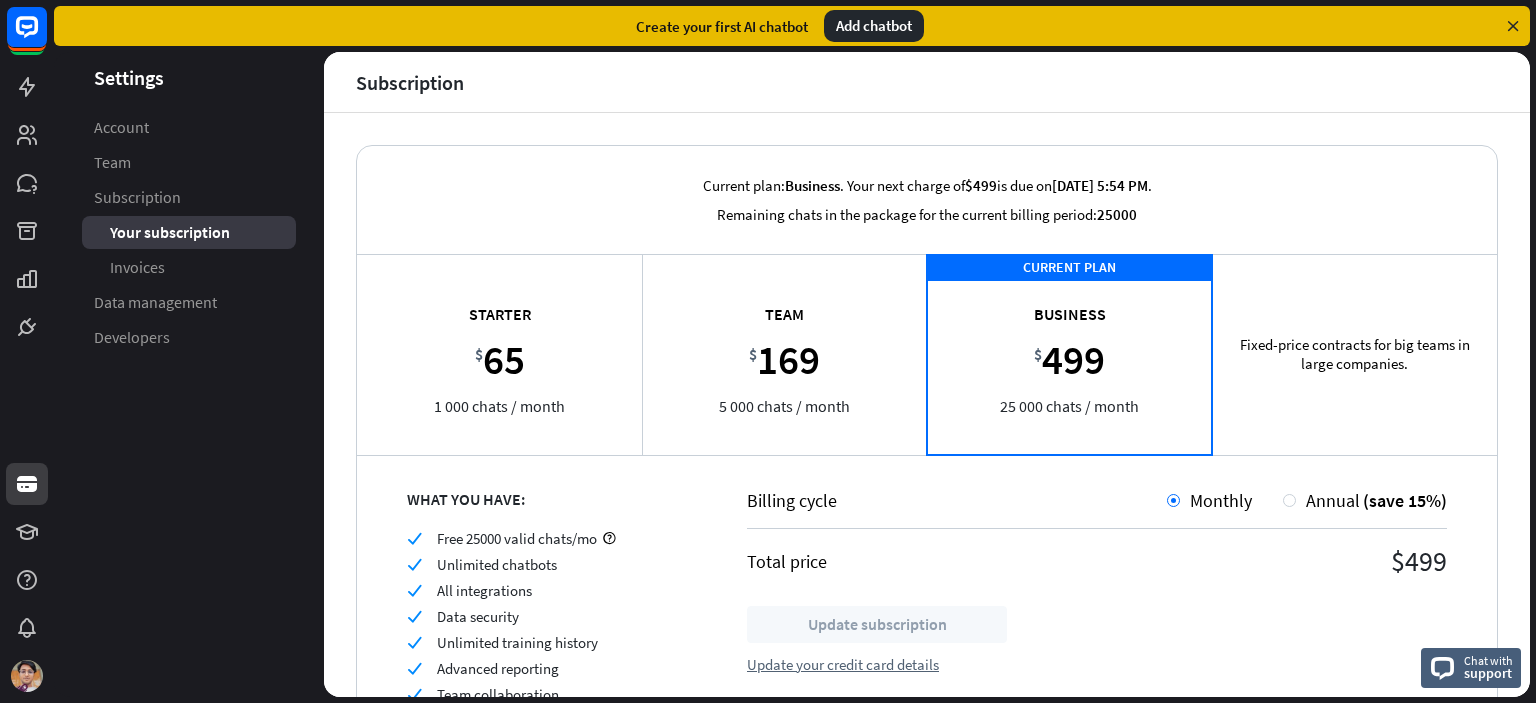 click on "Fixed-price contracts for big teams in large companies.
Enterprise
Individual contract with included custom bot building process" at bounding box center [1354, 354] 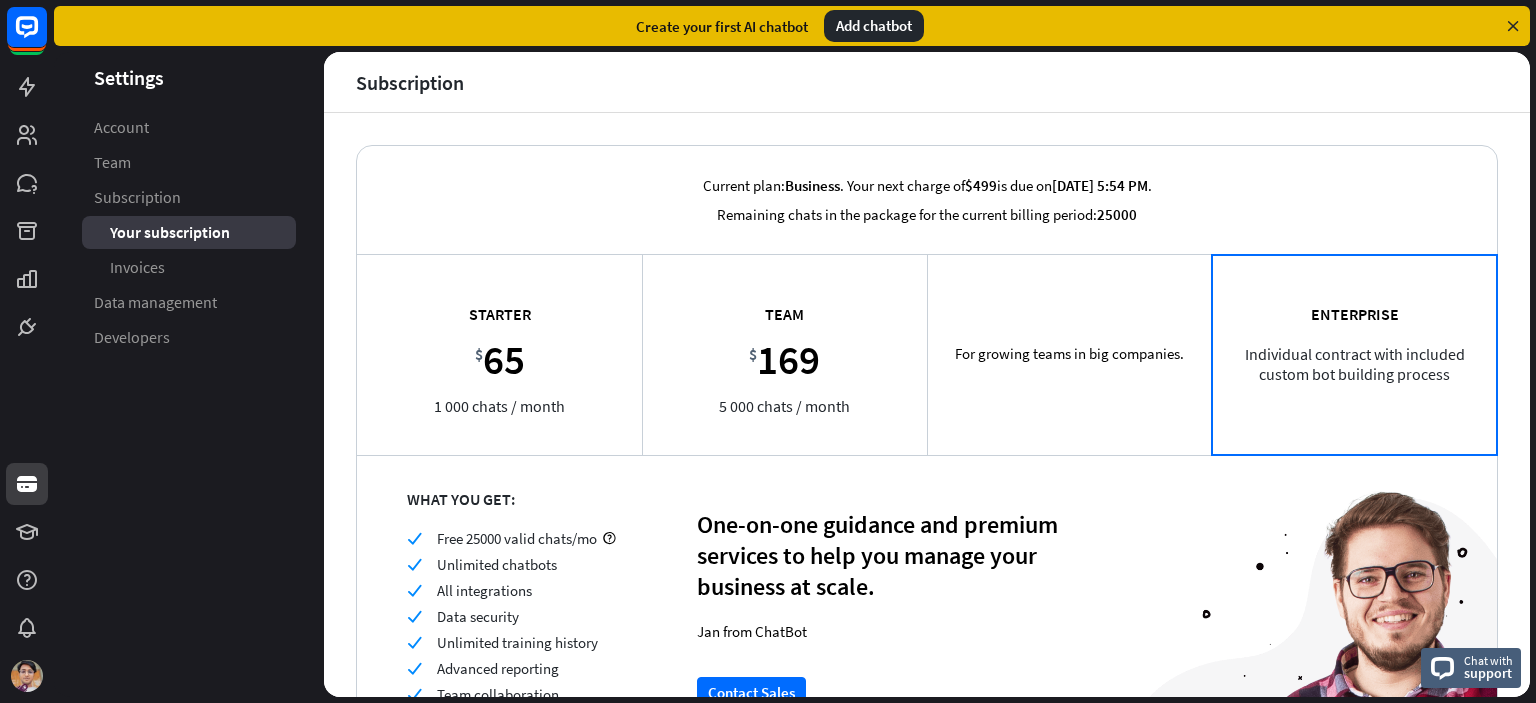 click on "CURRENT PLAN
For growing teams in big companies.
Business
$
499
25 000 chats
/ month" at bounding box center (1069, 354) 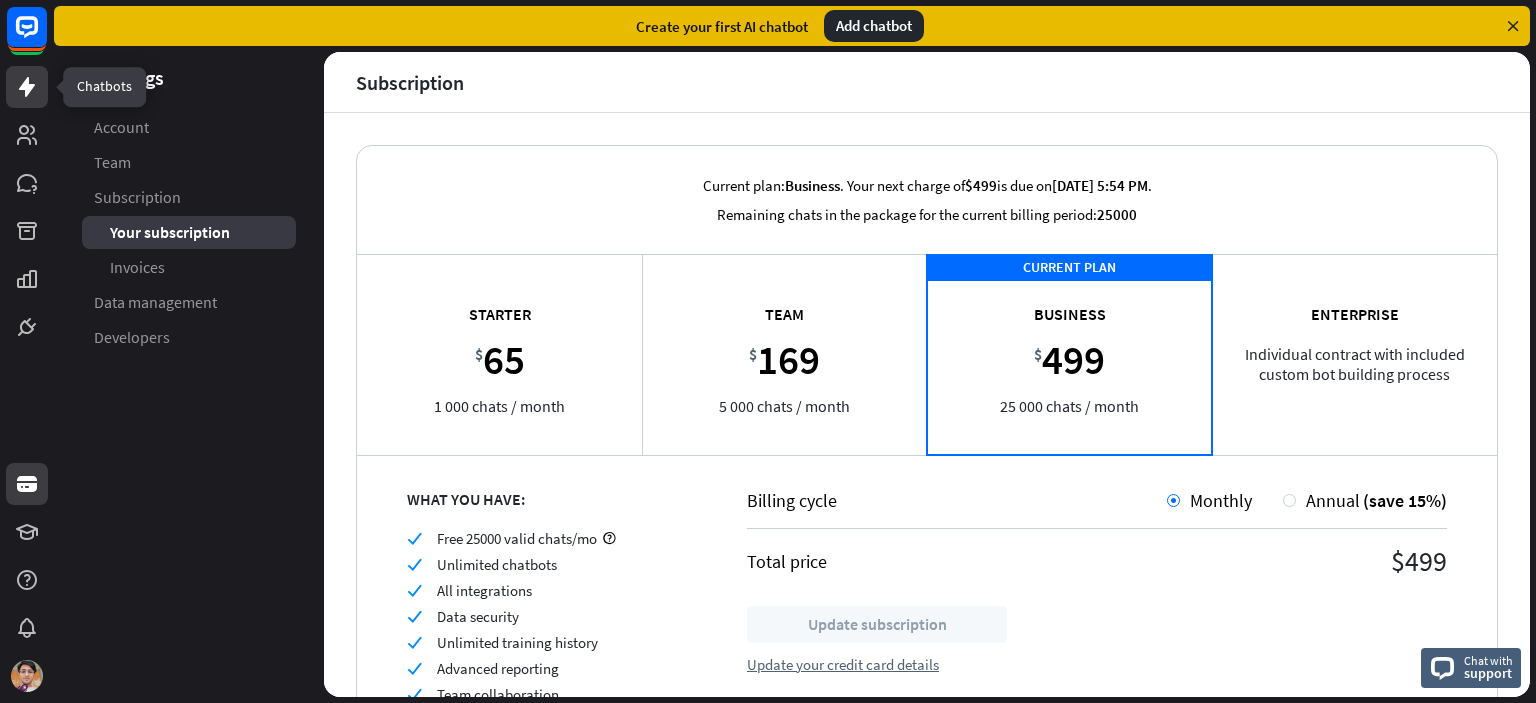 click at bounding box center (27, 87) 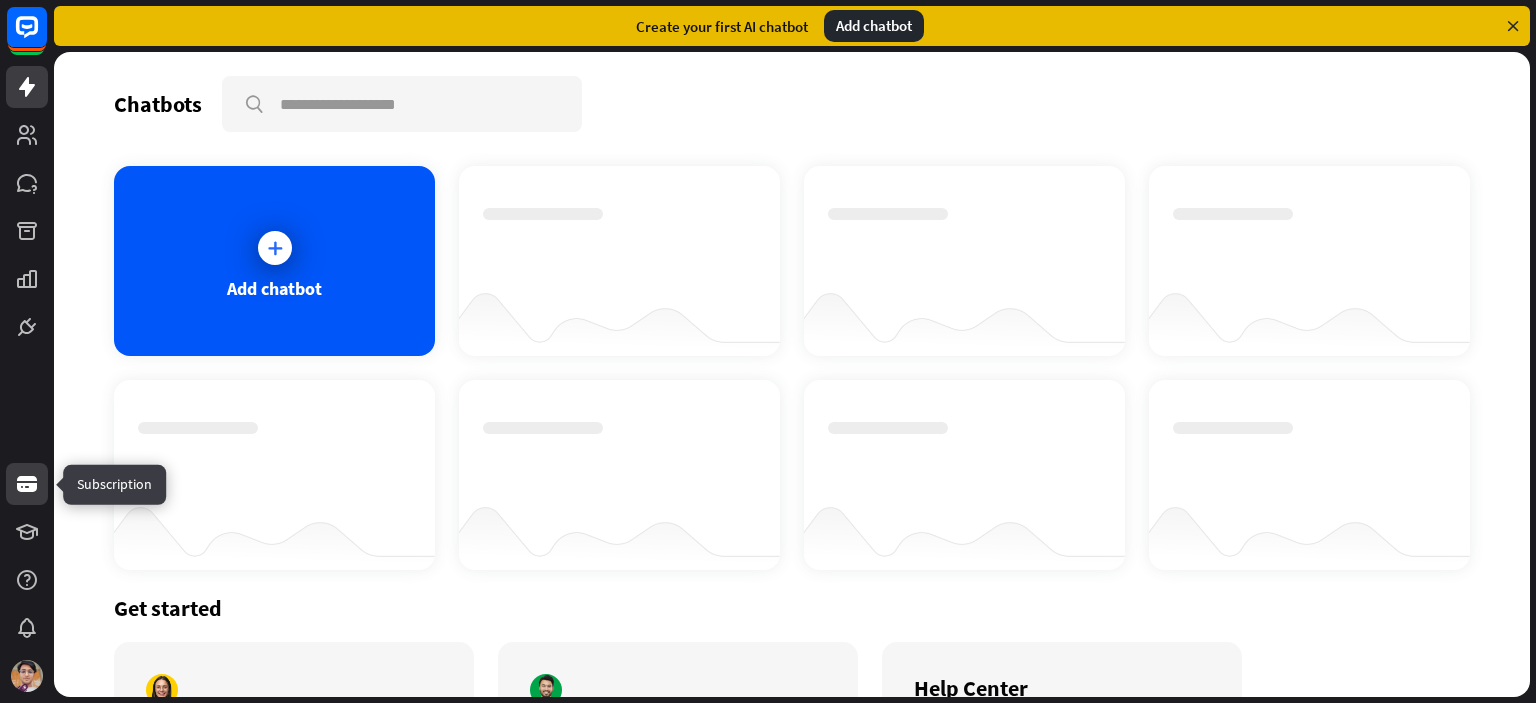 drag, startPoint x: 31, startPoint y: 484, endPoint x: 34, endPoint y: 495, distance: 11.401754 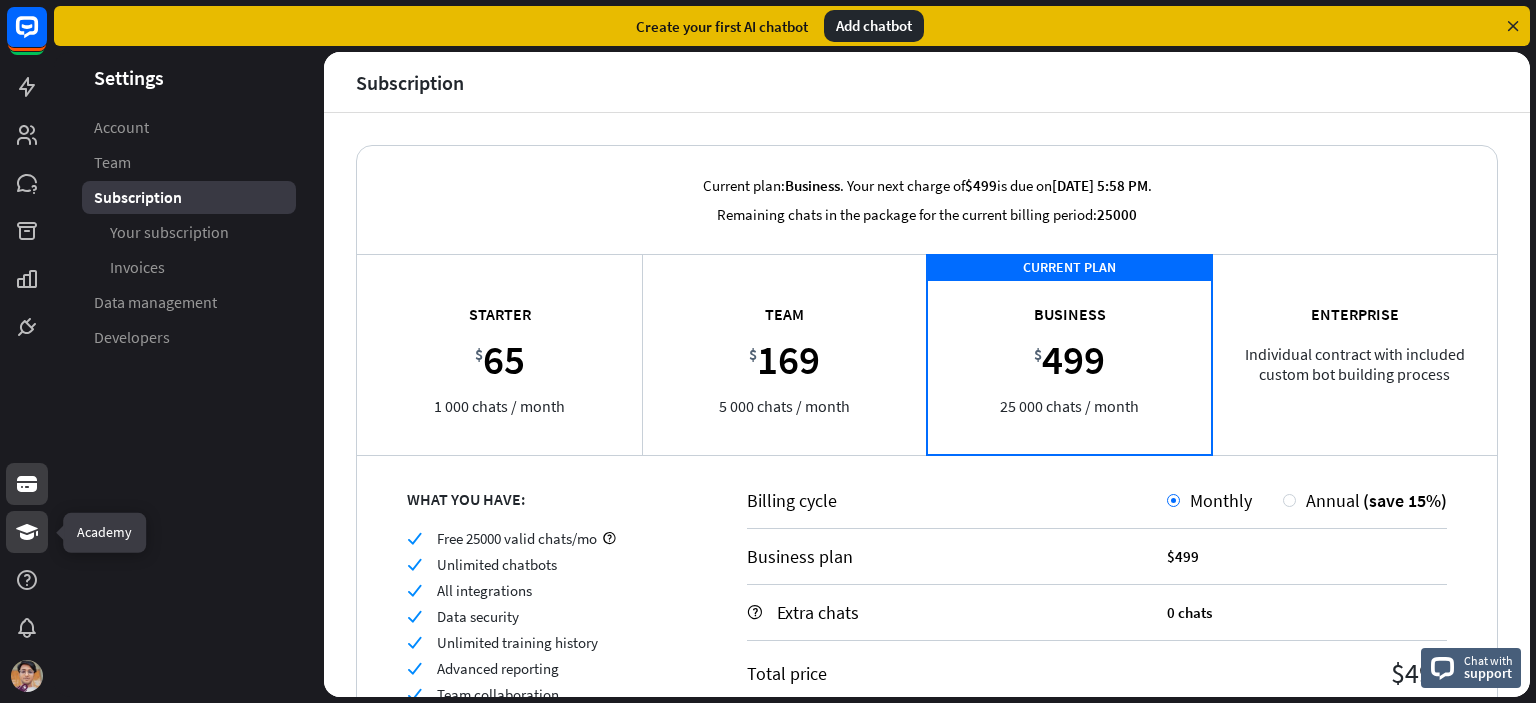 click 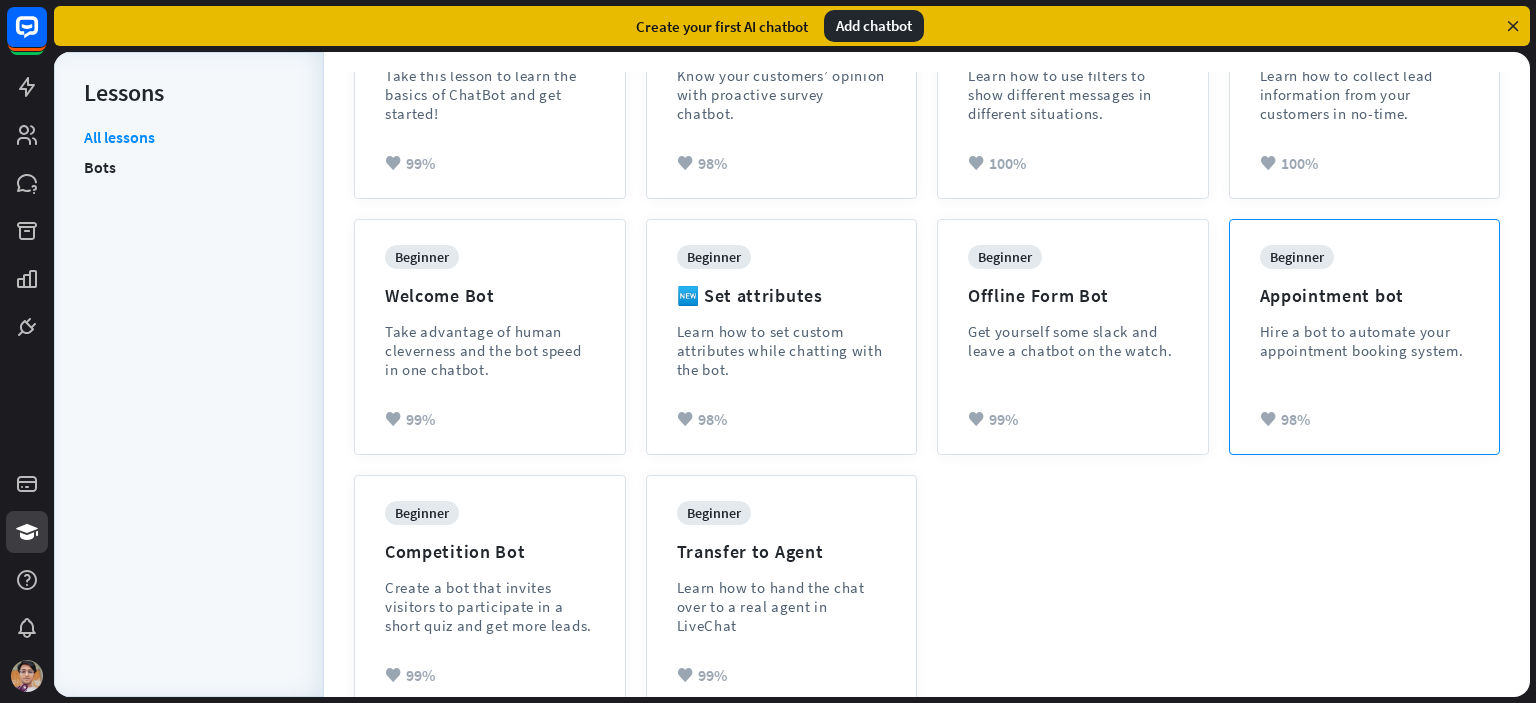 scroll, scrollTop: 396, scrollLeft: 0, axis: vertical 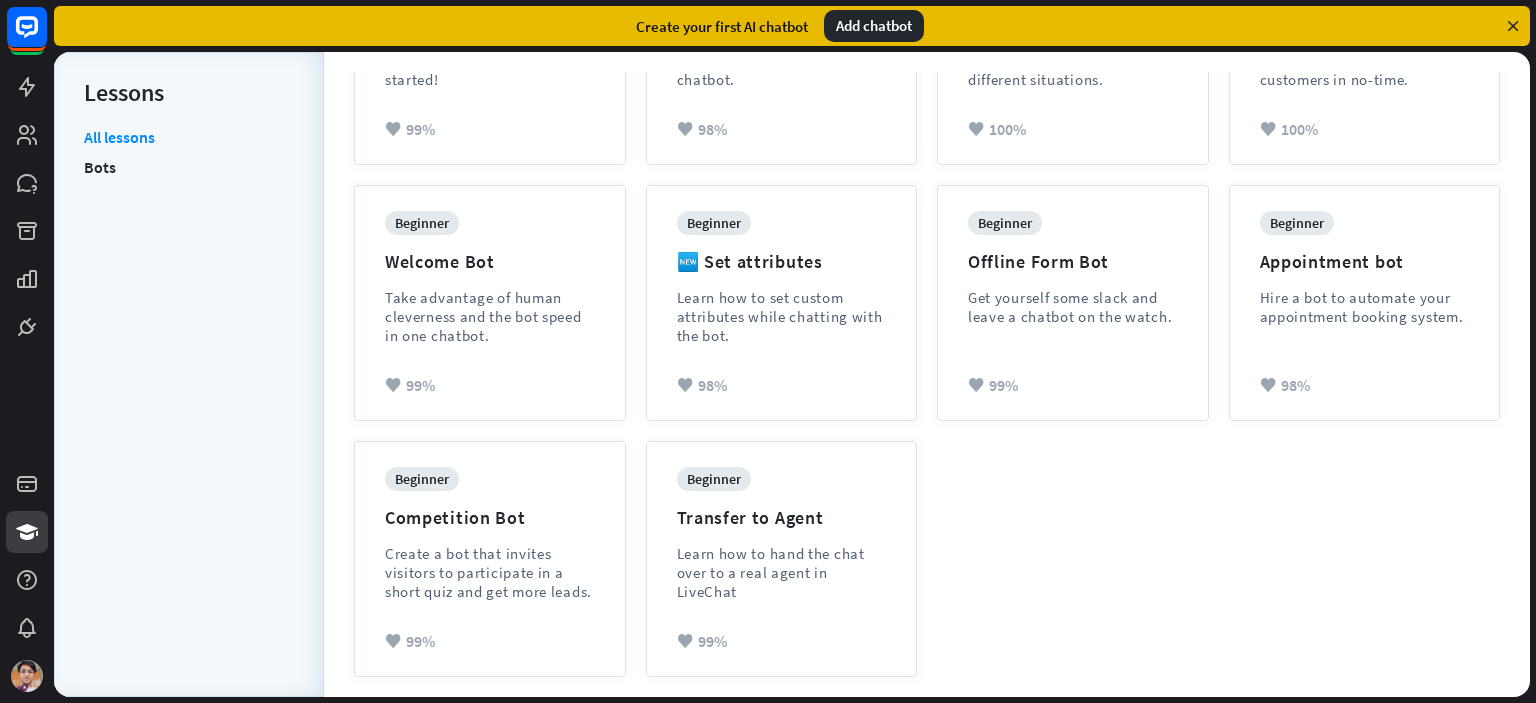 click on "Add chatbot" at bounding box center [874, 26] 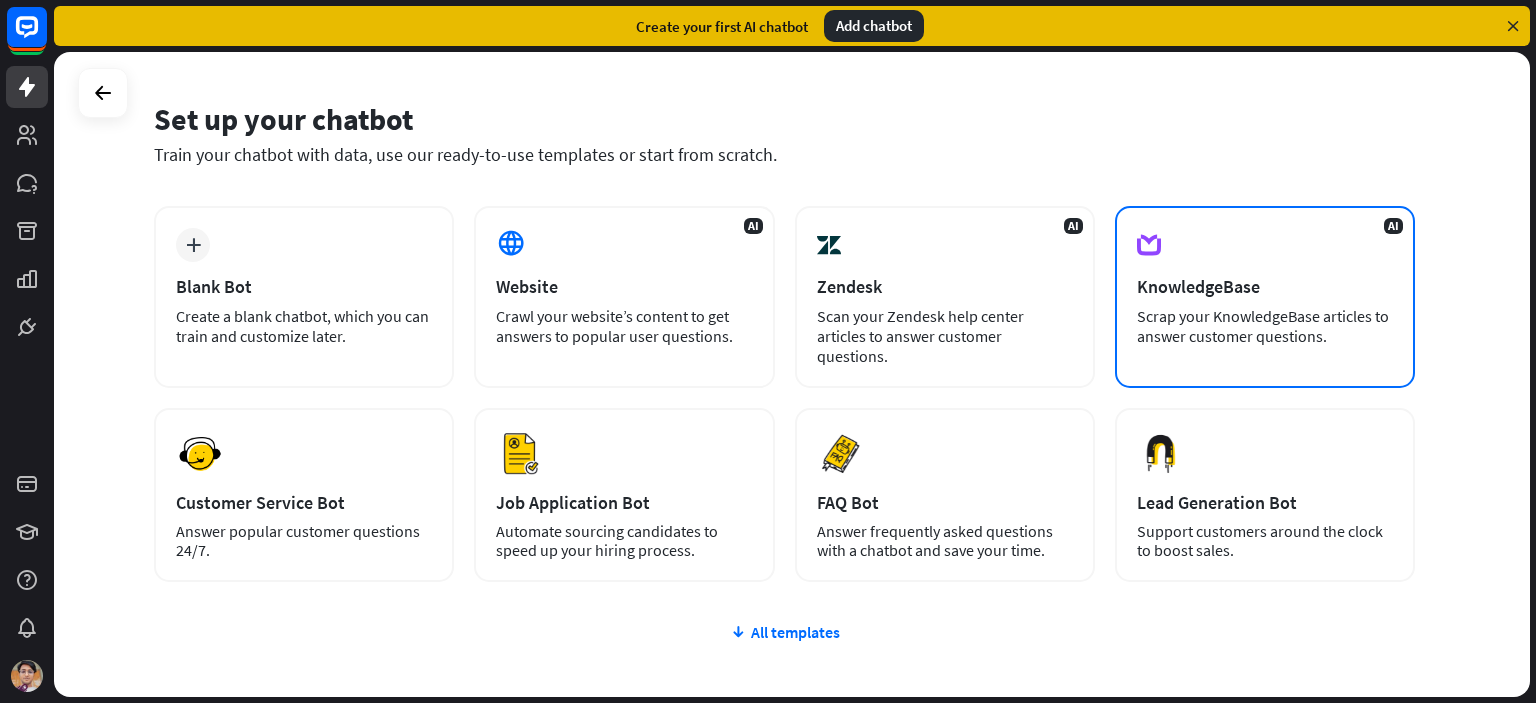 scroll, scrollTop: 160, scrollLeft: 0, axis: vertical 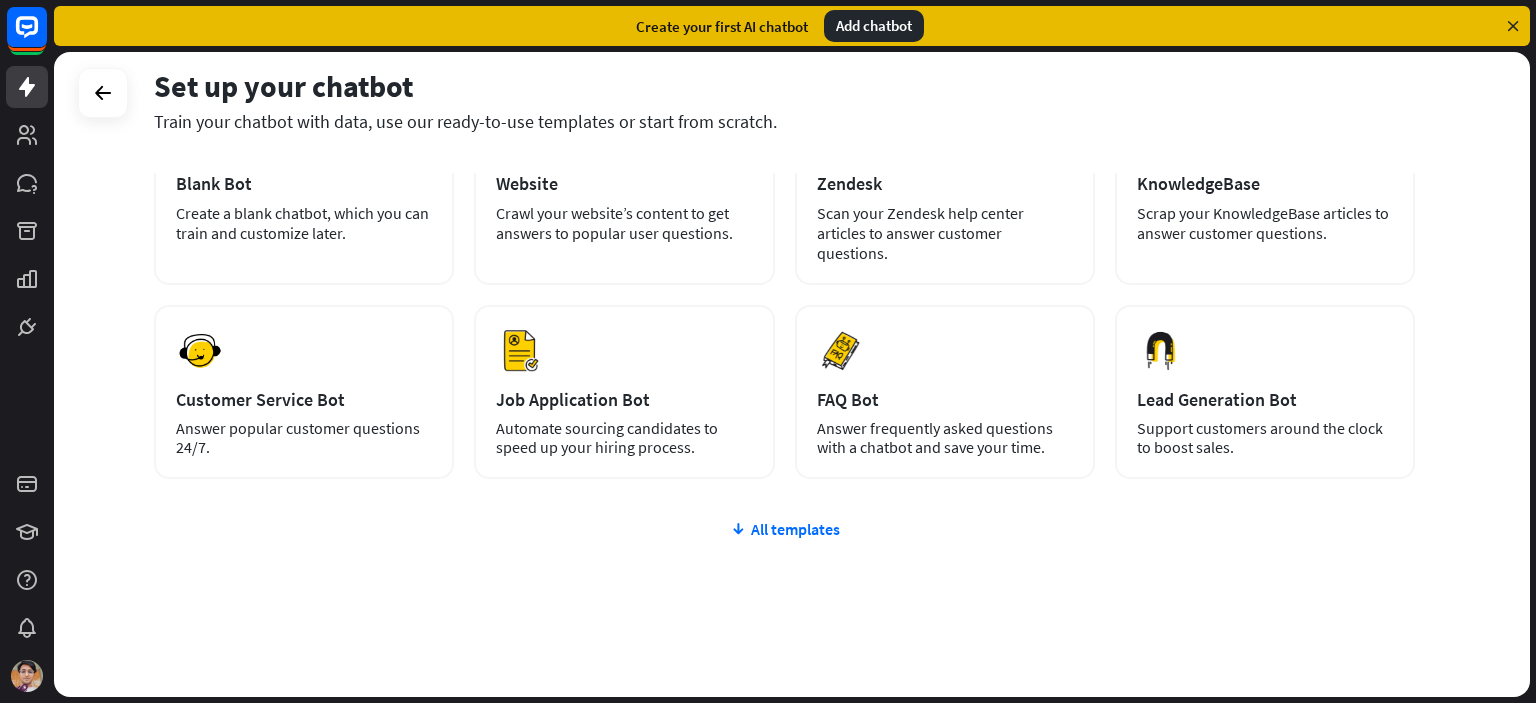 click on "plus   Blank Bot
Create a blank chatbot, which you can train and
customize later.
AI     Website
Crawl your website’s content to get answers to
popular user questions.
AI               Zendesk
Scan your Zendesk help center articles to answer
customer questions.
AI         KnowledgeBase
Scrap your KnowledgeBase articles to answer customer
questions.
[GEOGRAPHIC_DATA]
Customer Service Bot
Answer popular customer questions 24/7.
[GEOGRAPHIC_DATA]" at bounding box center (784, 411) 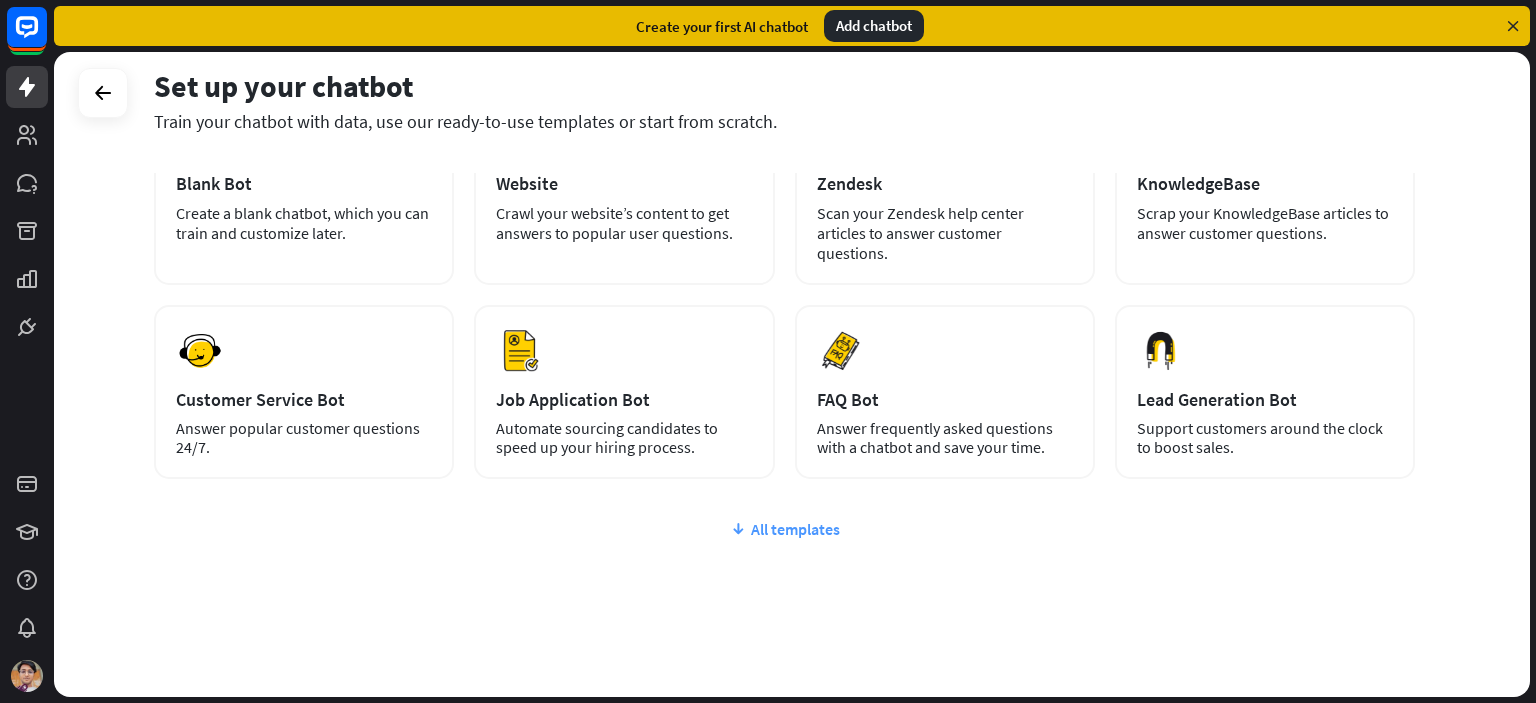 click on "All templates" at bounding box center [784, 529] 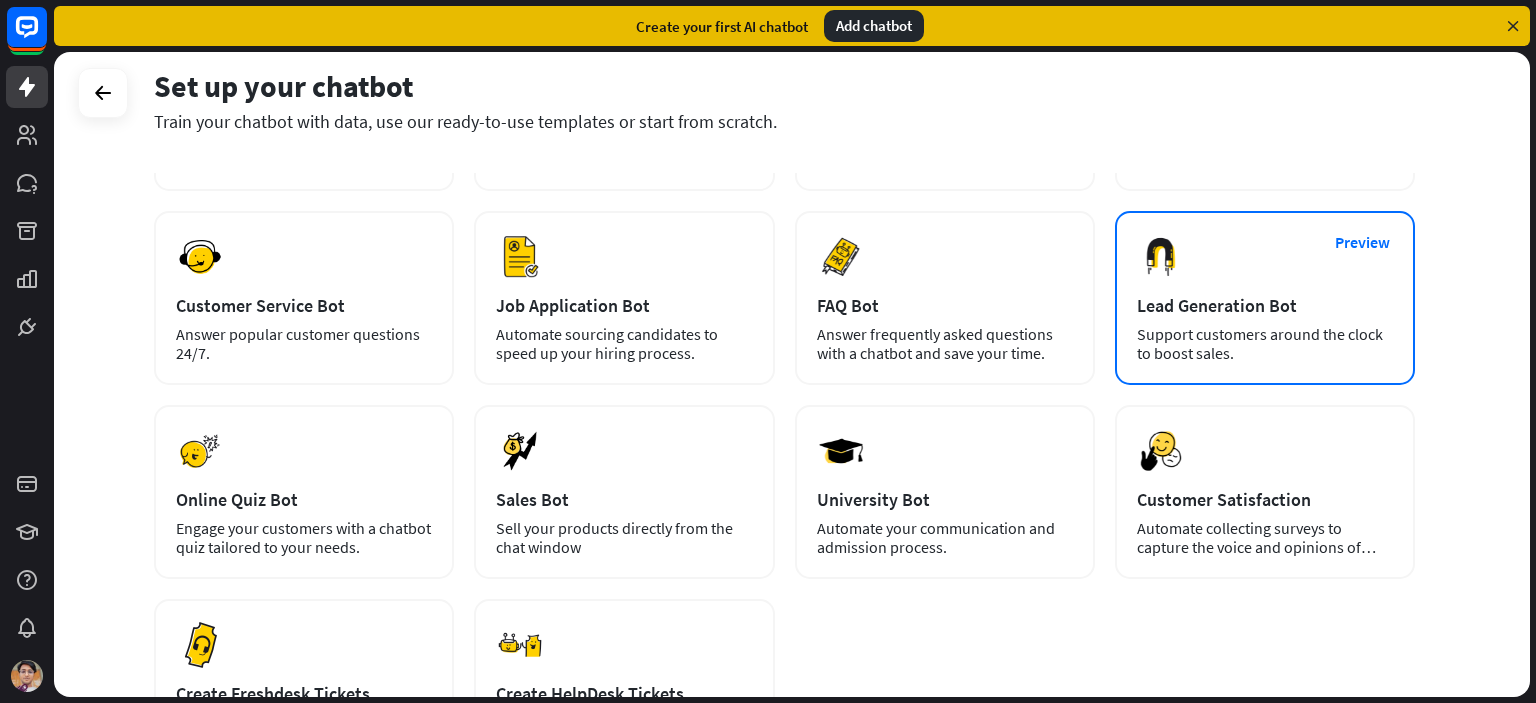 scroll, scrollTop: 46, scrollLeft: 0, axis: vertical 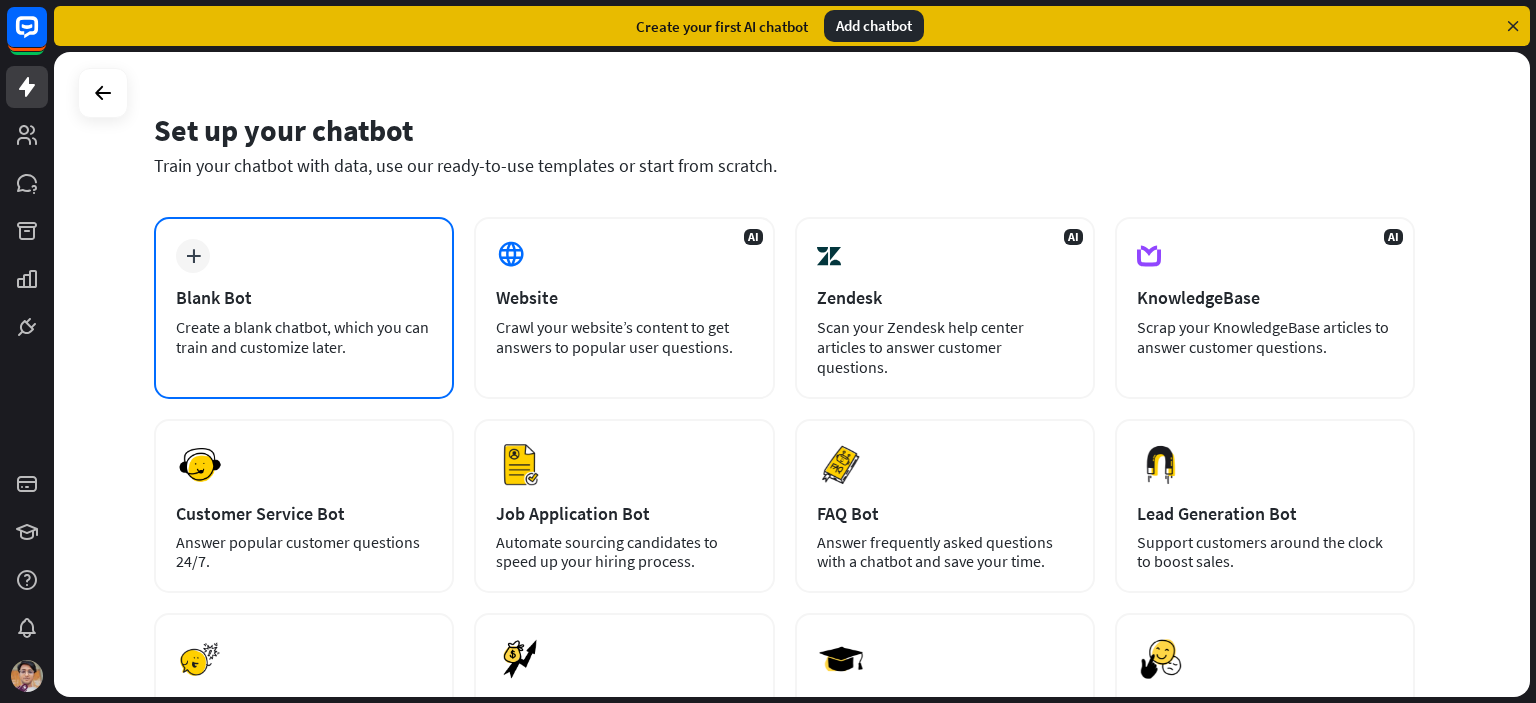 click on "Blank Bot" at bounding box center [304, 297] 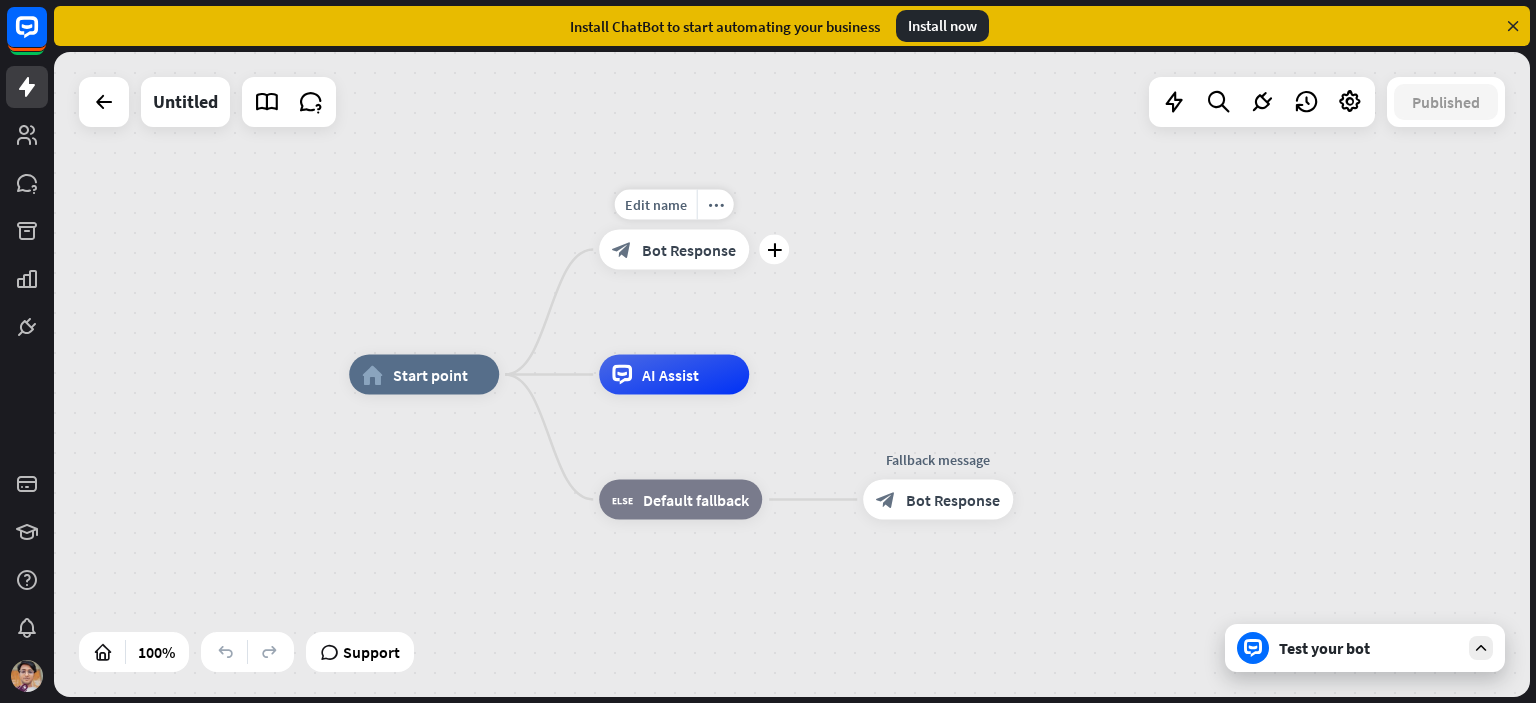 click on "Bot Response" at bounding box center [689, 250] 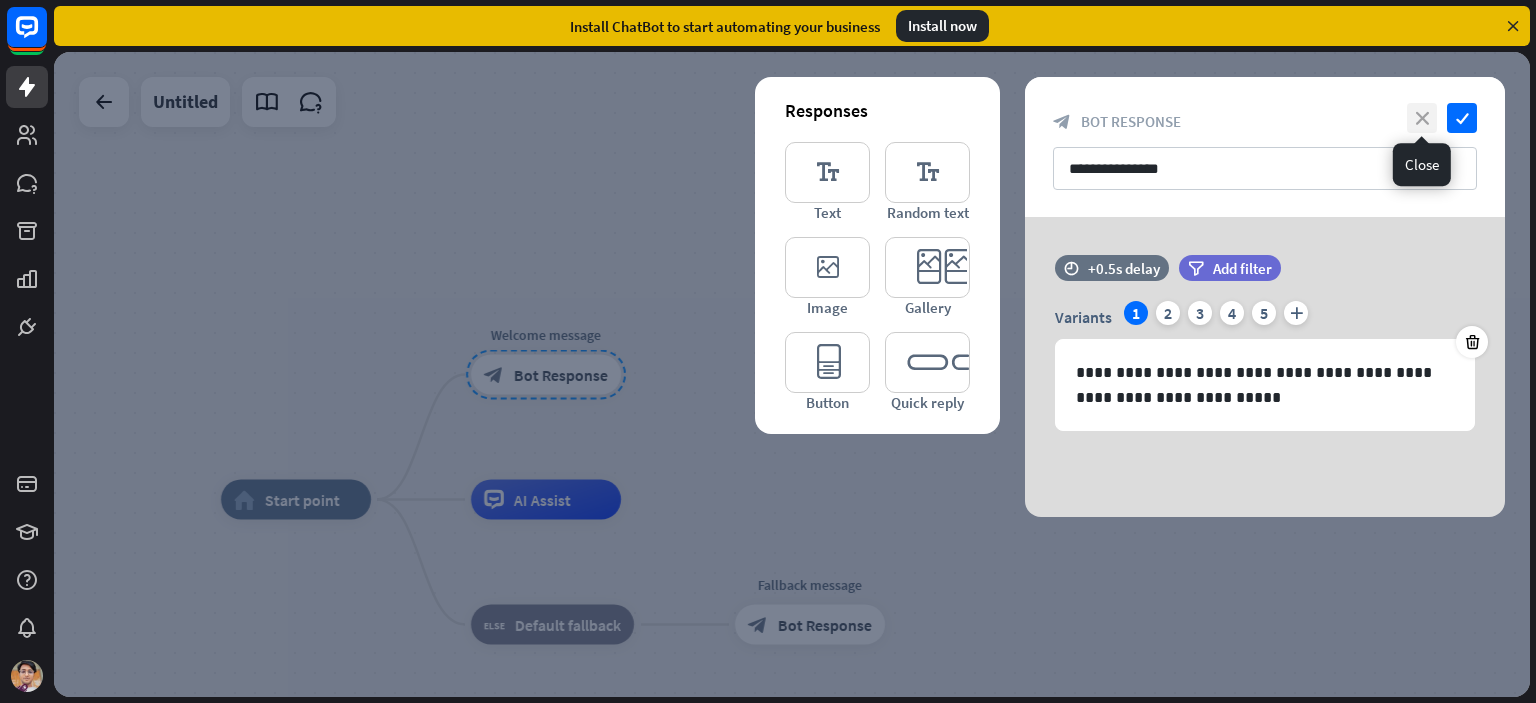 click on "close" at bounding box center [1422, 118] 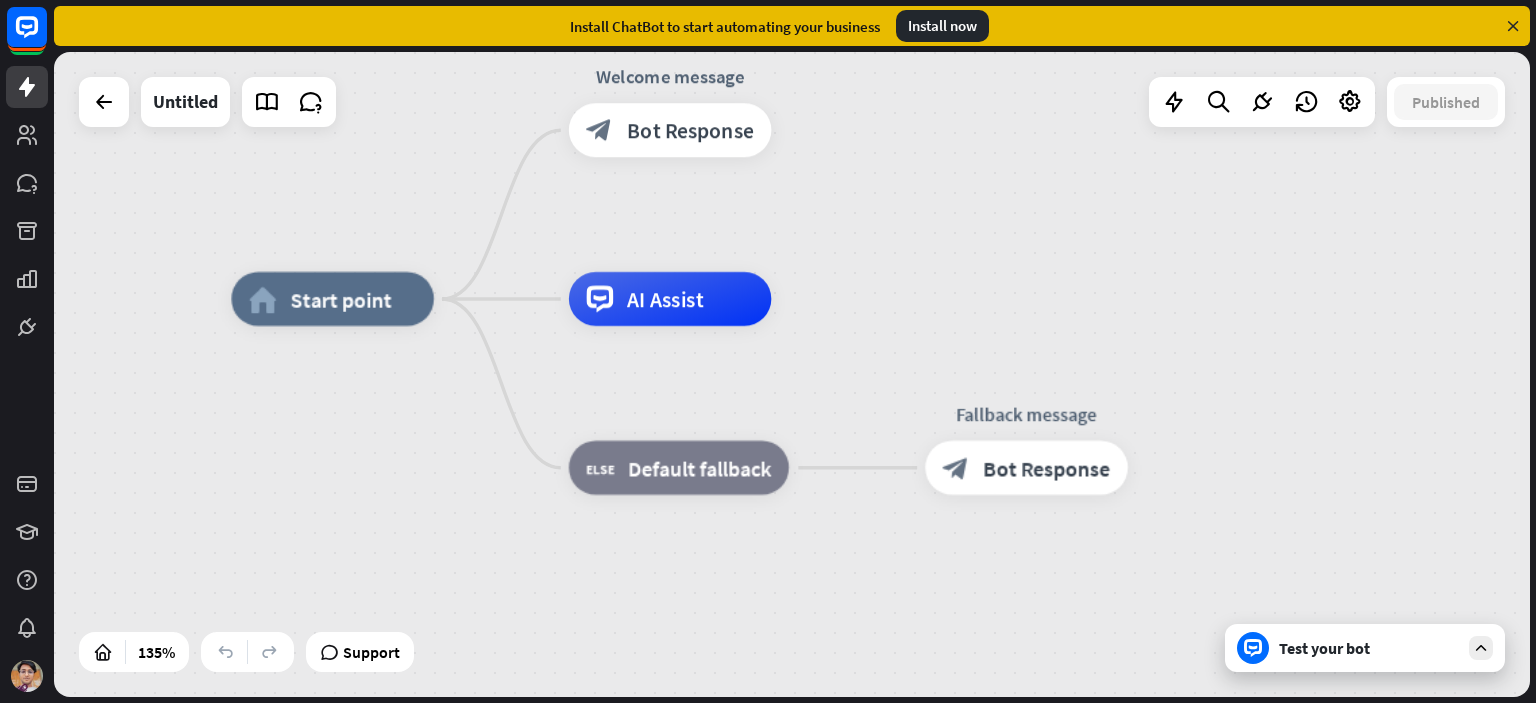 drag, startPoint x: 864, startPoint y: 224, endPoint x: 931, endPoint y: 160, distance: 92.65527 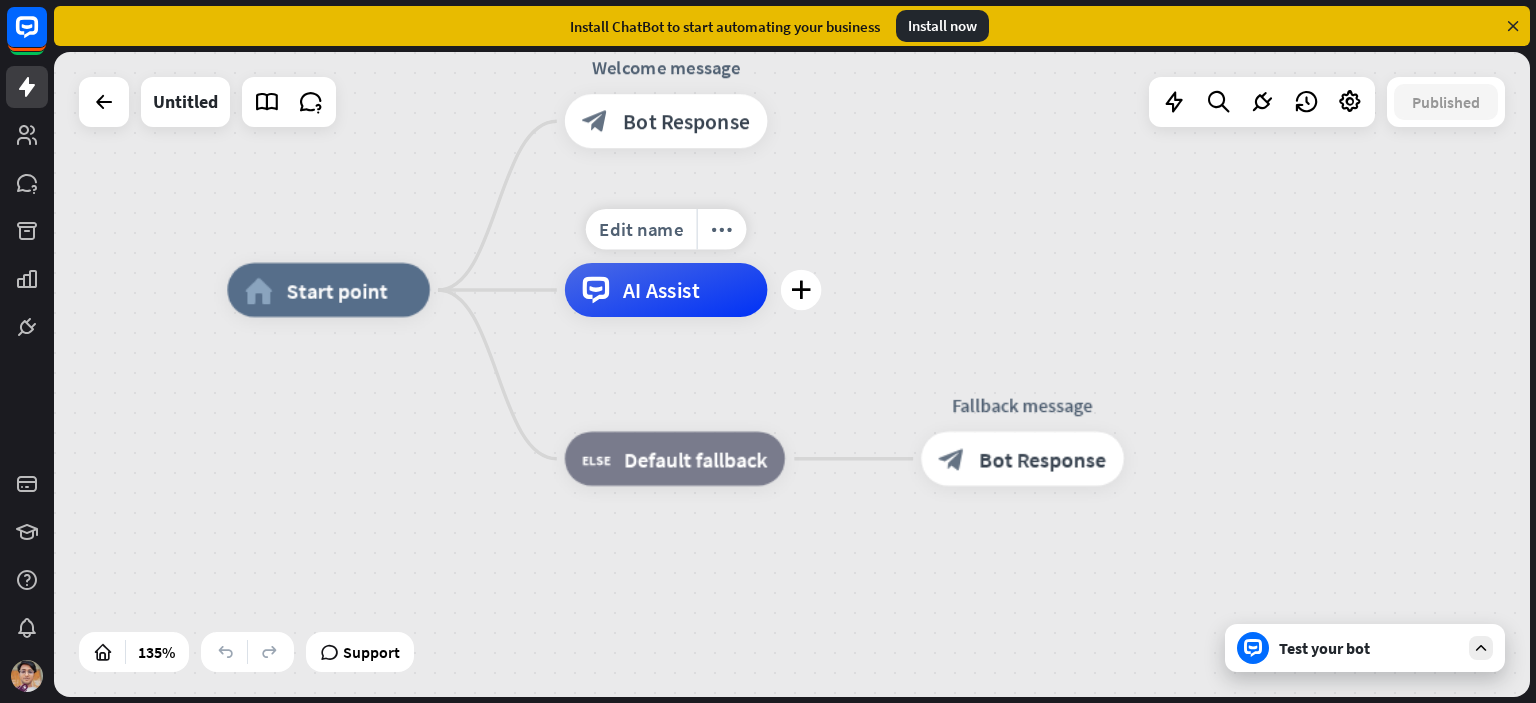 click on "AI Assist" at bounding box center [661, 289] 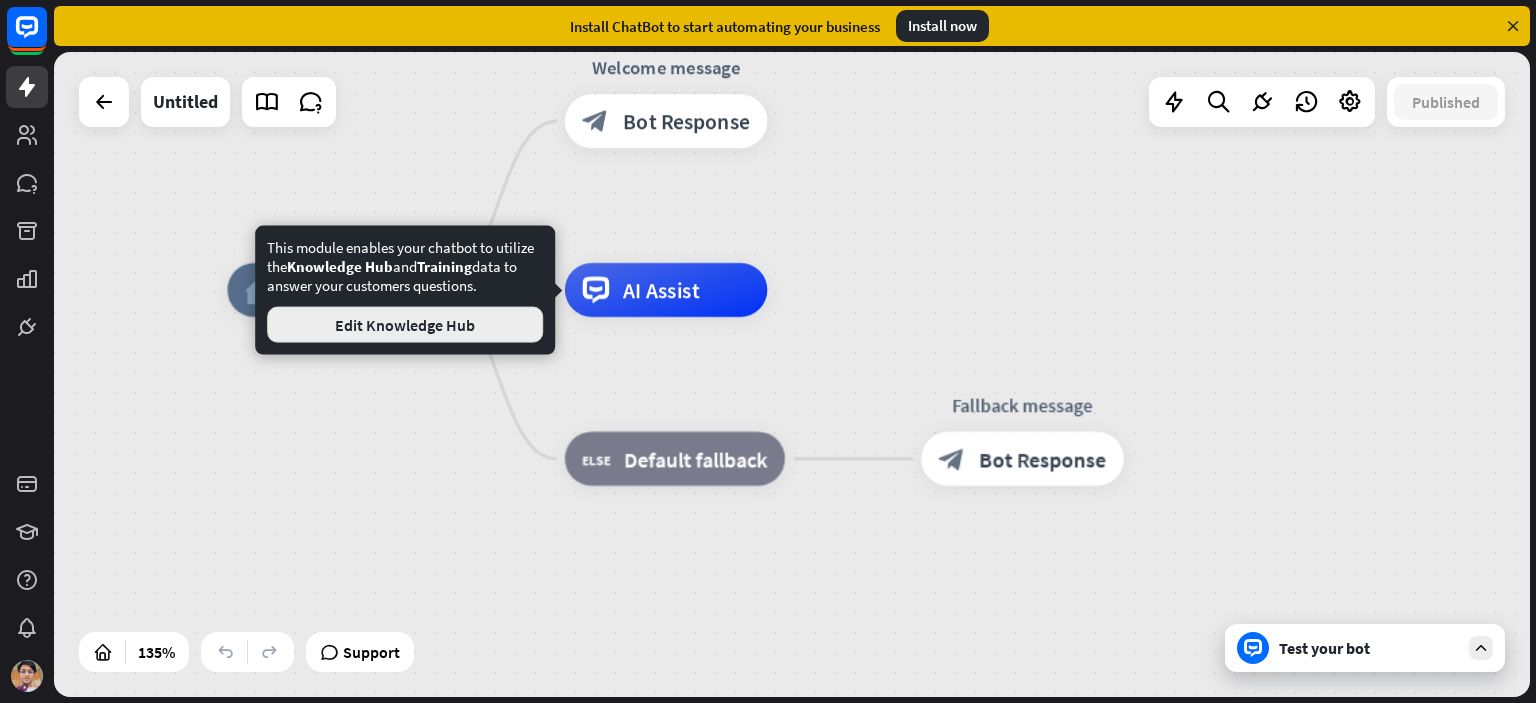 click on "Edit Knowledge Hub" at bounding box center [405, 325] 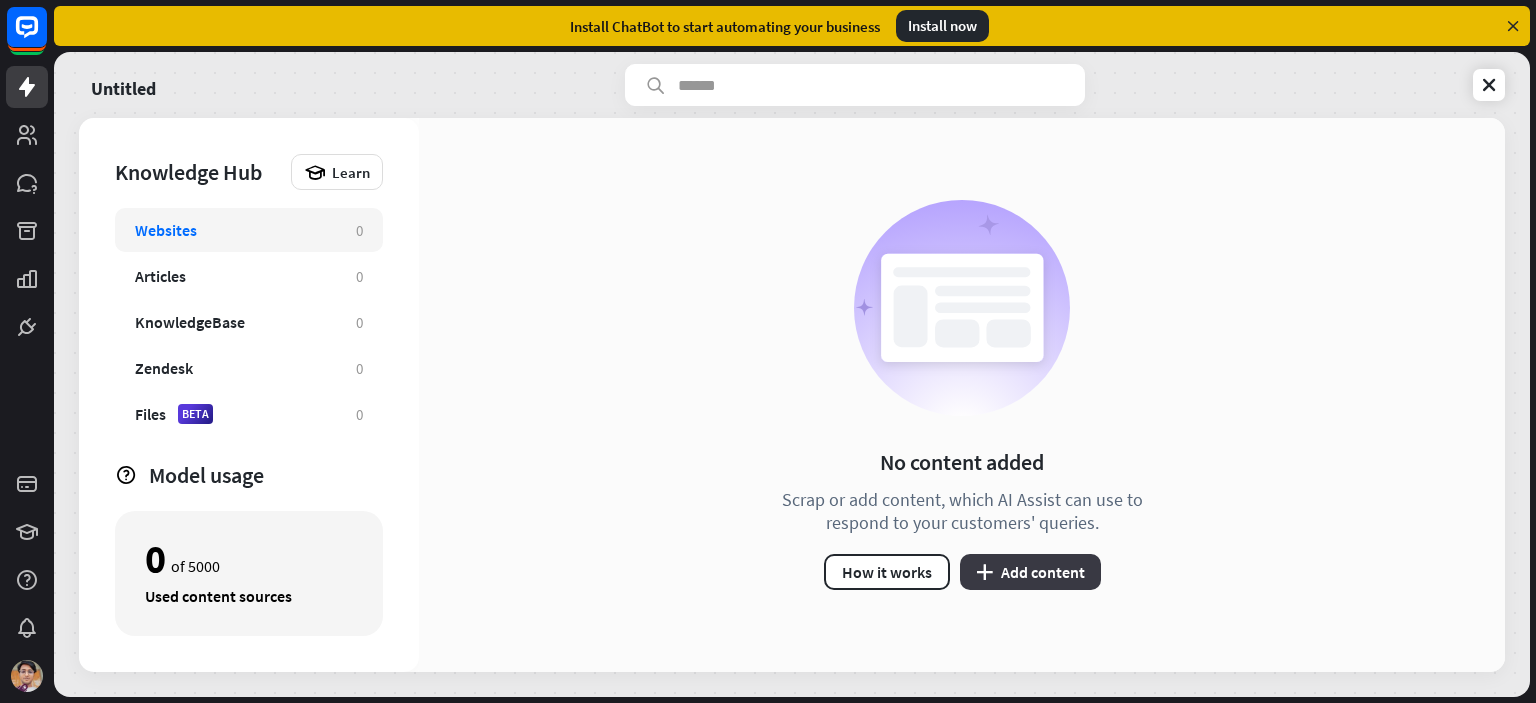 click on "plus
Add content" at bounding box center [1030, 572] 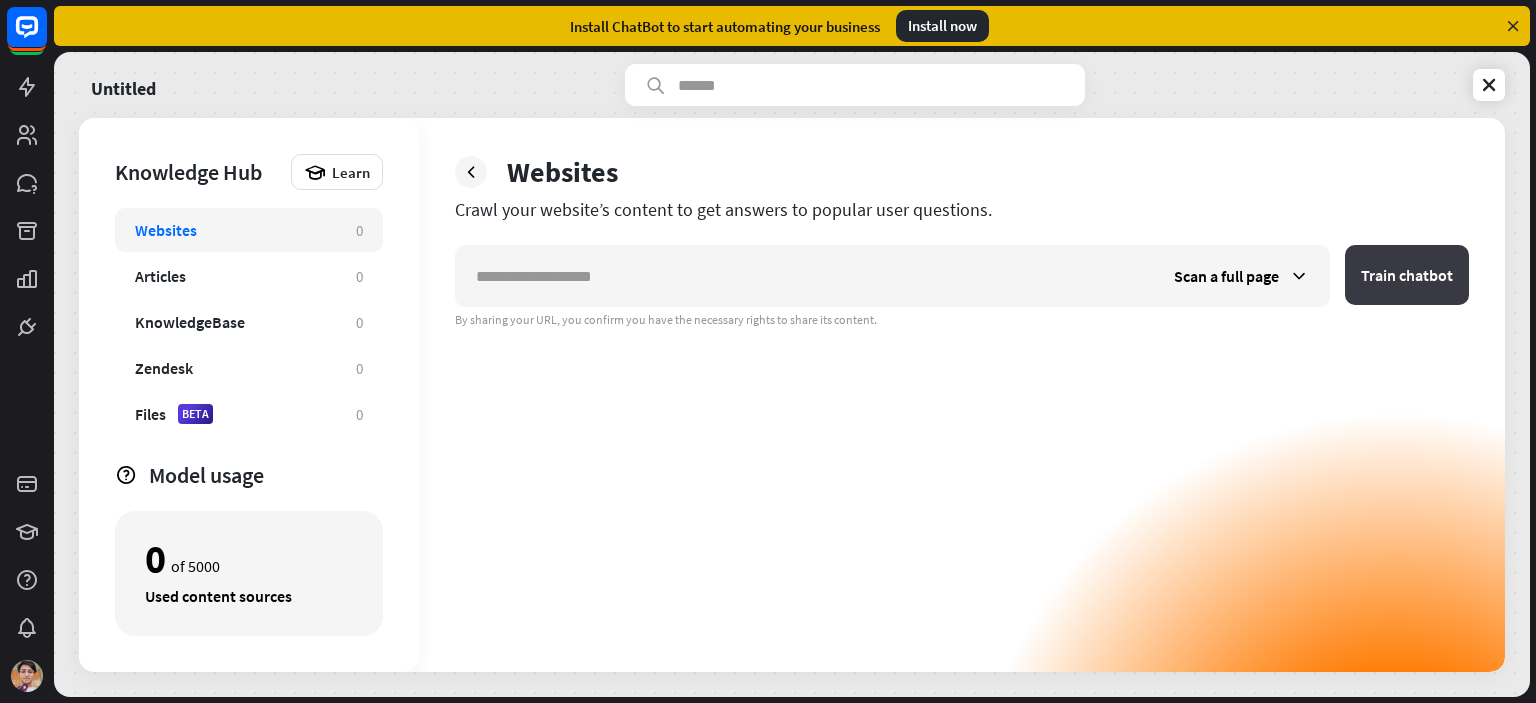 click on "Train chatbot" at bounding box center (1407, 275) 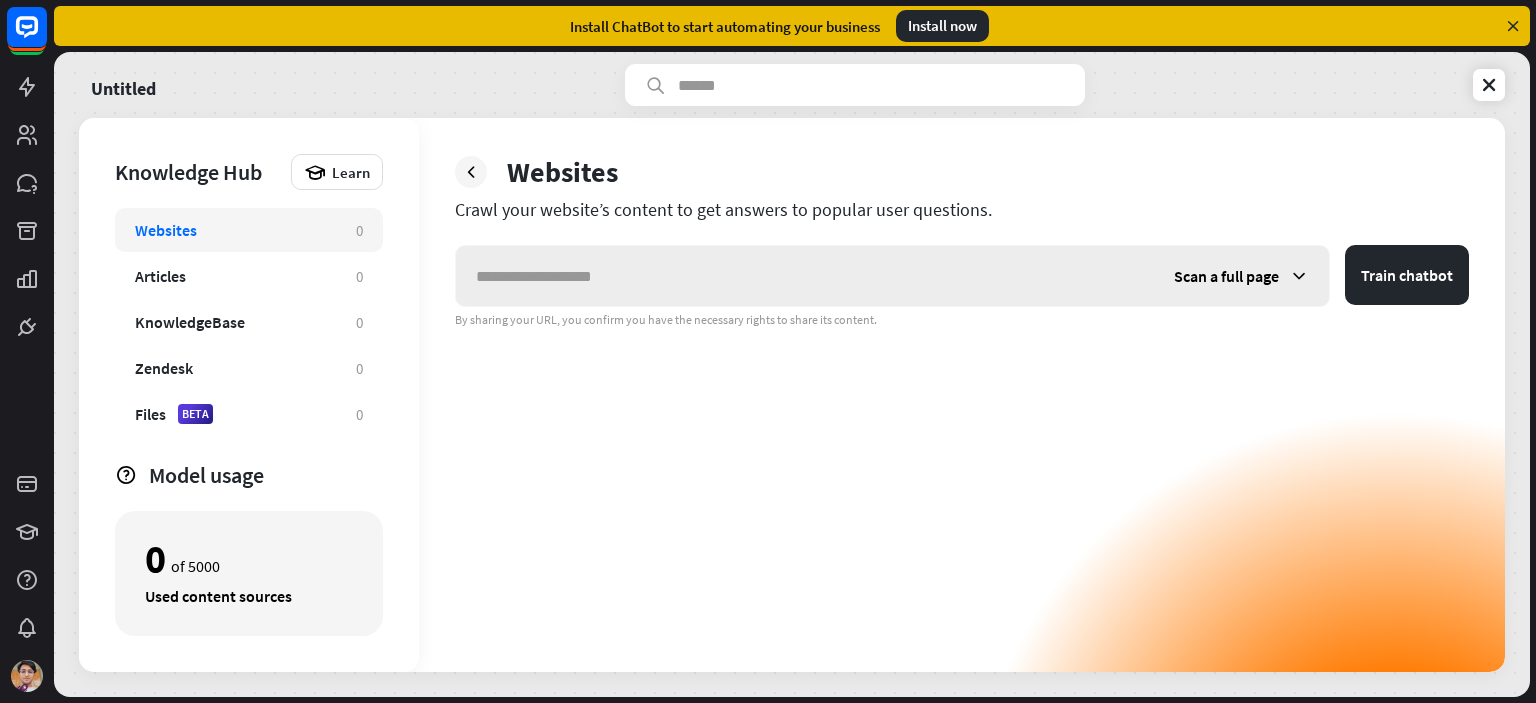 click on "Scan a full page" at bounding box center [1241, 276] 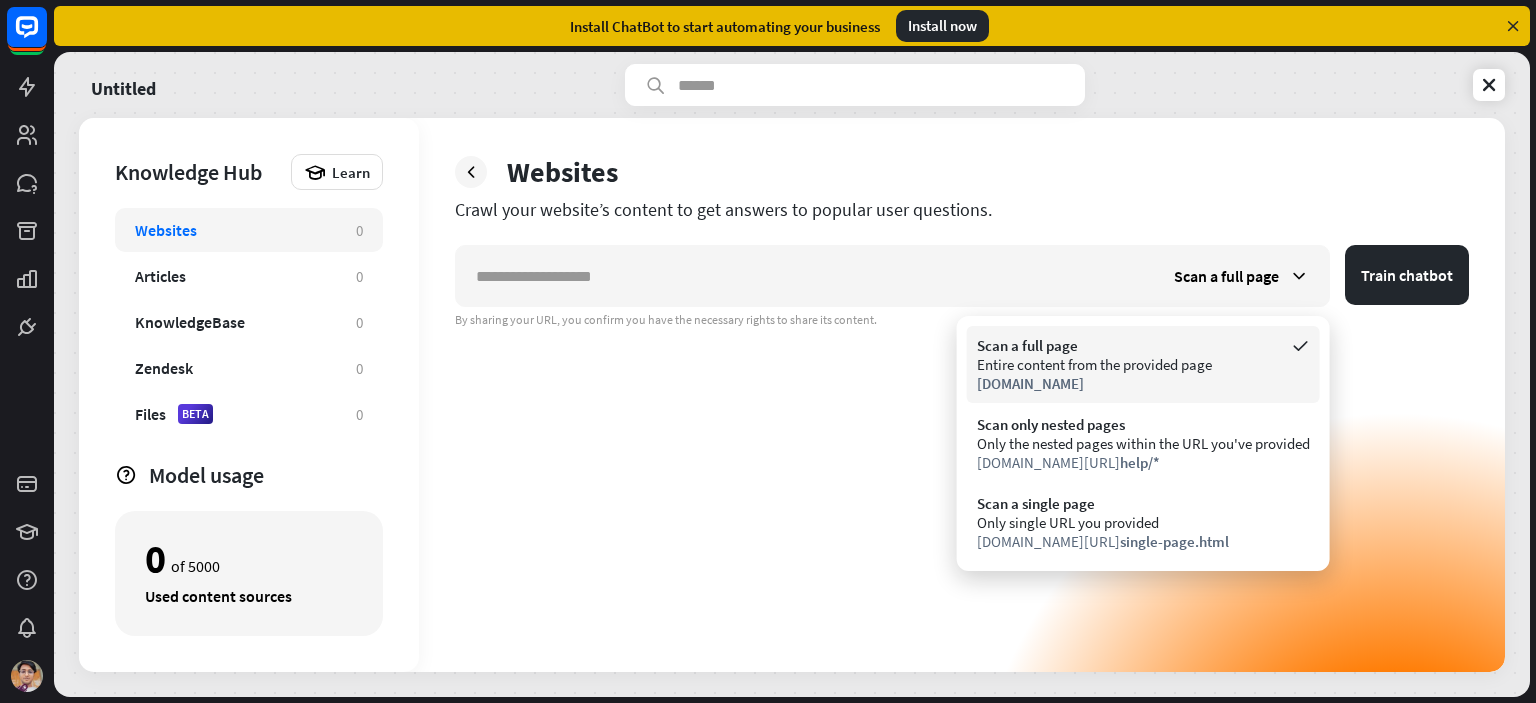 click on "Scan a full page" at bounding box center (1143, 345) 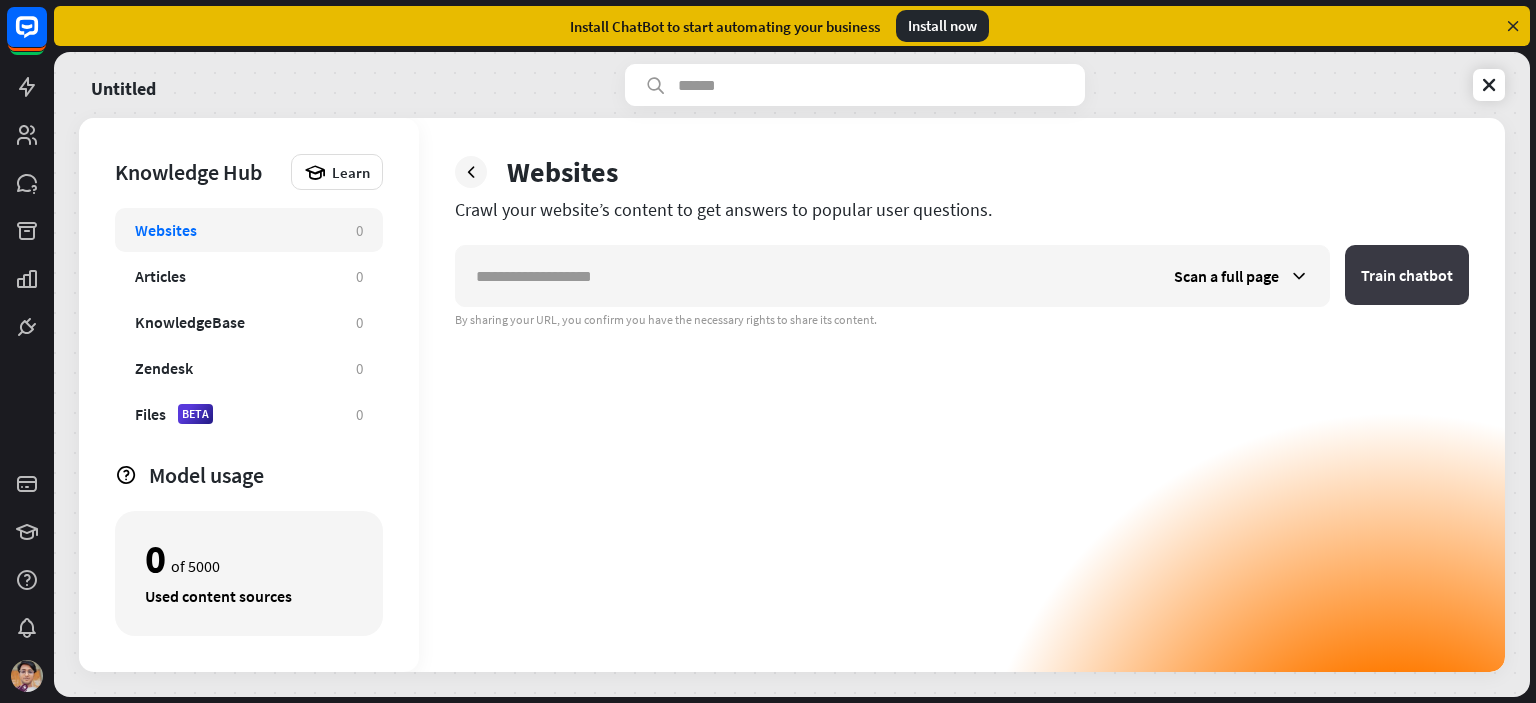 click on "Train chatbot" at bounding box center [1407, 275] 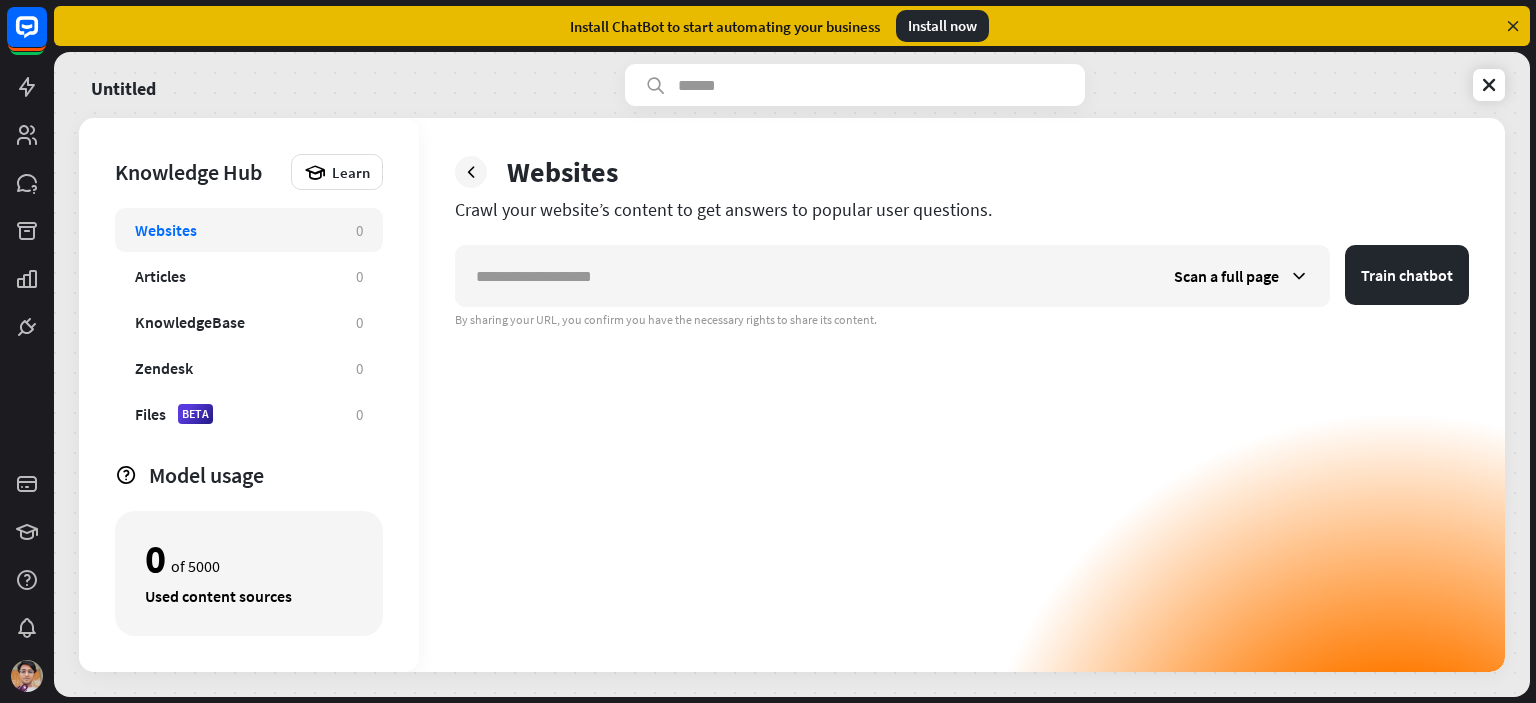 click on "0
of 5000
Used content sources" at bounding box center [249, 573] 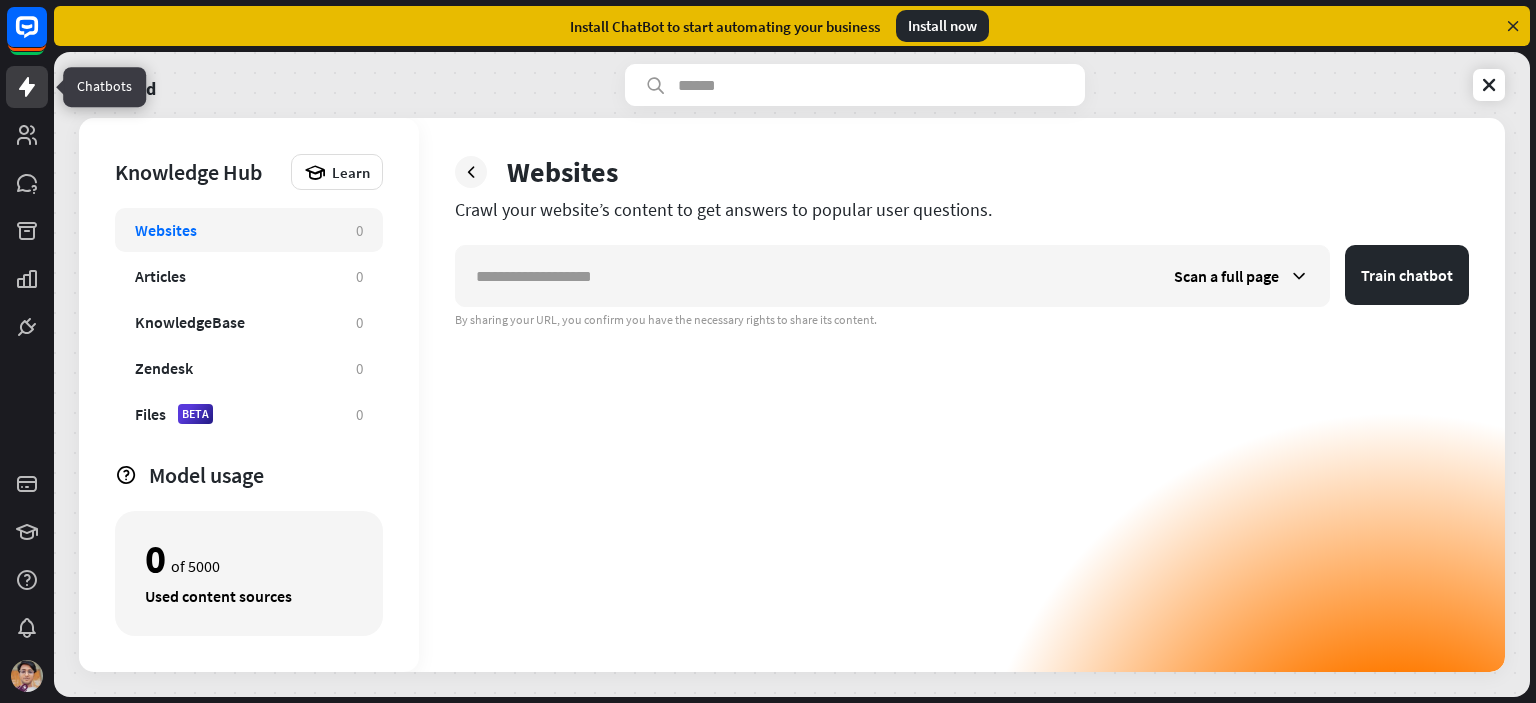 click 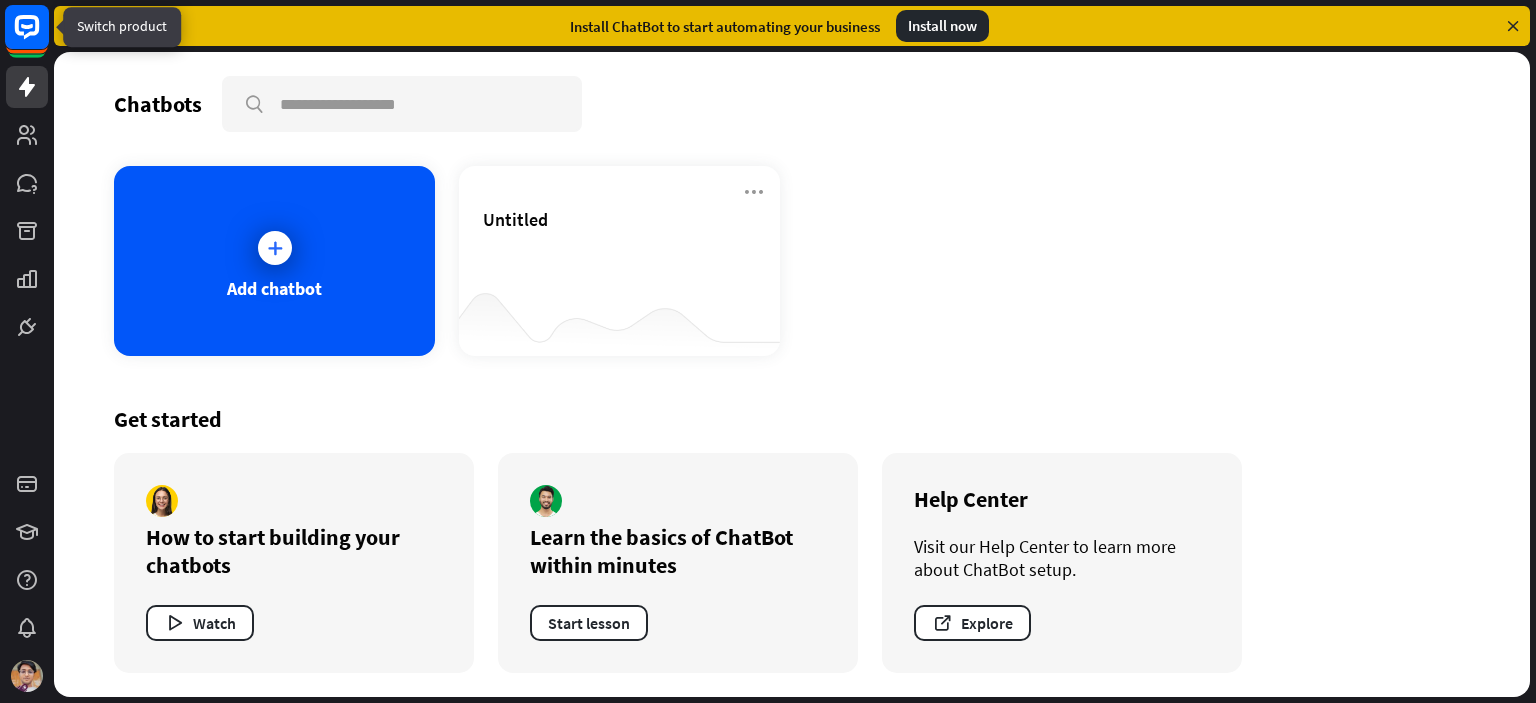 click 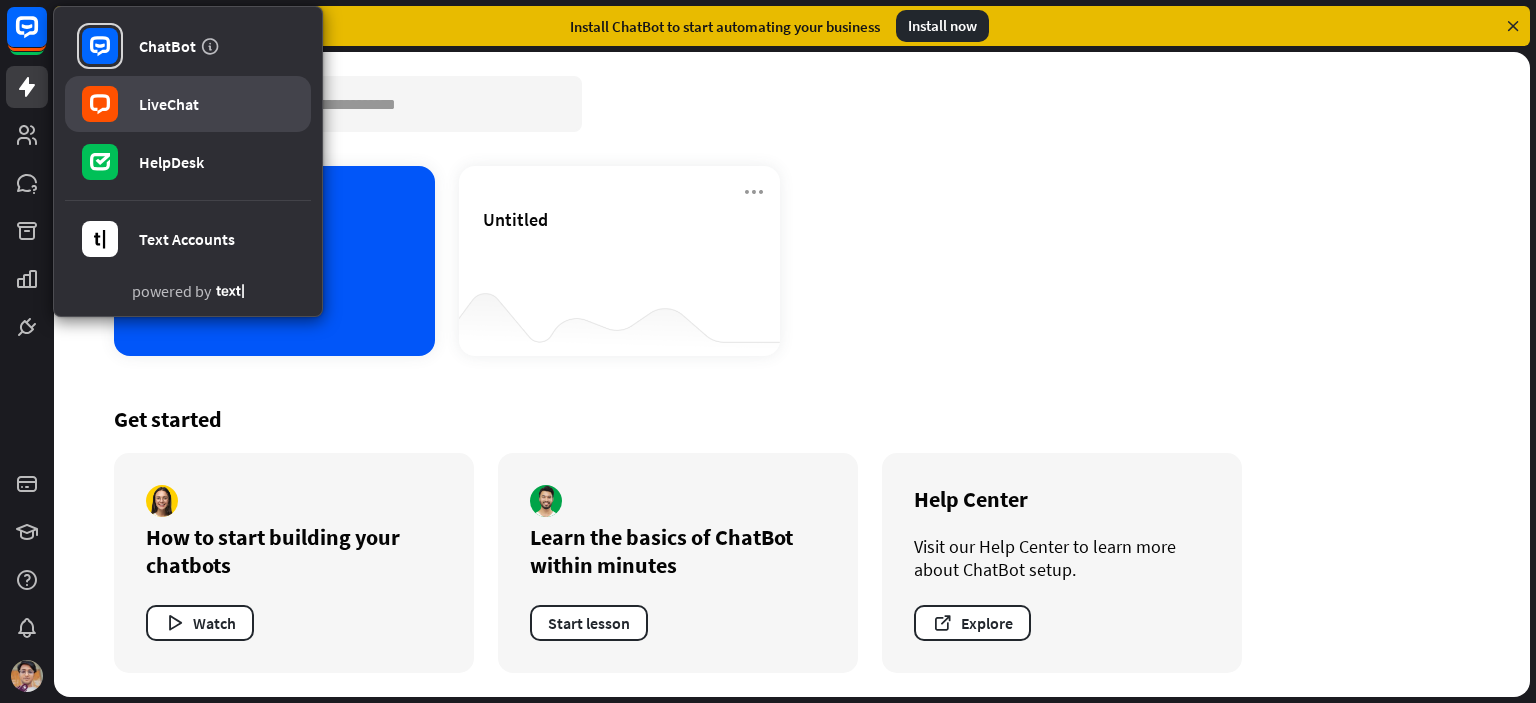 click on "LiveChat" at bounding box center (169, 104) 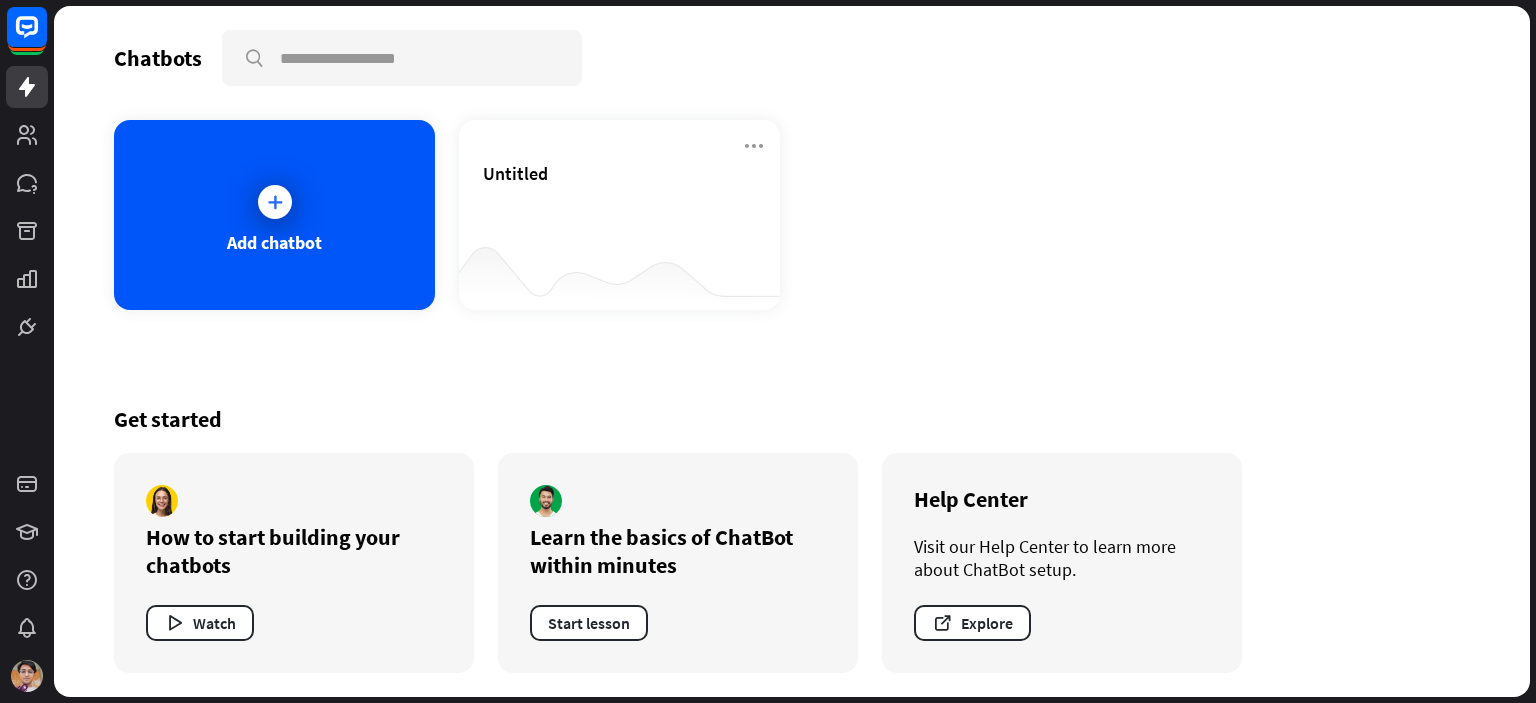 drag, startPoint x: 29, startPoint y: 508, endPoint x: 39, endPoint y: 527, distance: 21.470911 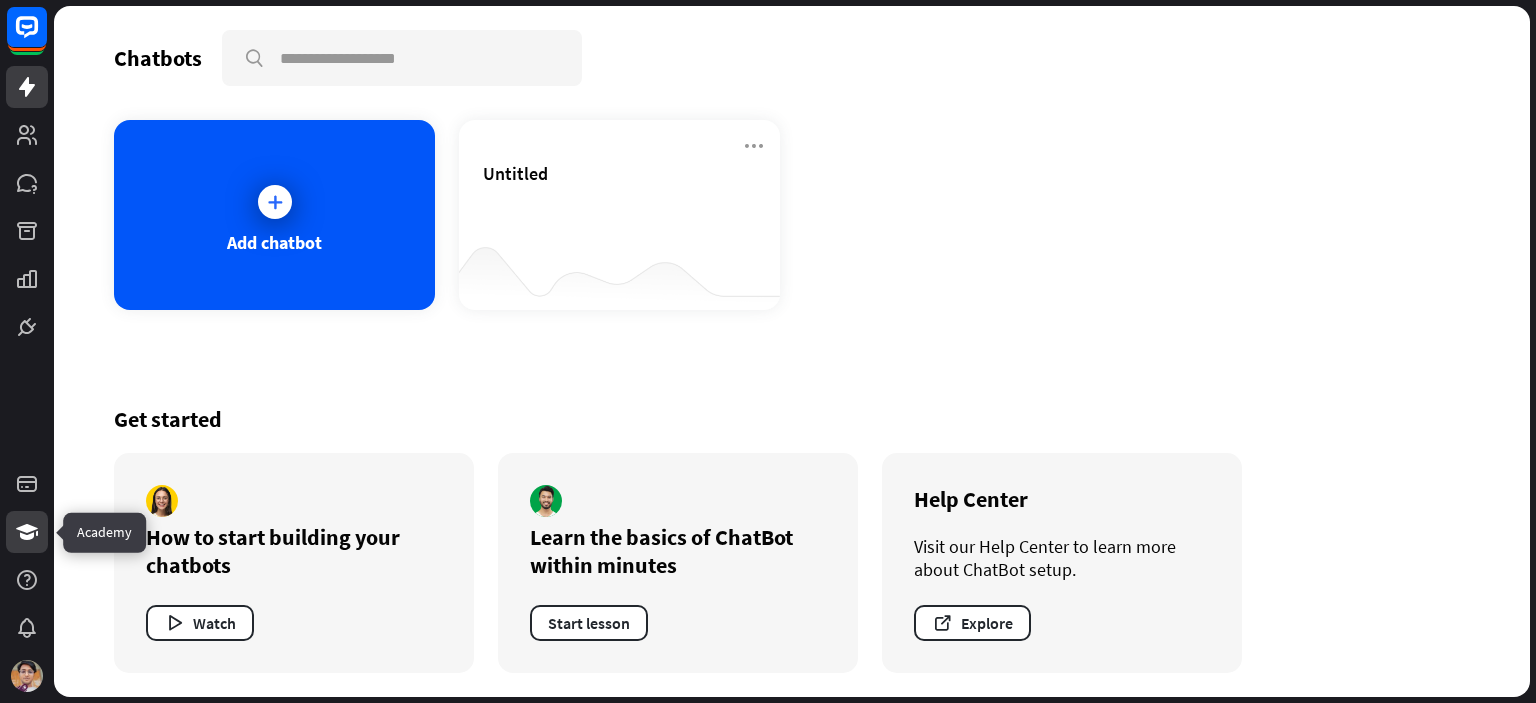 click at bounding box center [27, 532] 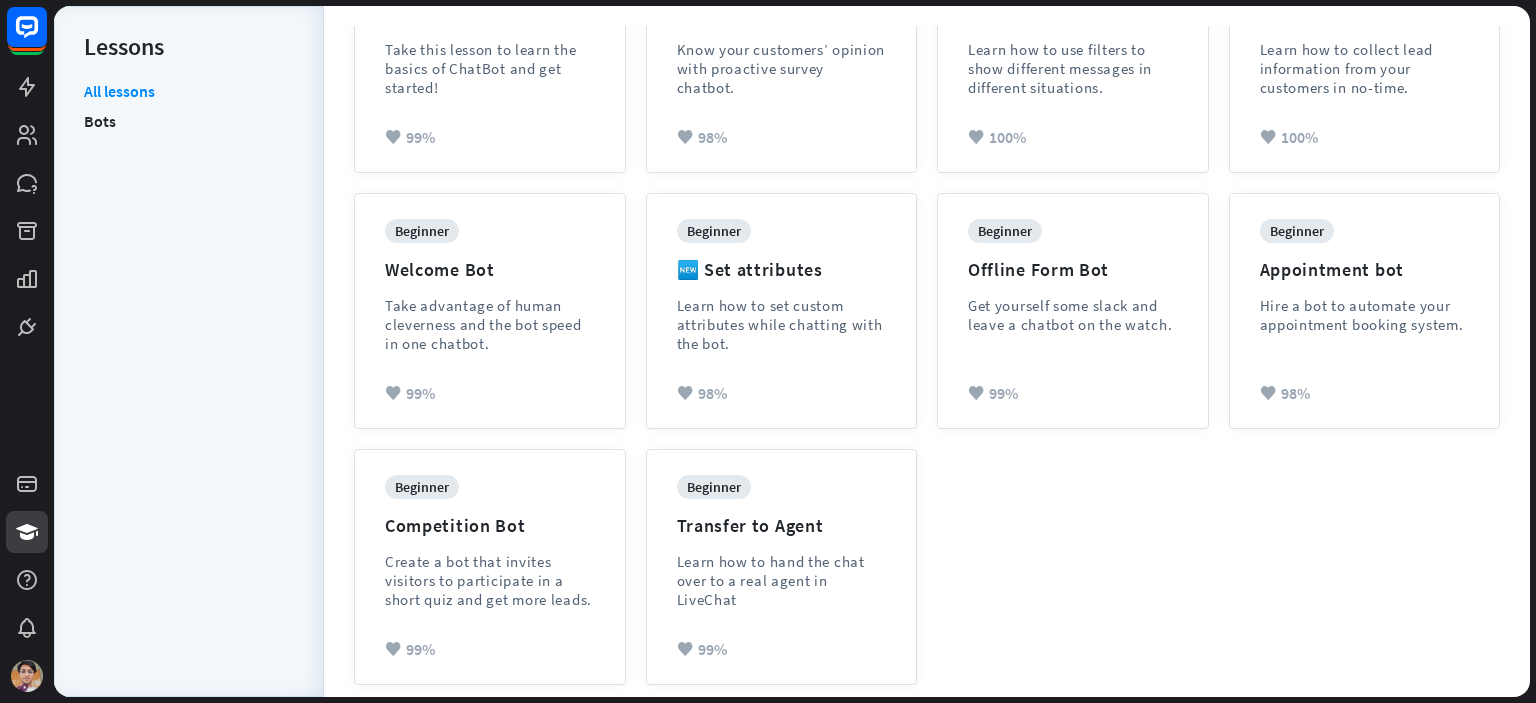 scroll, scrollTop: 349, scrollLeft: 0, axis: vertical 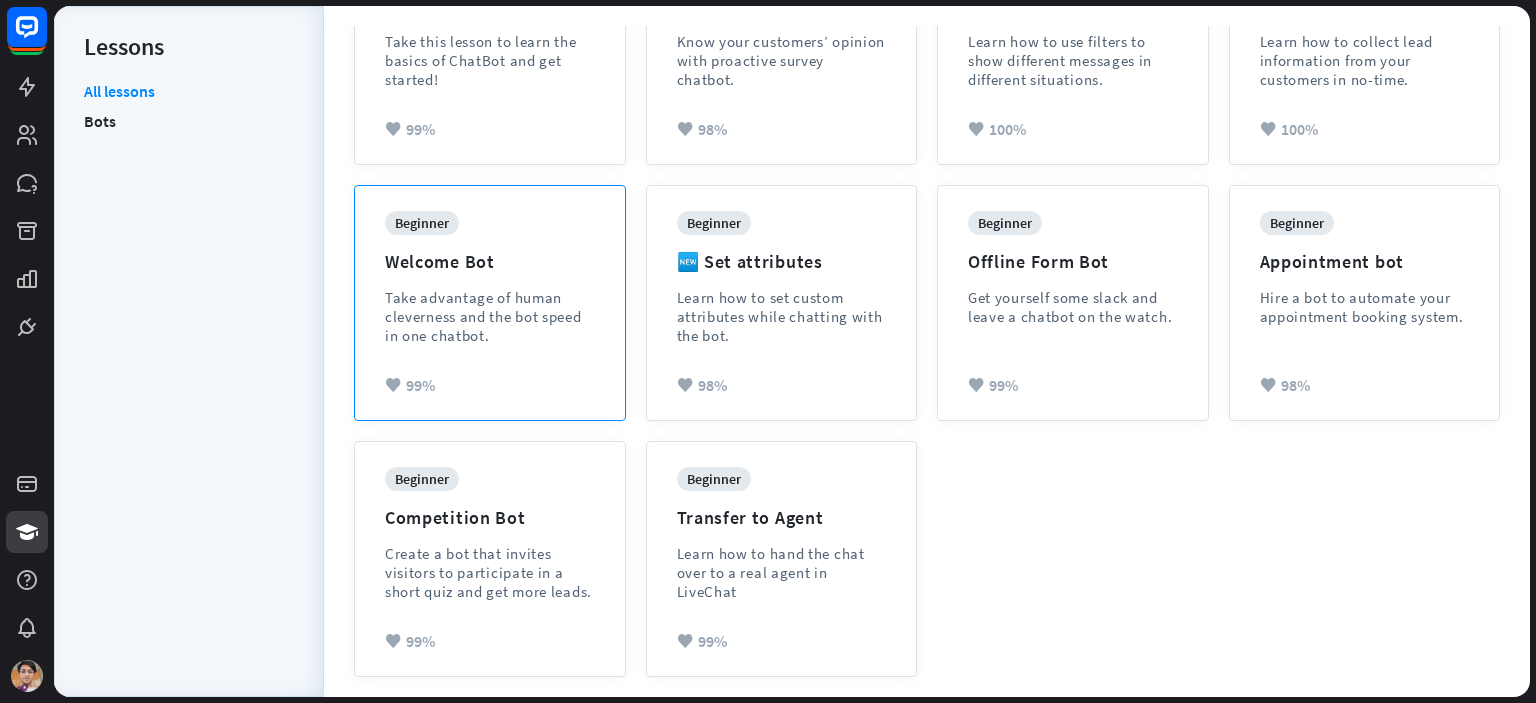 click on "beginner
Welcome Bot
Take advantage of human cleverness and the bot speed in one chatbot." at bounding box center (490, 293) 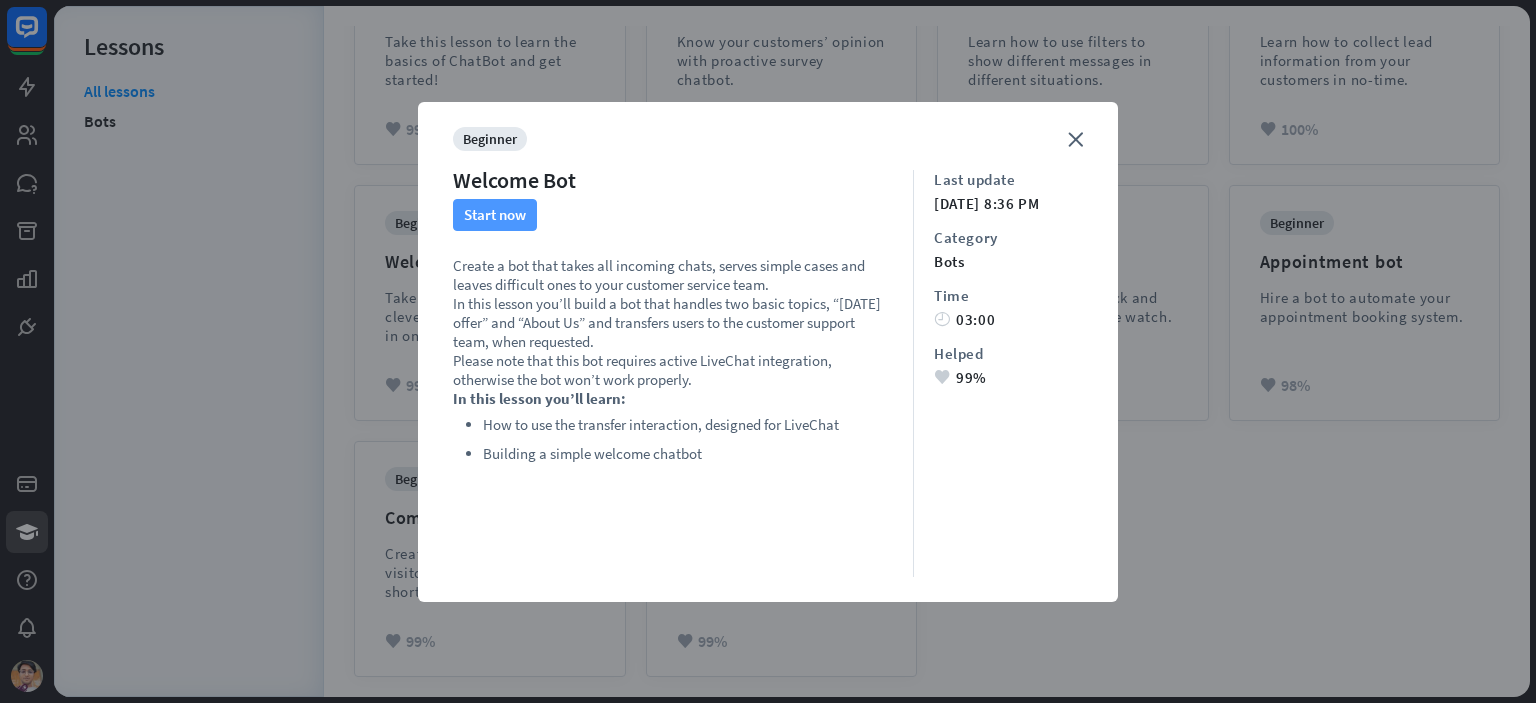 click on "Start now" at bounding box center (495, 215) 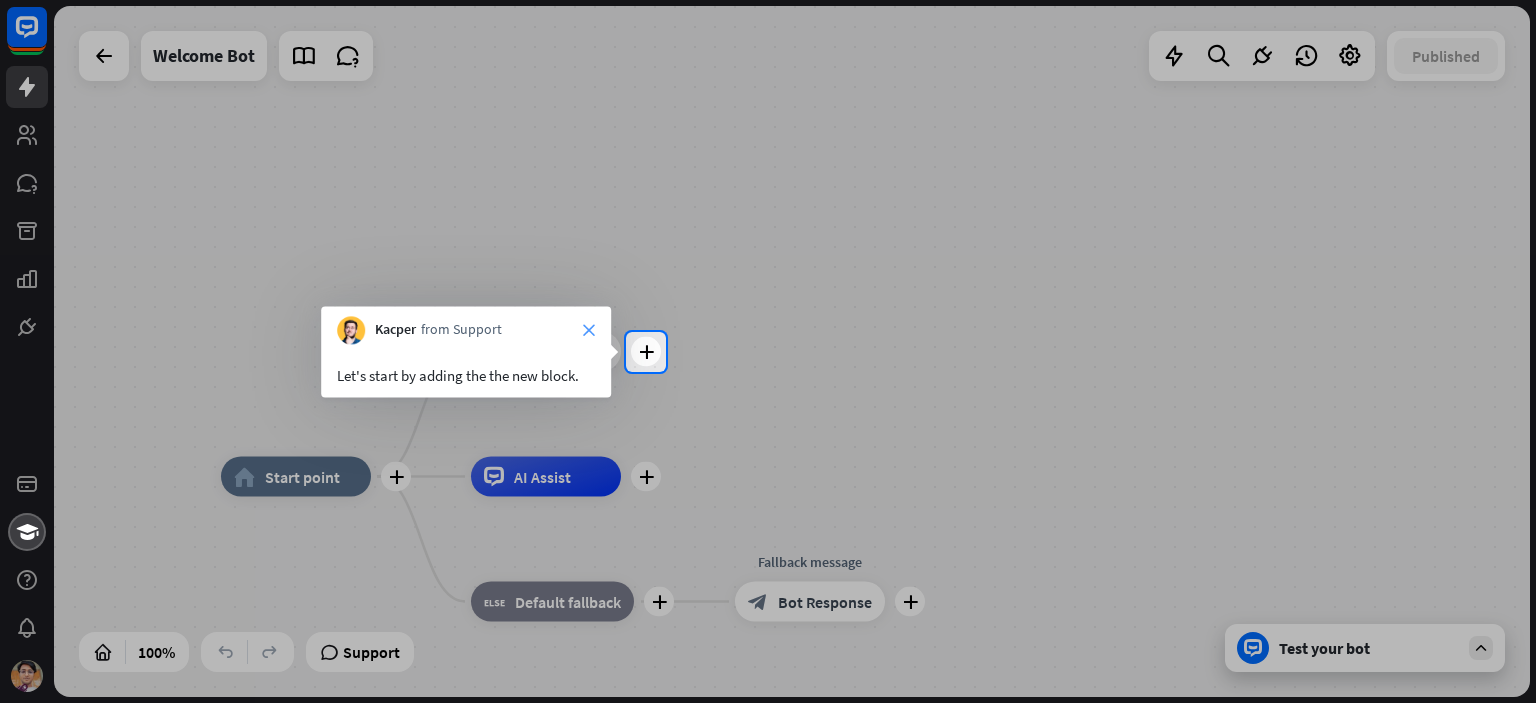 click on "close" at bounding box center [589, 330] 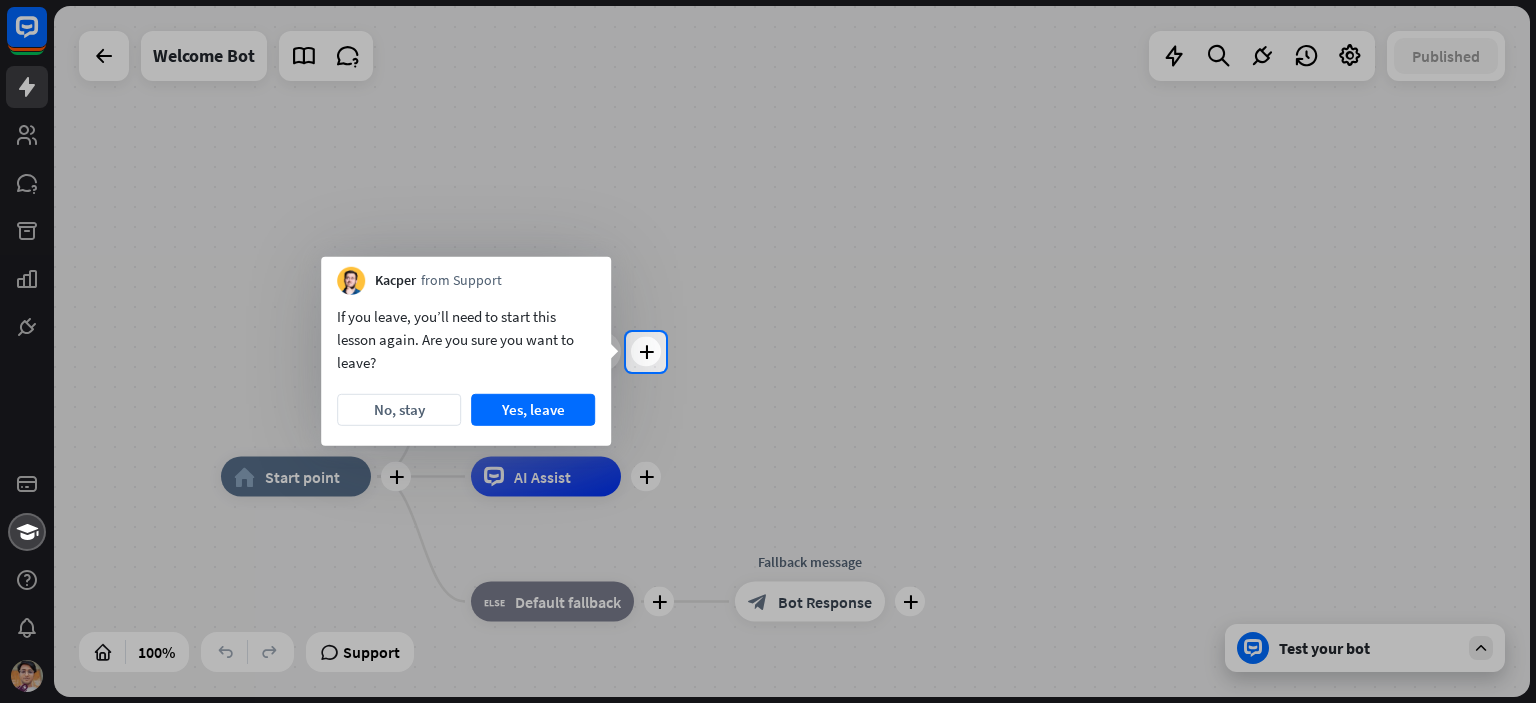 click on "If you leave, you’ll need to start this lesson again. Are you
sure you want to leave?
No, stay
Yes, leave" at bounding box center (466, 370) 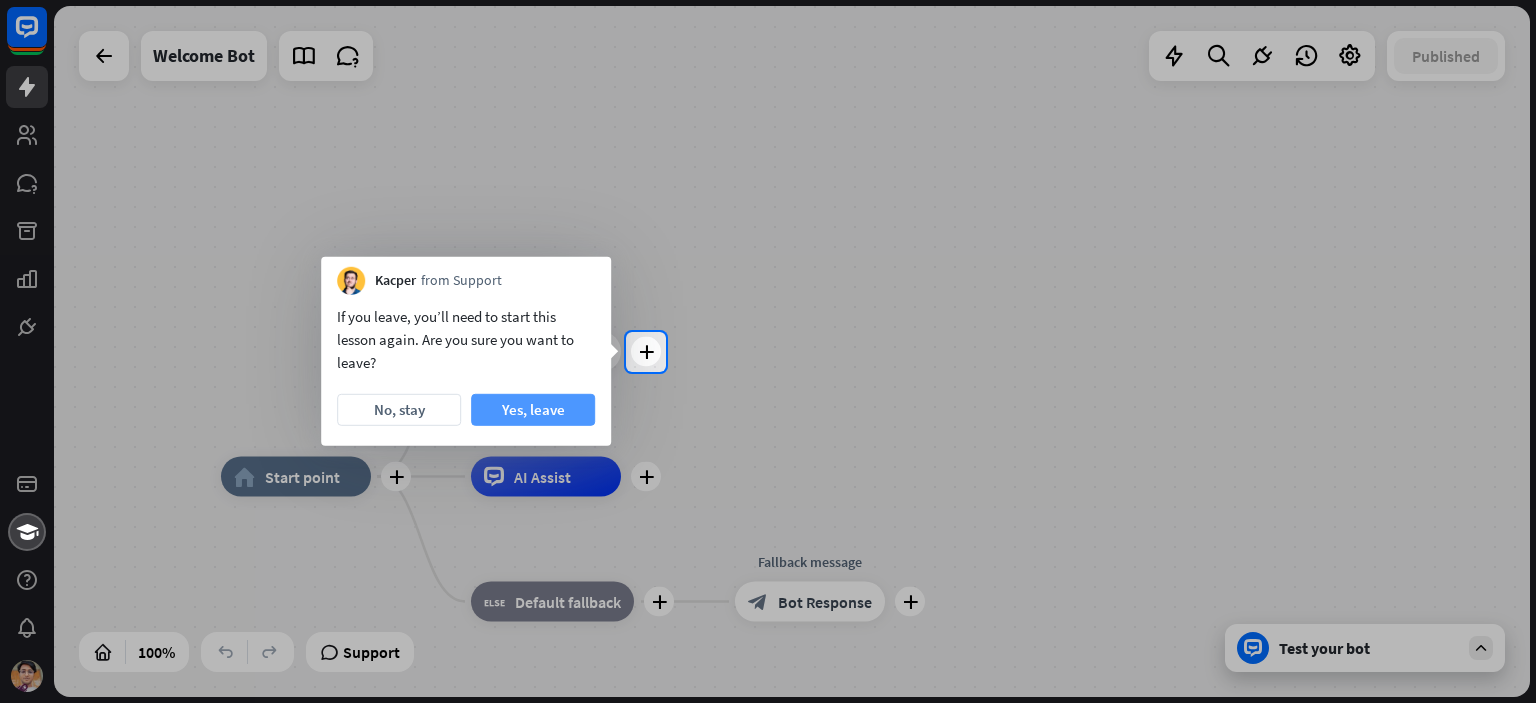 click on "Yes, leave" at bounding box center [533, 410] 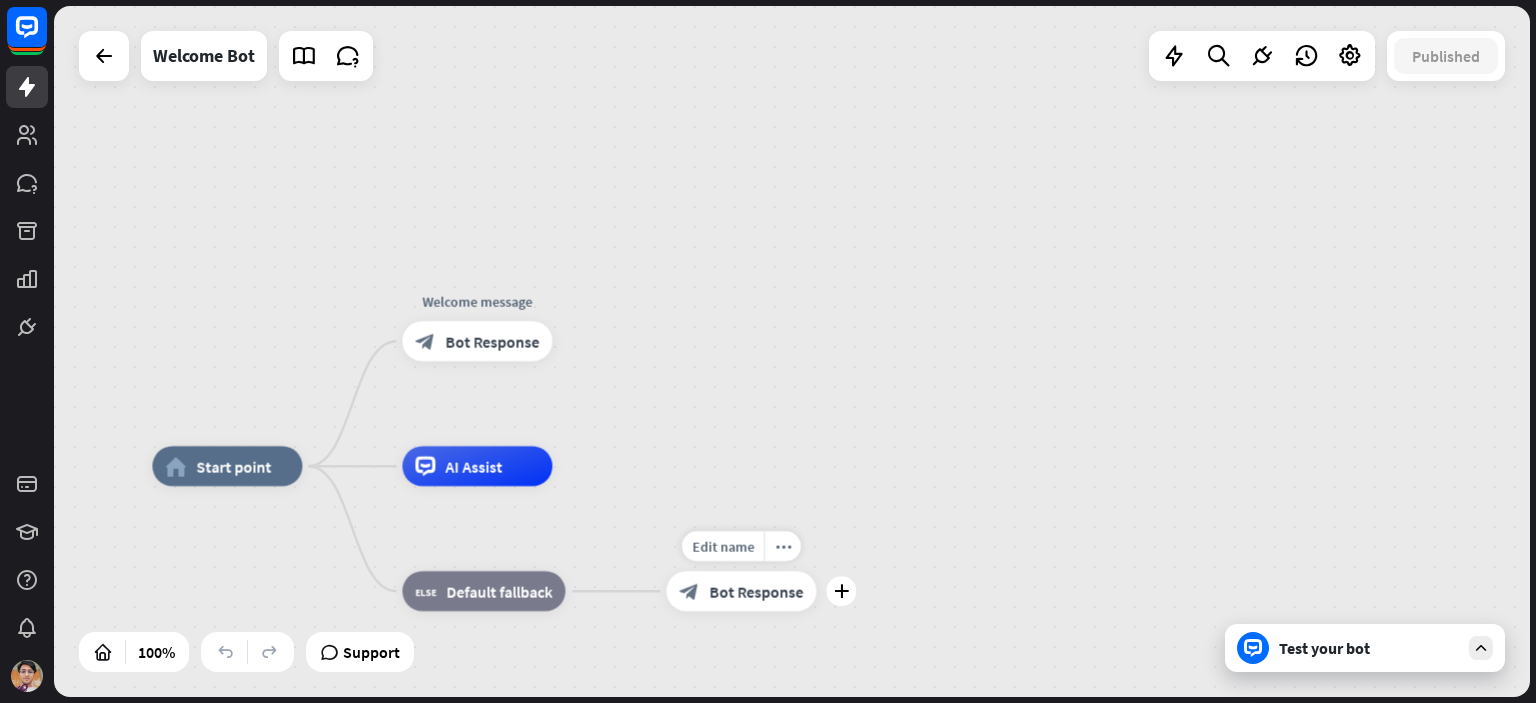 click on "block_bot_response   Bot Response" at bounding box center (741, 591) 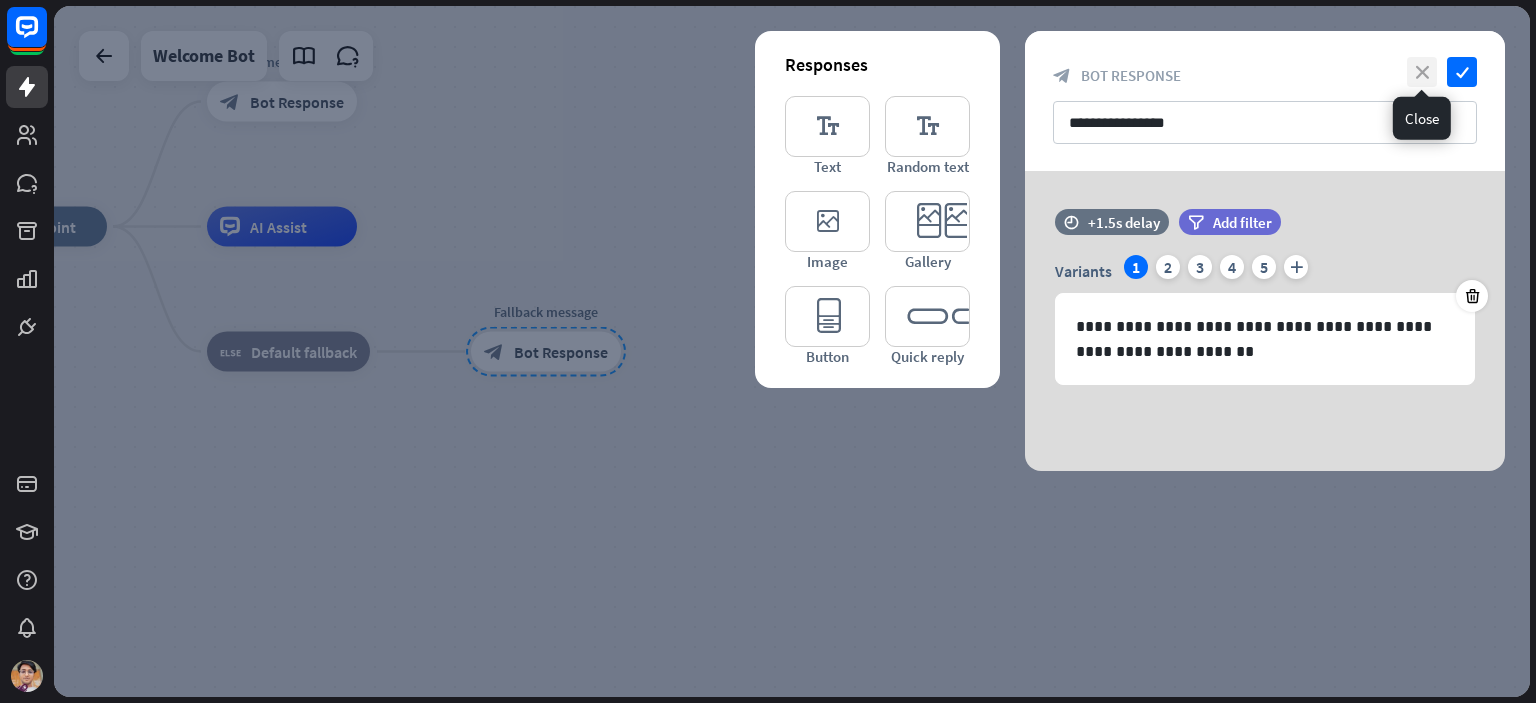 click on "close" at bounding box center [1422, 72] 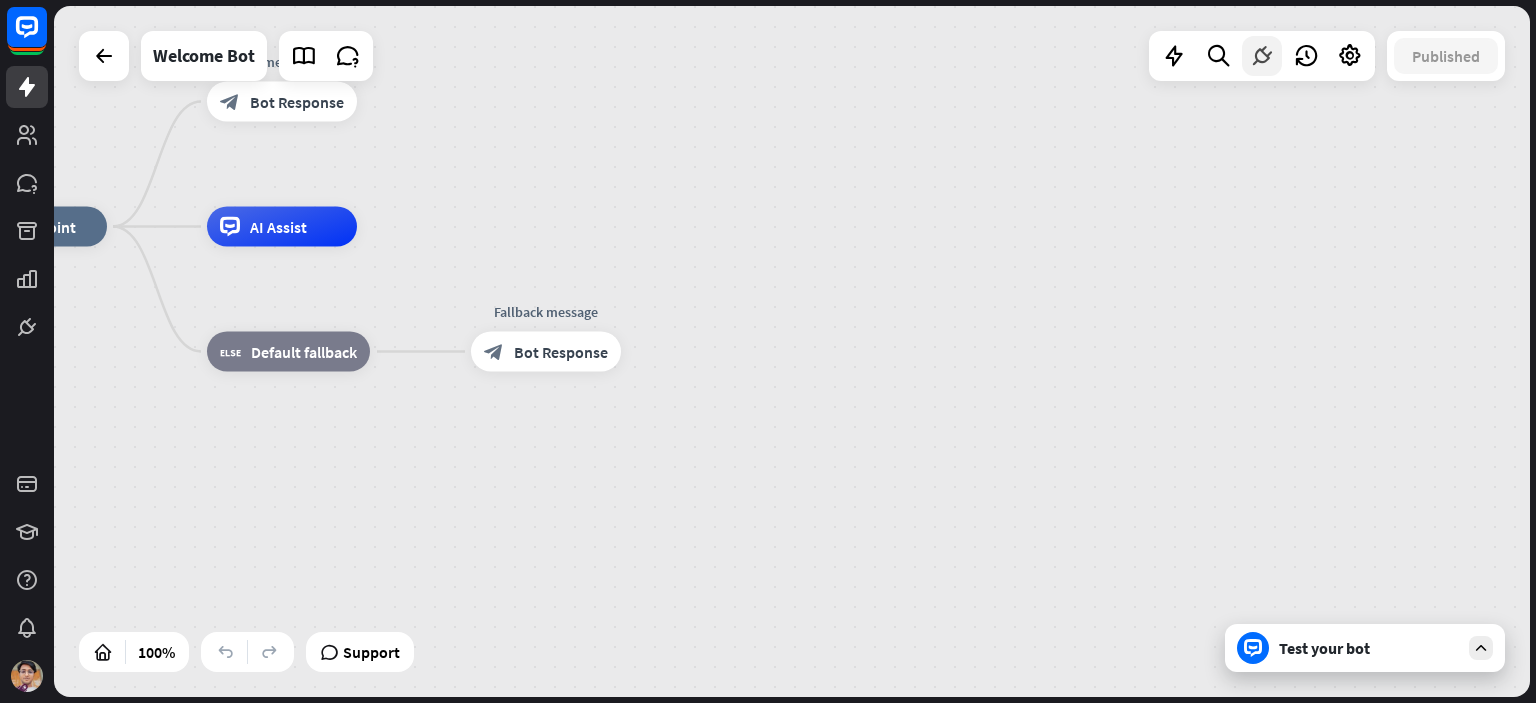 click at bounding box center (1262, 56) 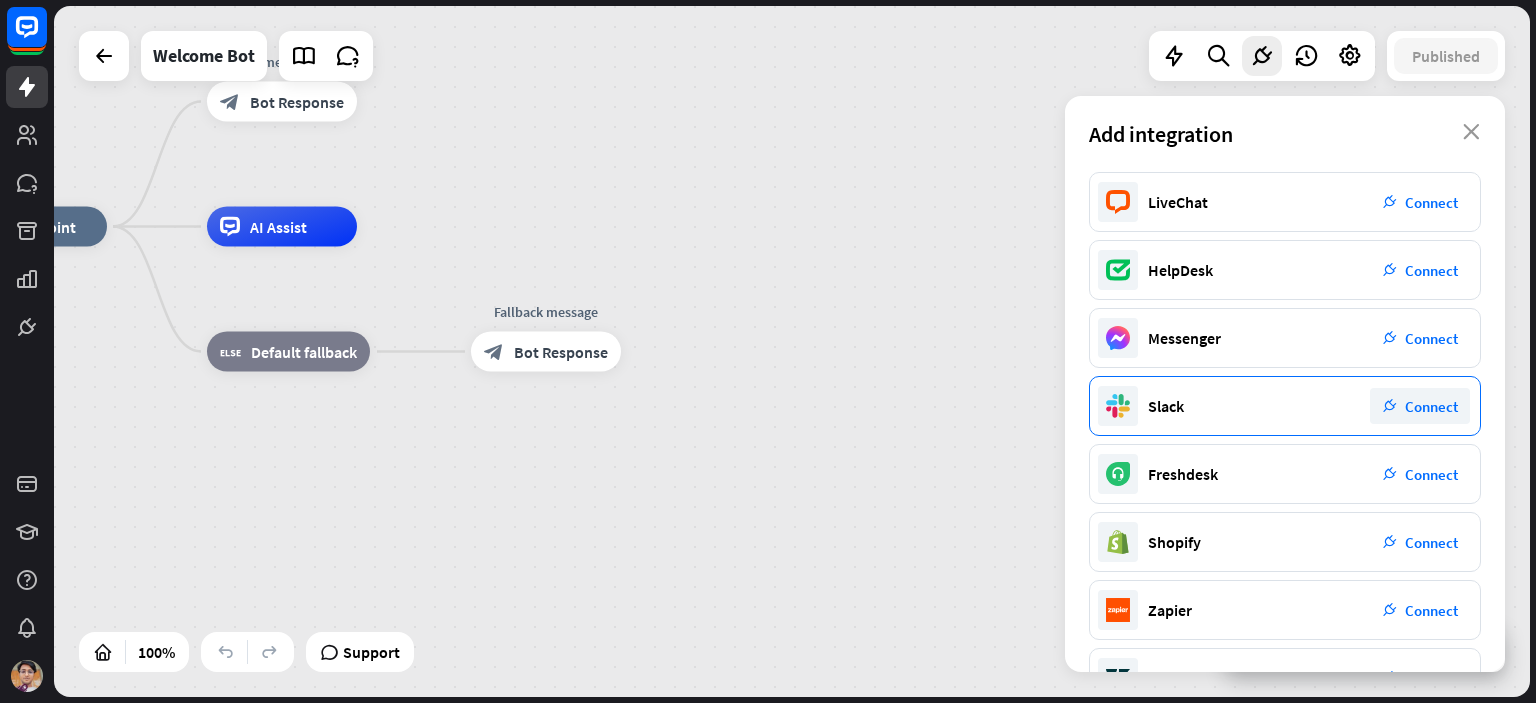 scroll, scrollTop: 100, scrollLeft: 0, axis: vertical 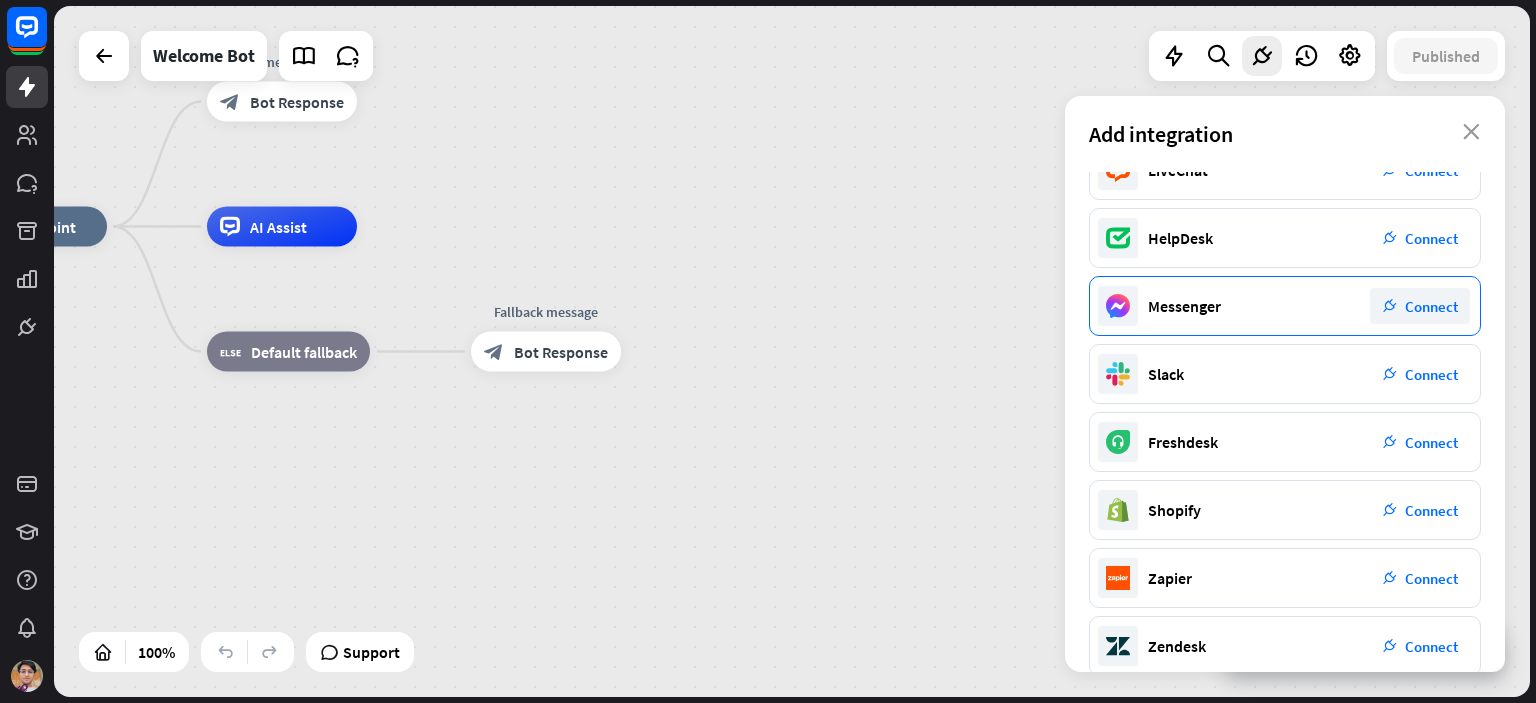 click on "Connect" at bounding box center [1431, 306] 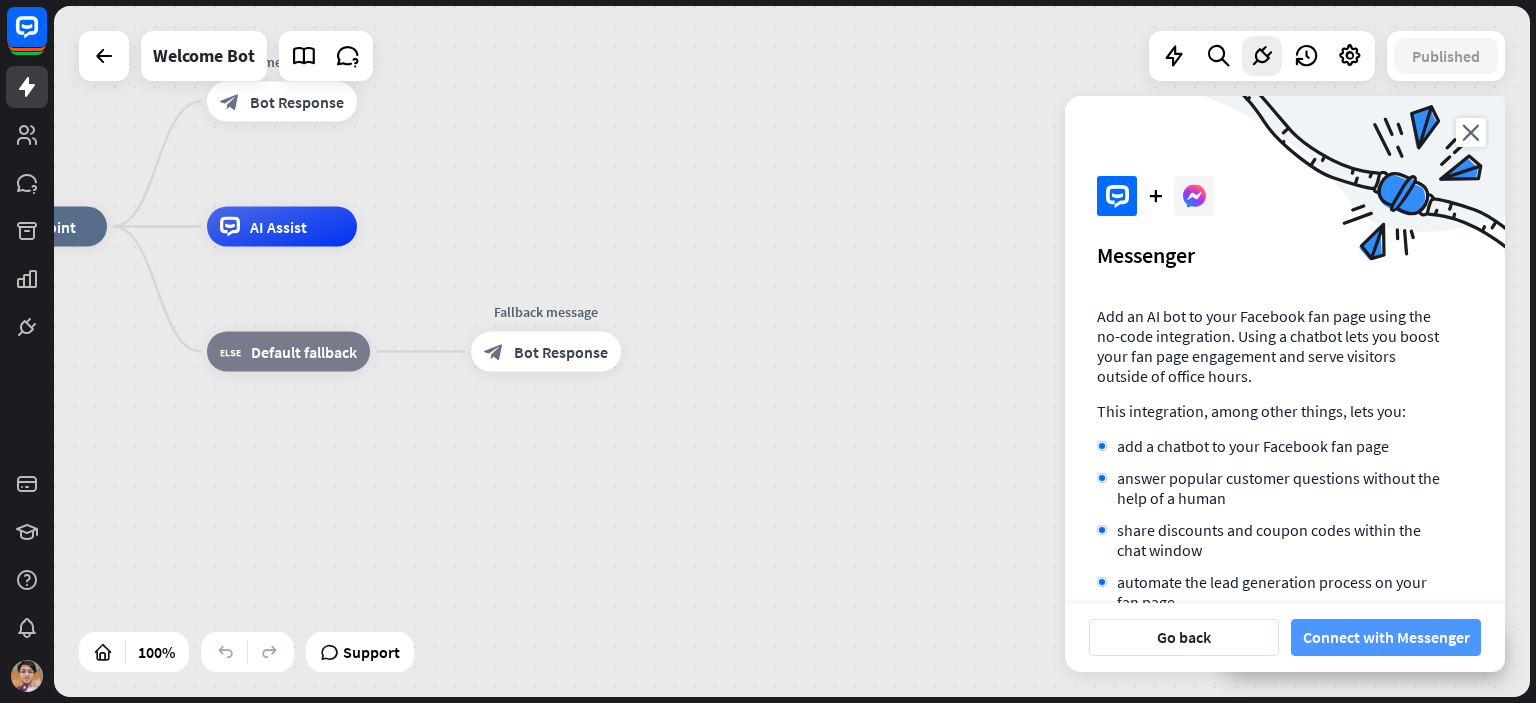 click on "Connect with Messenger" at bounding box center [1386, 637] 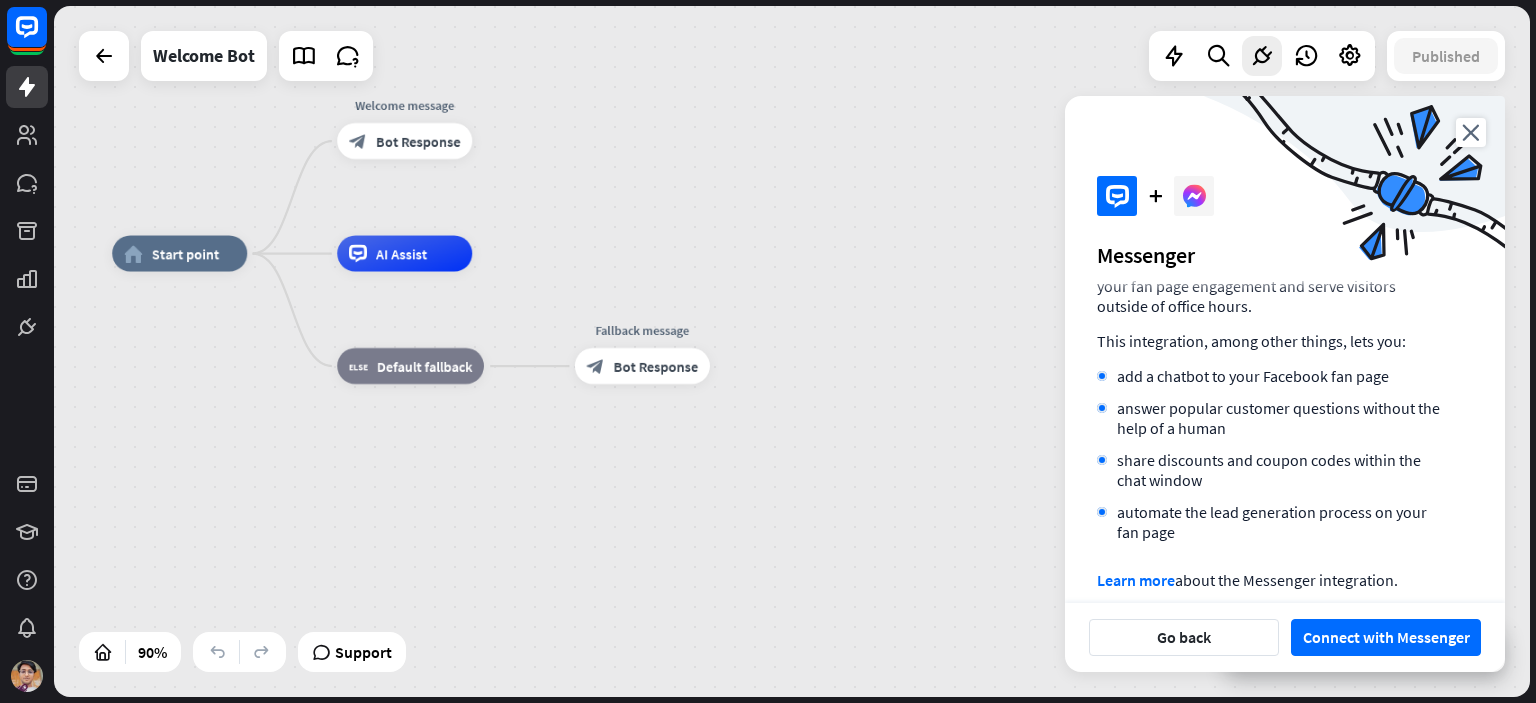 scroll, scrollTop: 96, scrollLeft: 0, axis: vertical 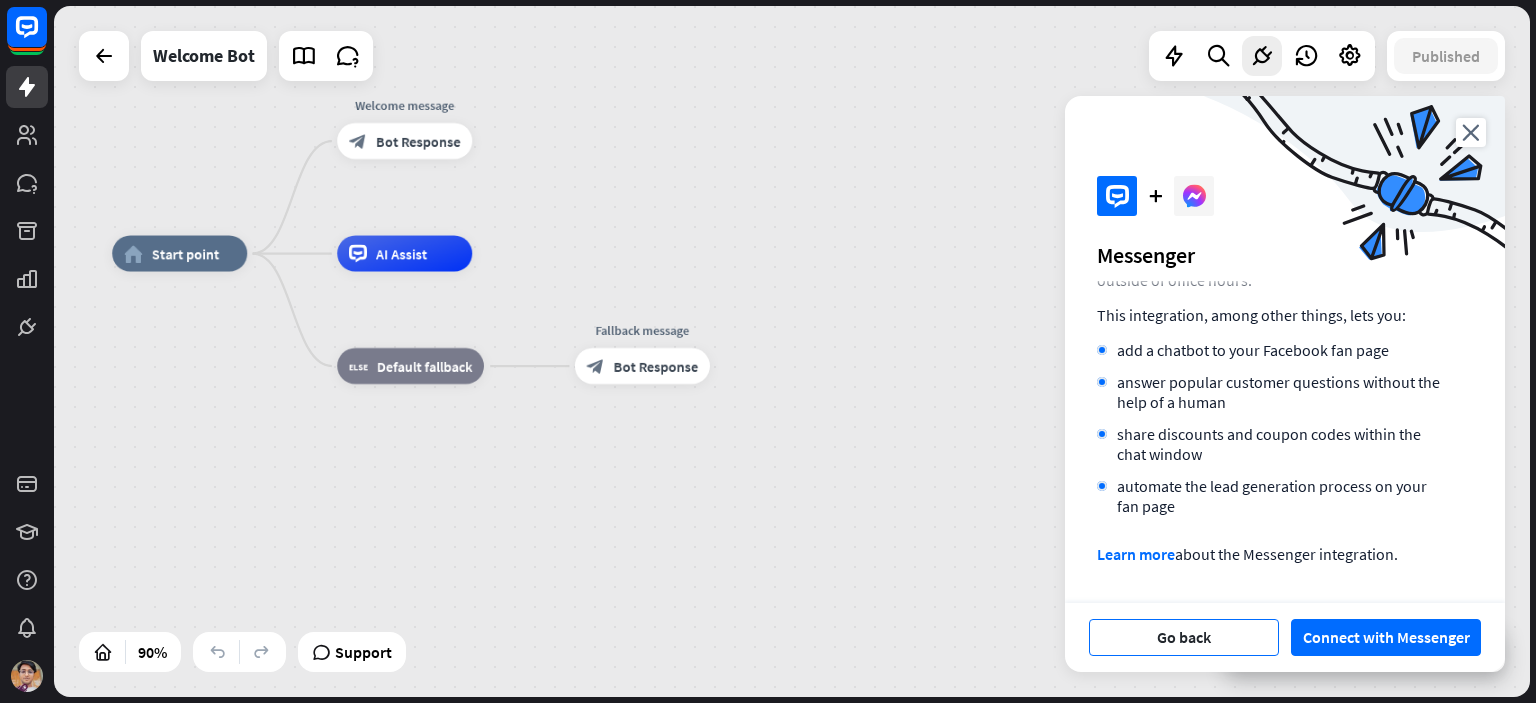 click on "Go back" at bounding box center (1184, 637) 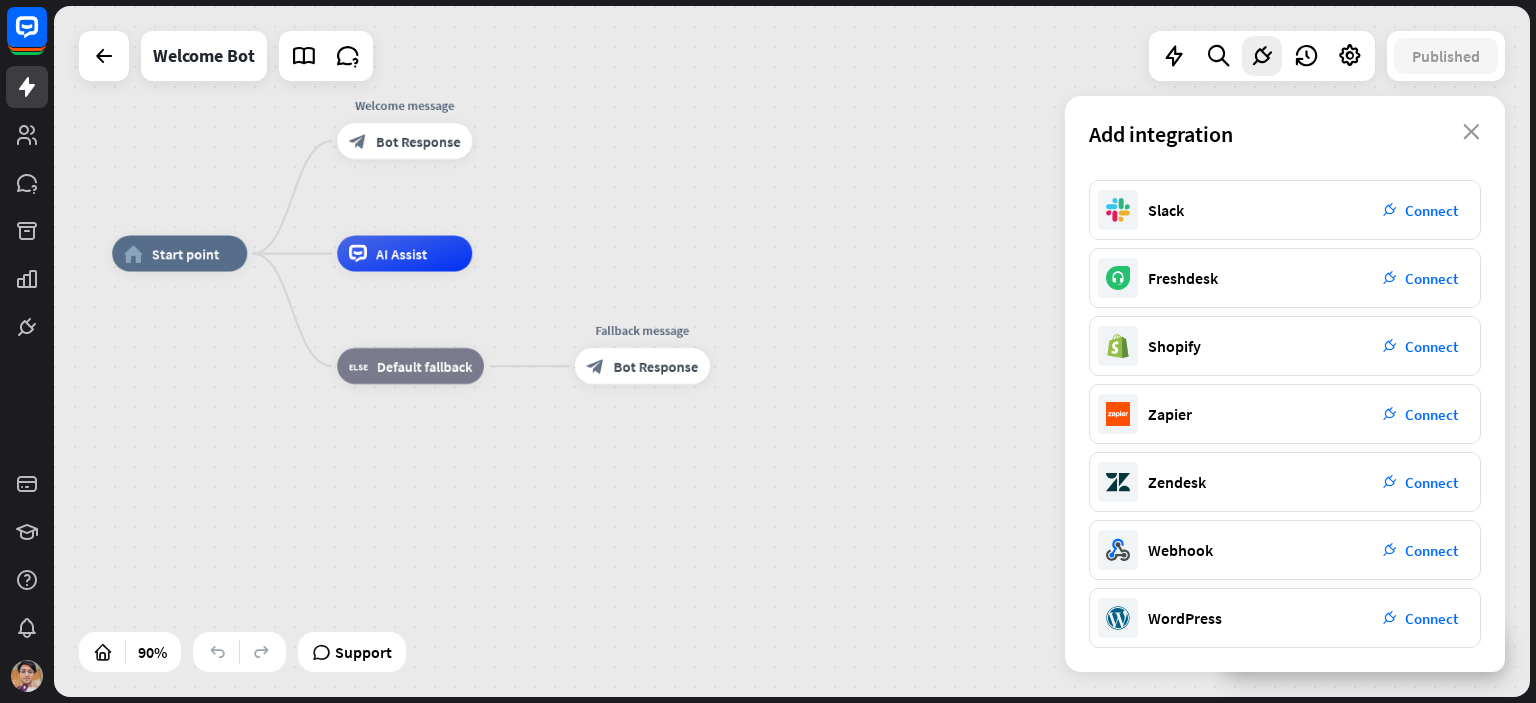 scroll, scrollTop: 0, scrollLeft: 0, axis: both 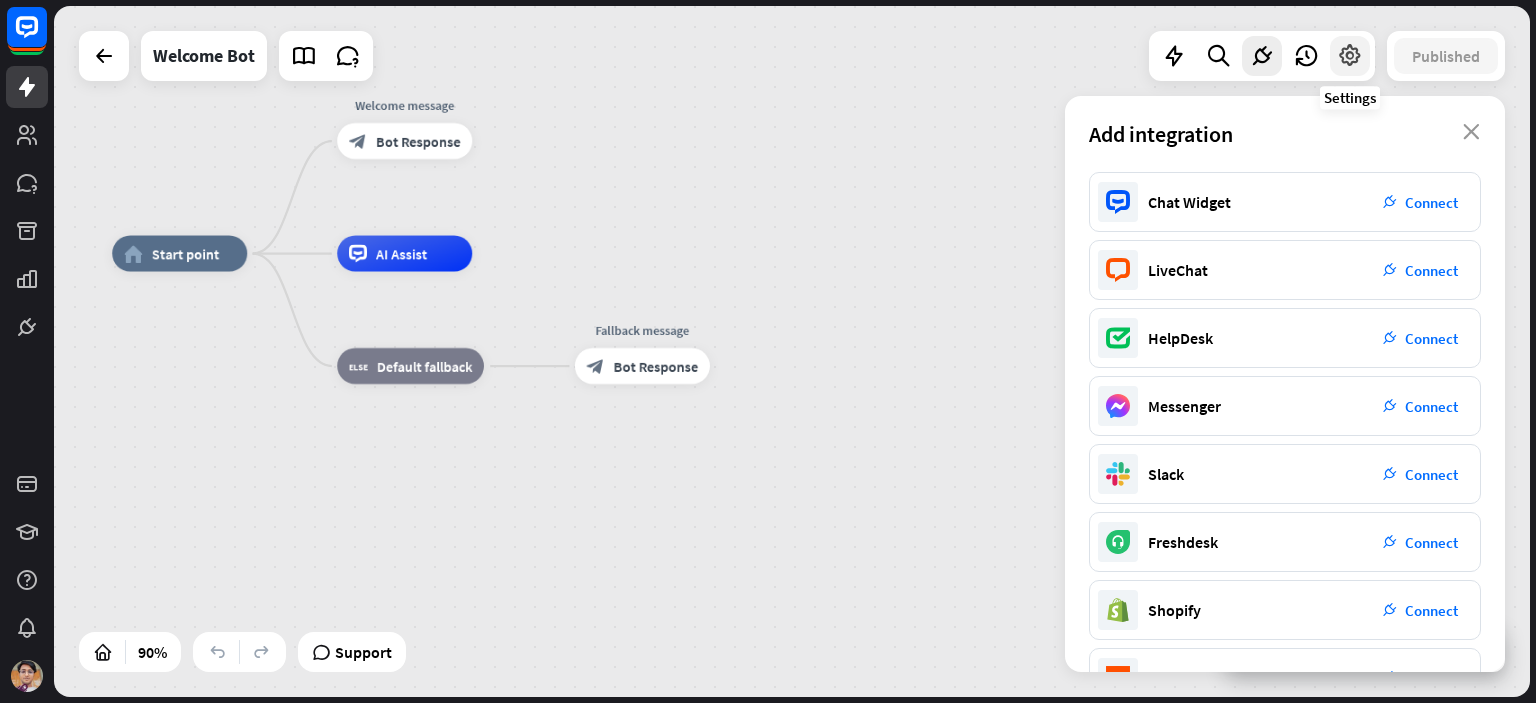 click at bounding box center (1350, 56) 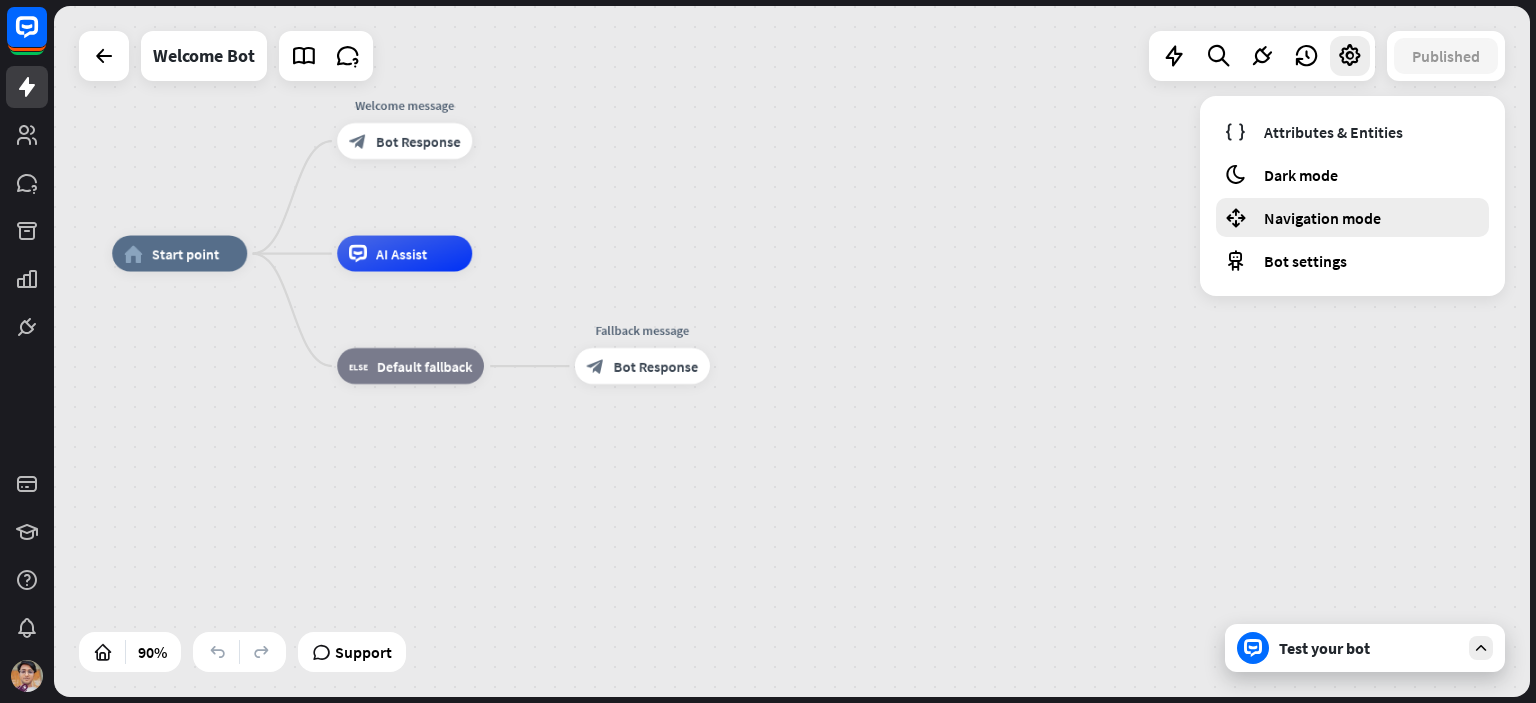 click on "Navigation mode" at bounding box center (1322, 218) 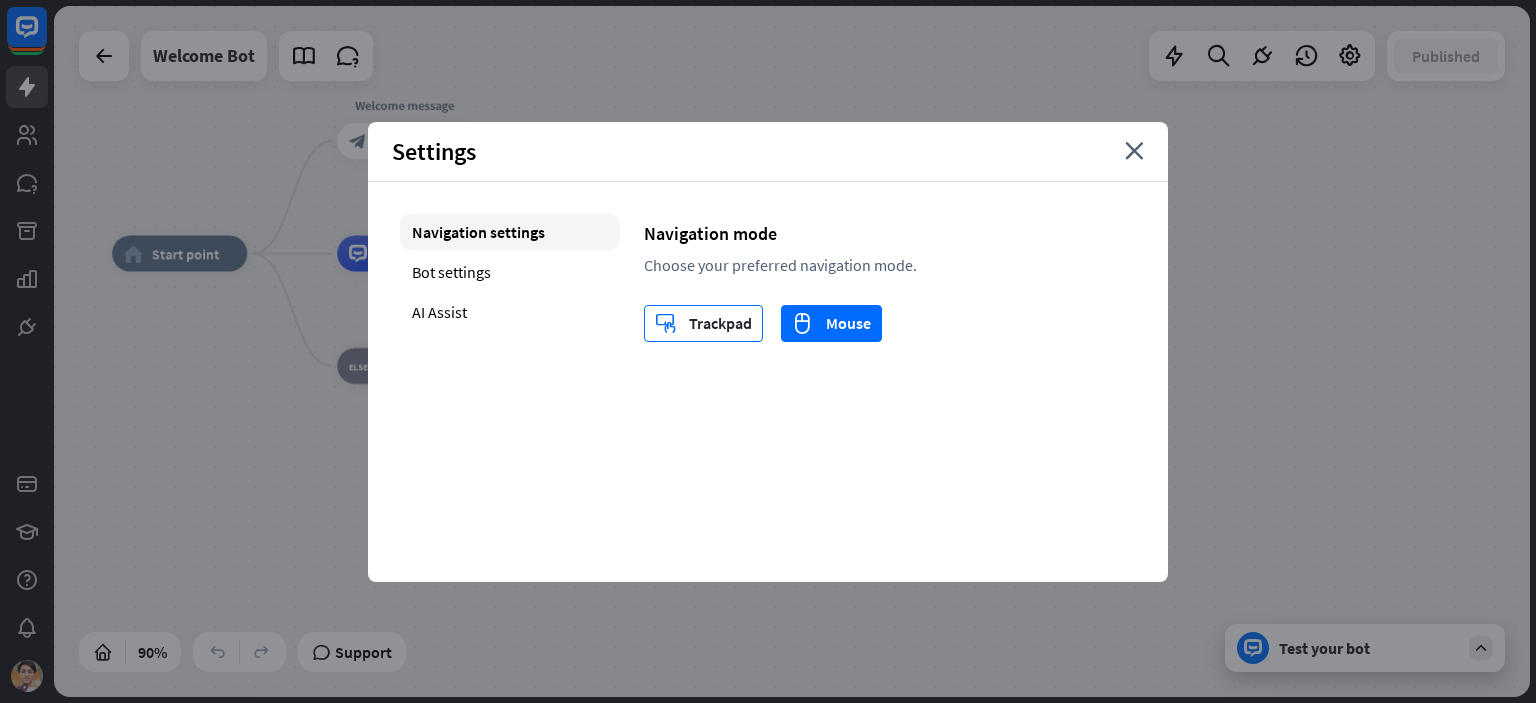 click on "trackpad
Trackpad" at bounding box center [703, 323] 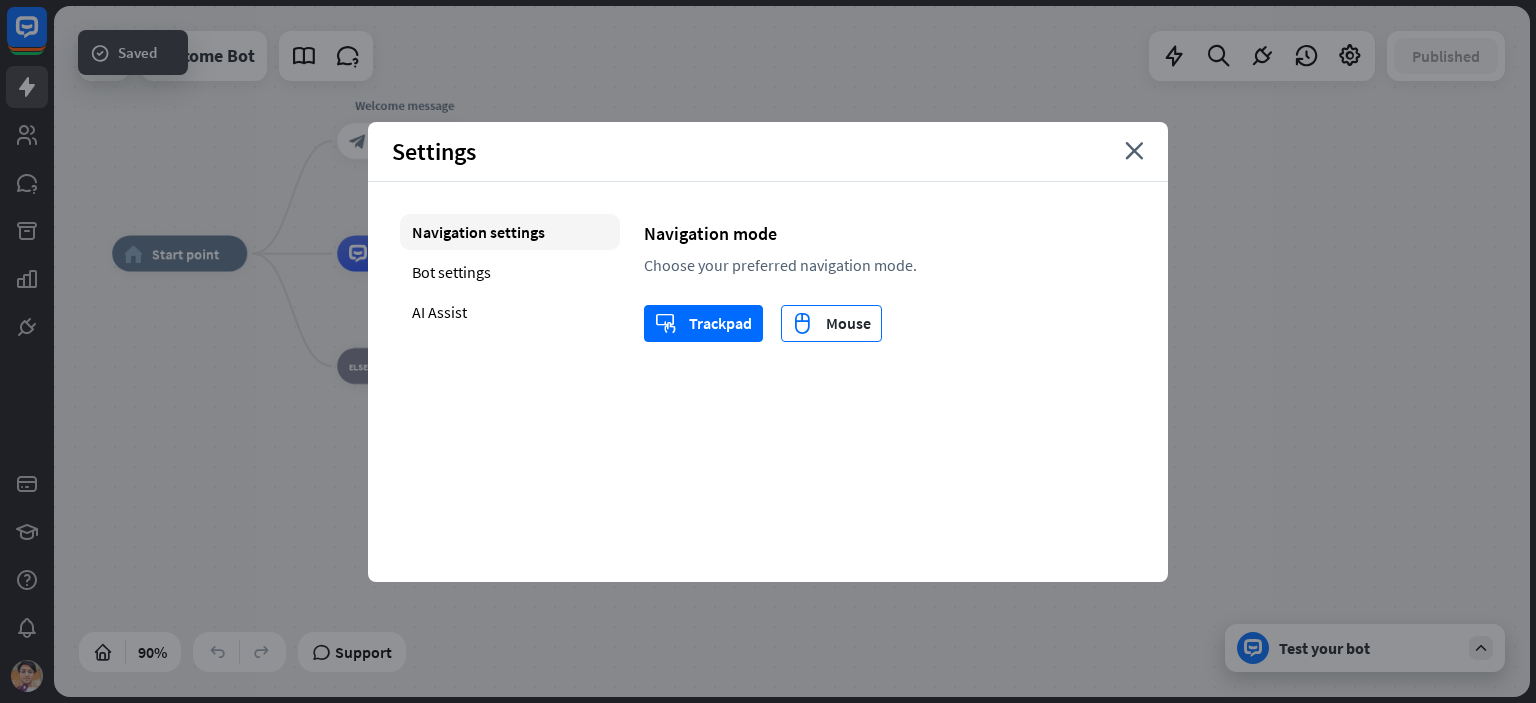 click on "mouse
Mouse" at bounding box center (831, 323) 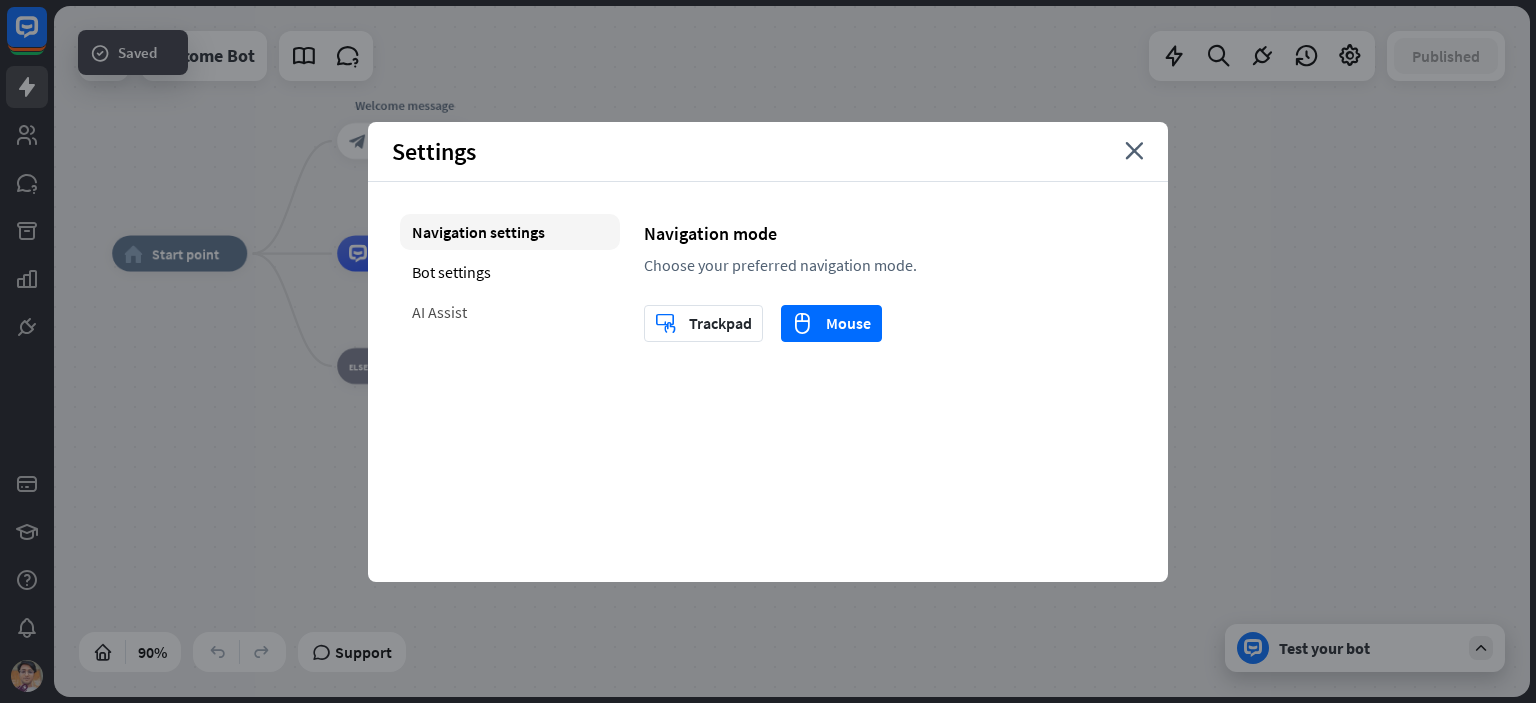 click on "AI Assist" at bounding box center (510, 312) 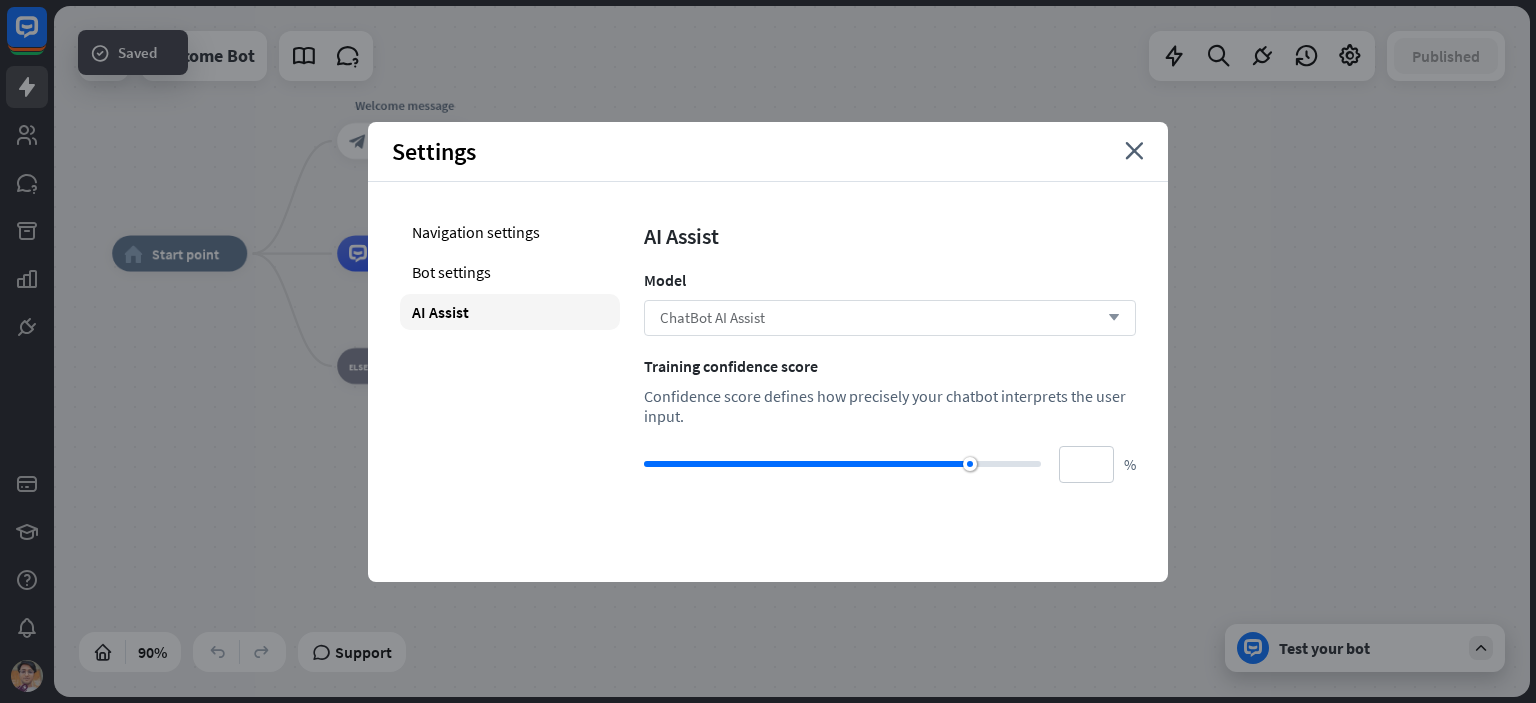 click on "ChatBot AI Assist
arrow_down" at bounding box center (890, 318) 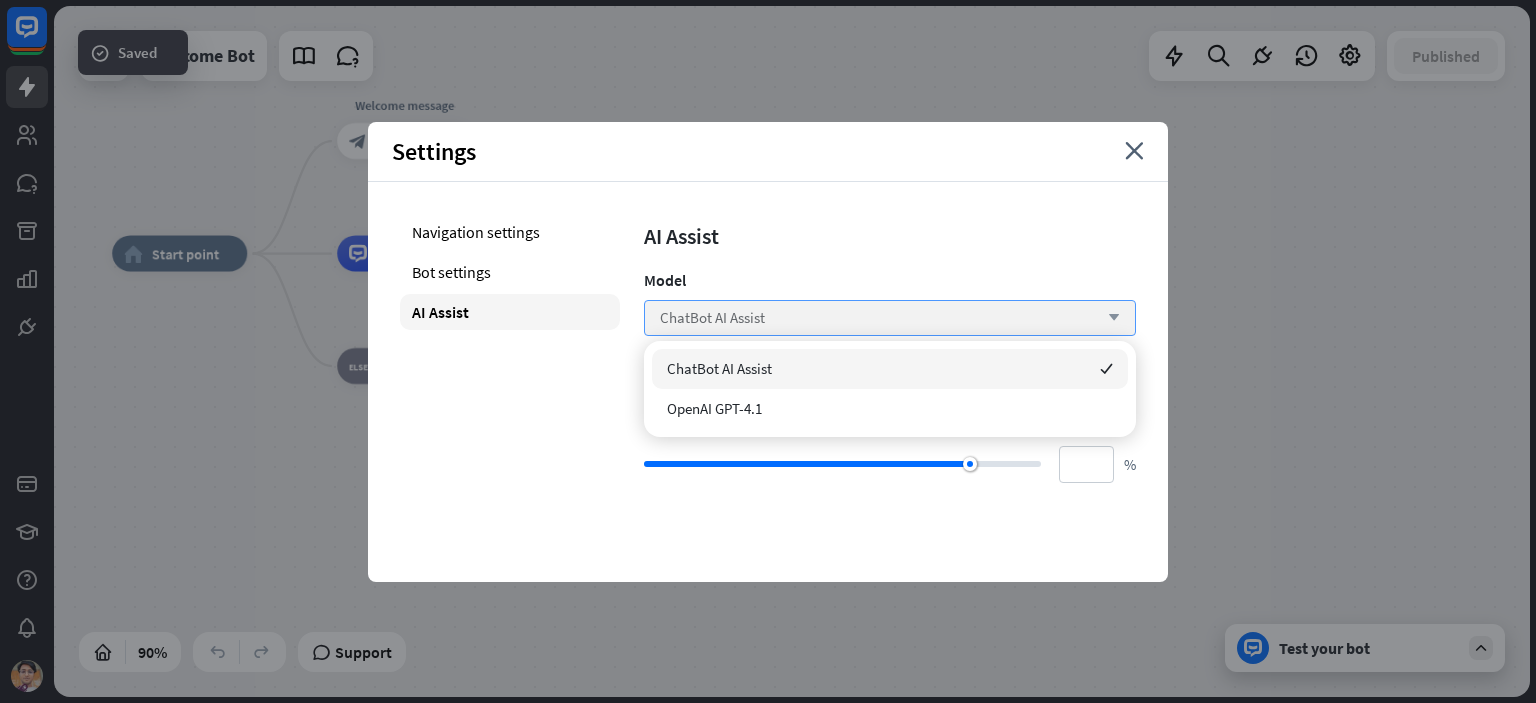 click on "ChatBot AI Assist
arrow_down" at bounding box center [890, 318] 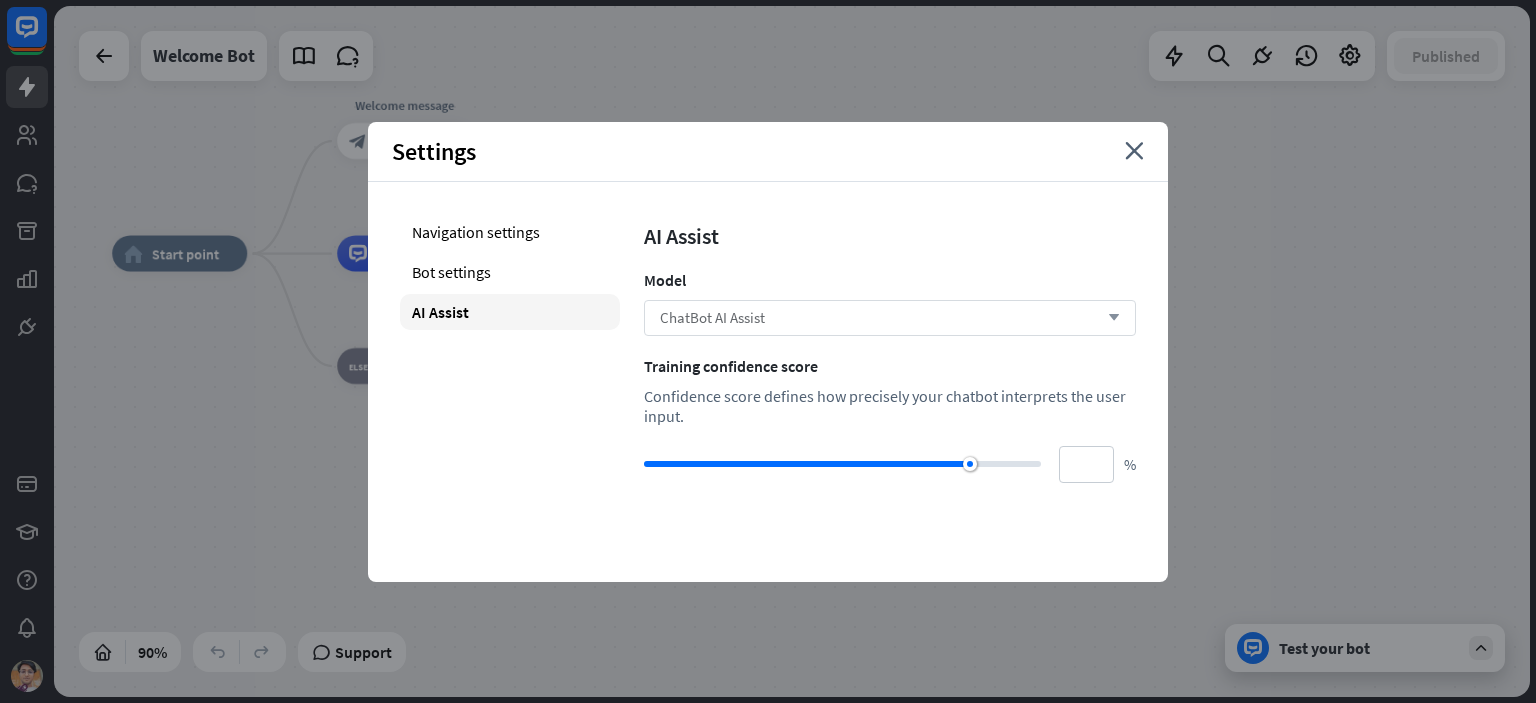 click on "ChatBot AI Assist
arrow_down" at bounding box center (890, 318) 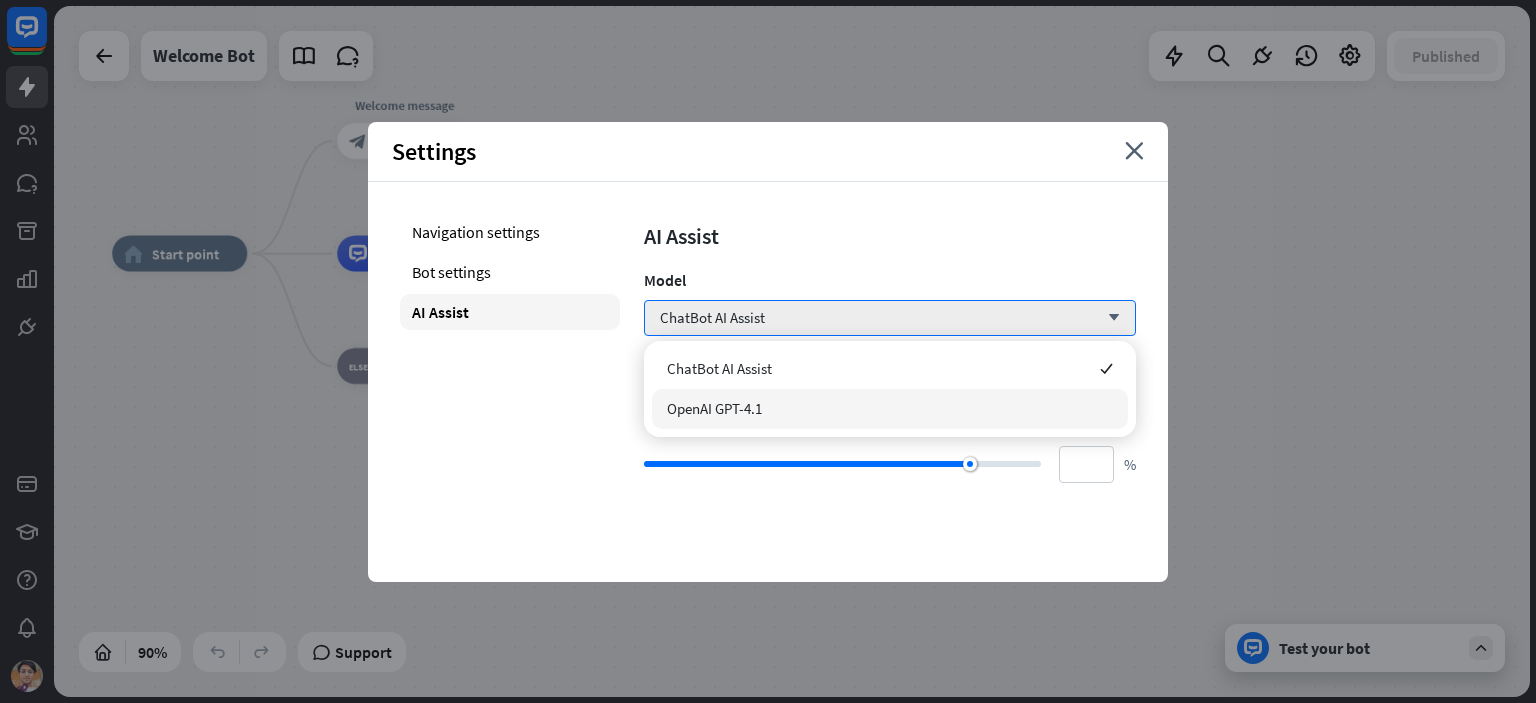 click on "OpenAI GPT-4.1" at bounding box center [890, 409] 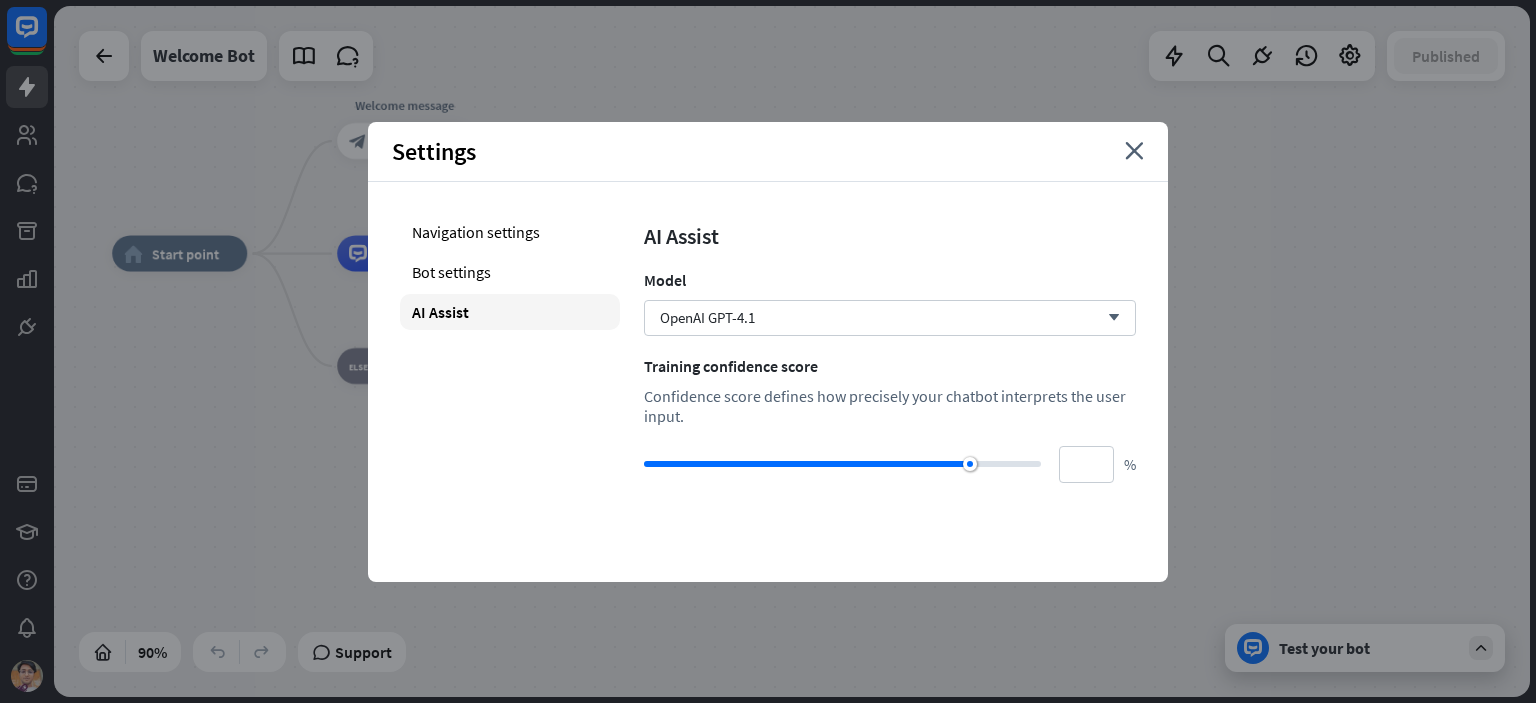 drag, startPoint x: 987, startPoint y: 463, endPoint x: 1207, endPoint y: 476, distance: 220.38376 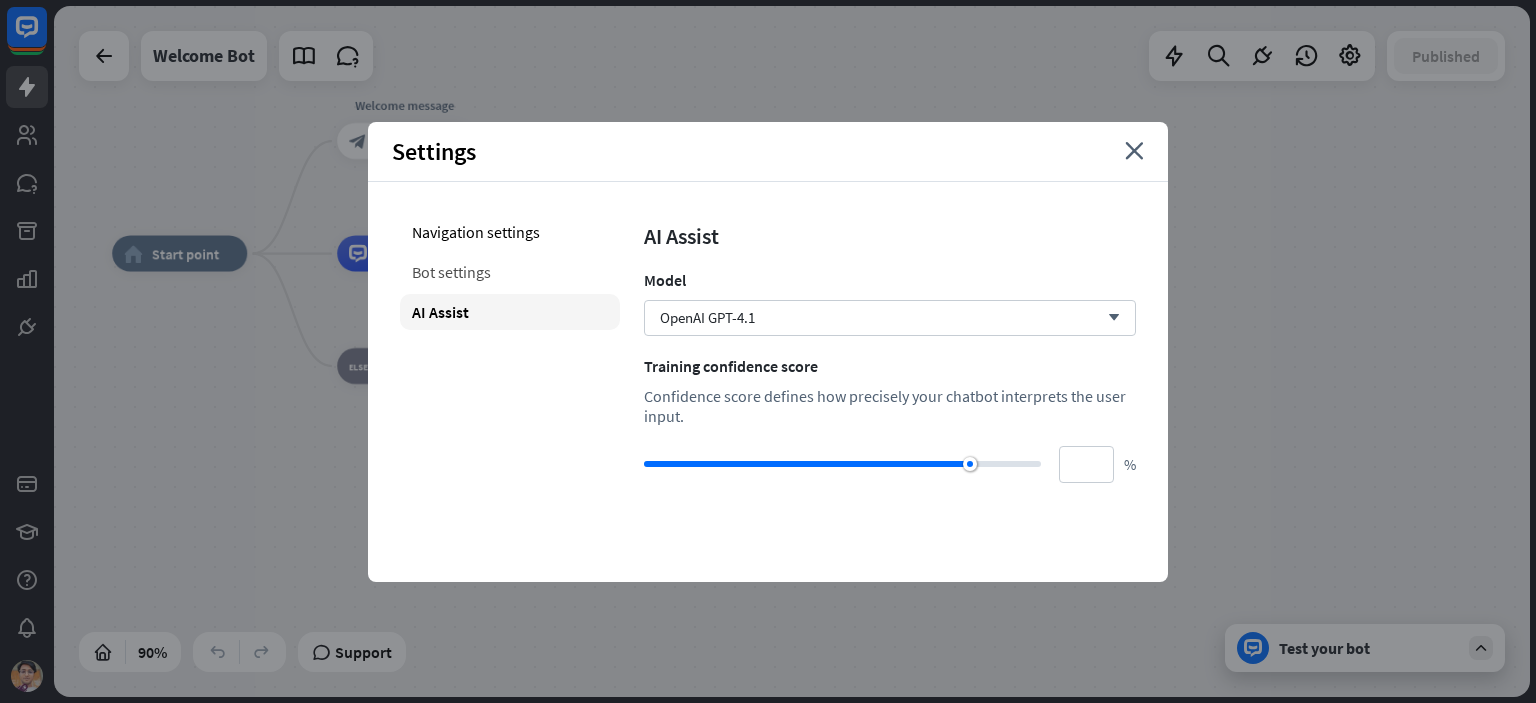 click on "Bot settings" at bounding box center [510, 272] 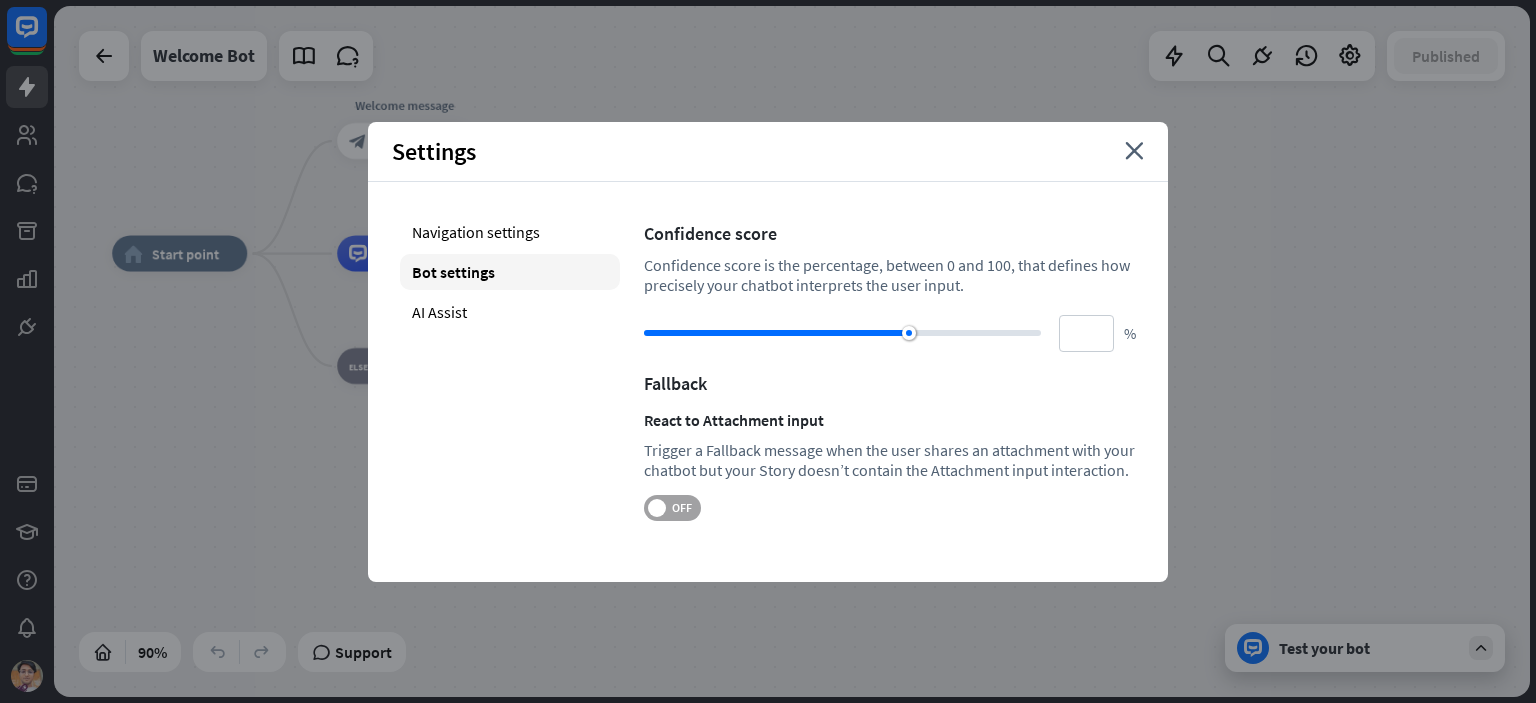 click on "OFF" at bounding box center [681, 508] 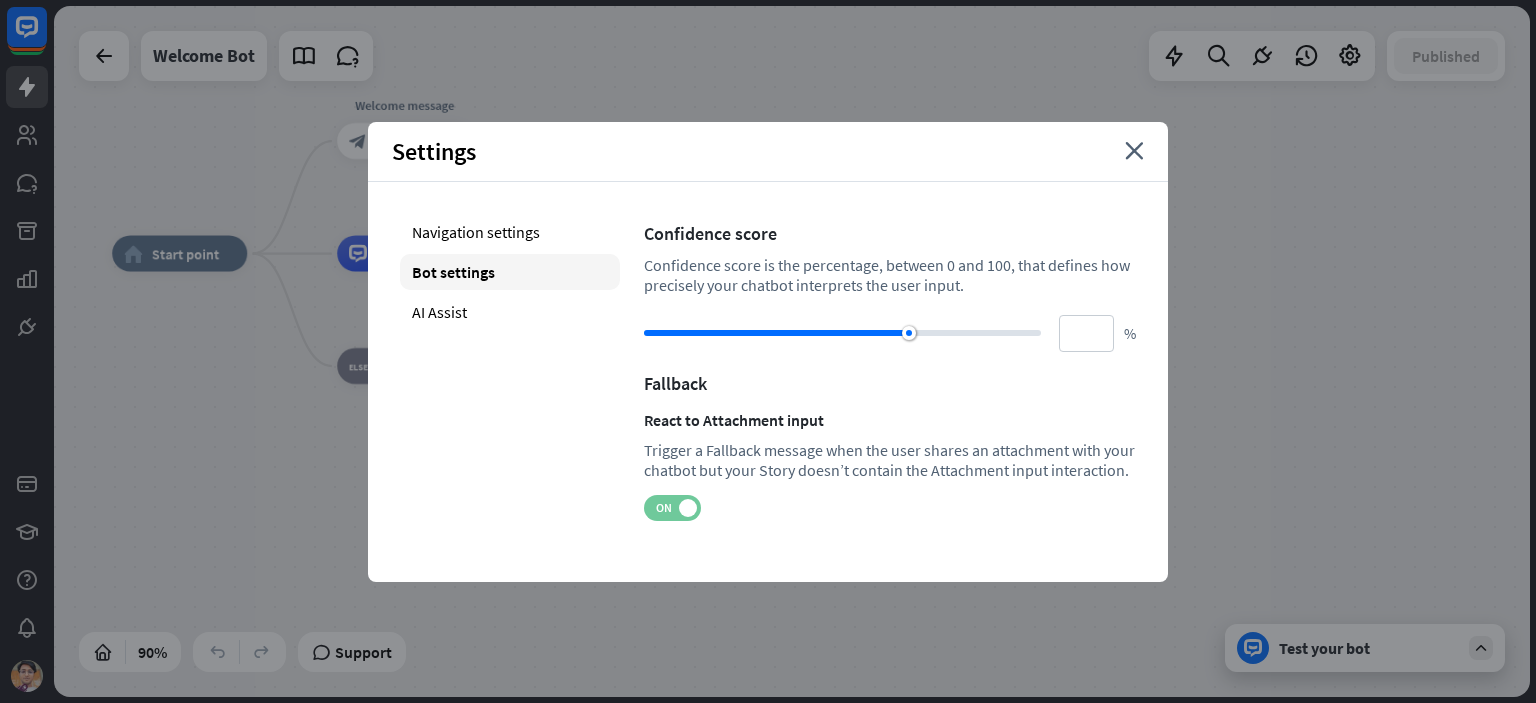 click at bounding box center (688, 508) 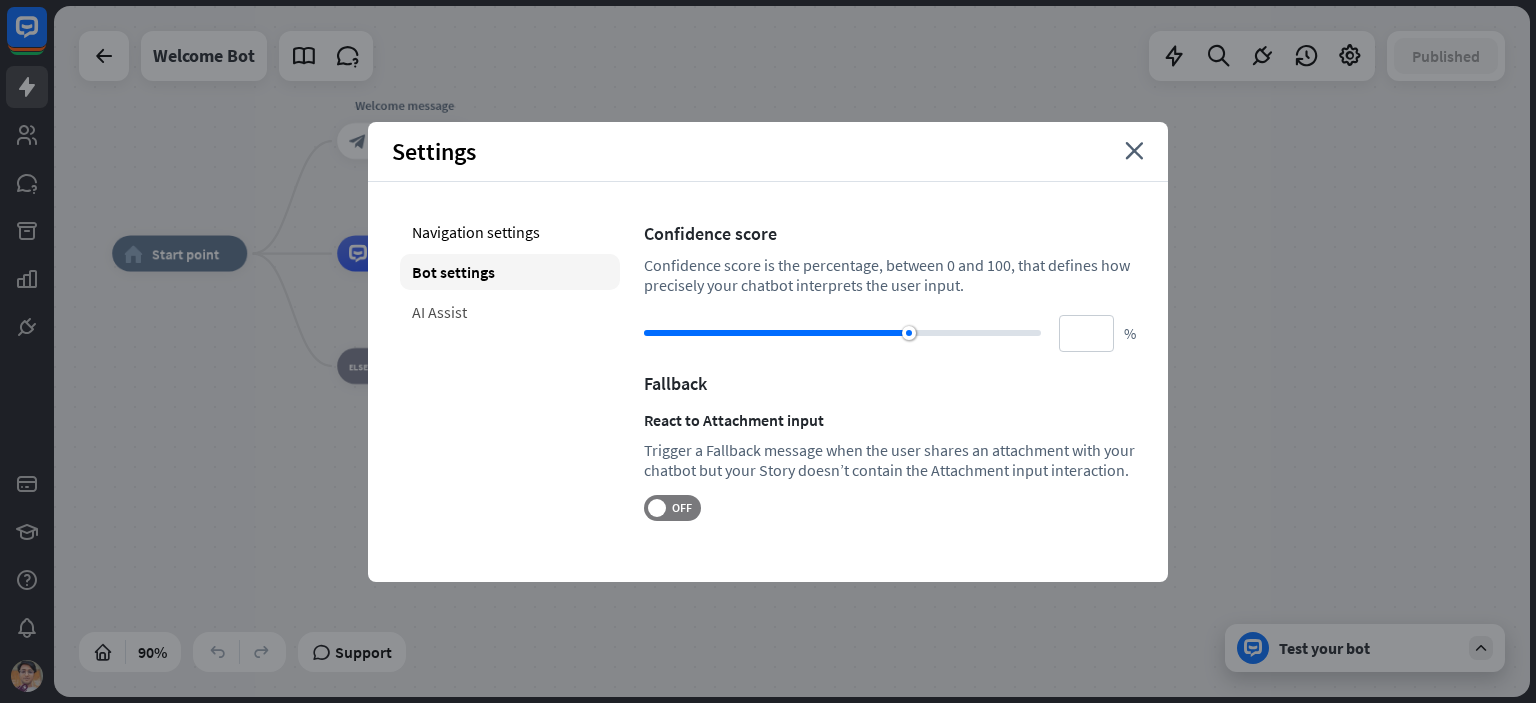 drag, startPoint x: 532, startPoint y: 235, endPoint x: 616, endPoint y: 312, distance: 113.951744 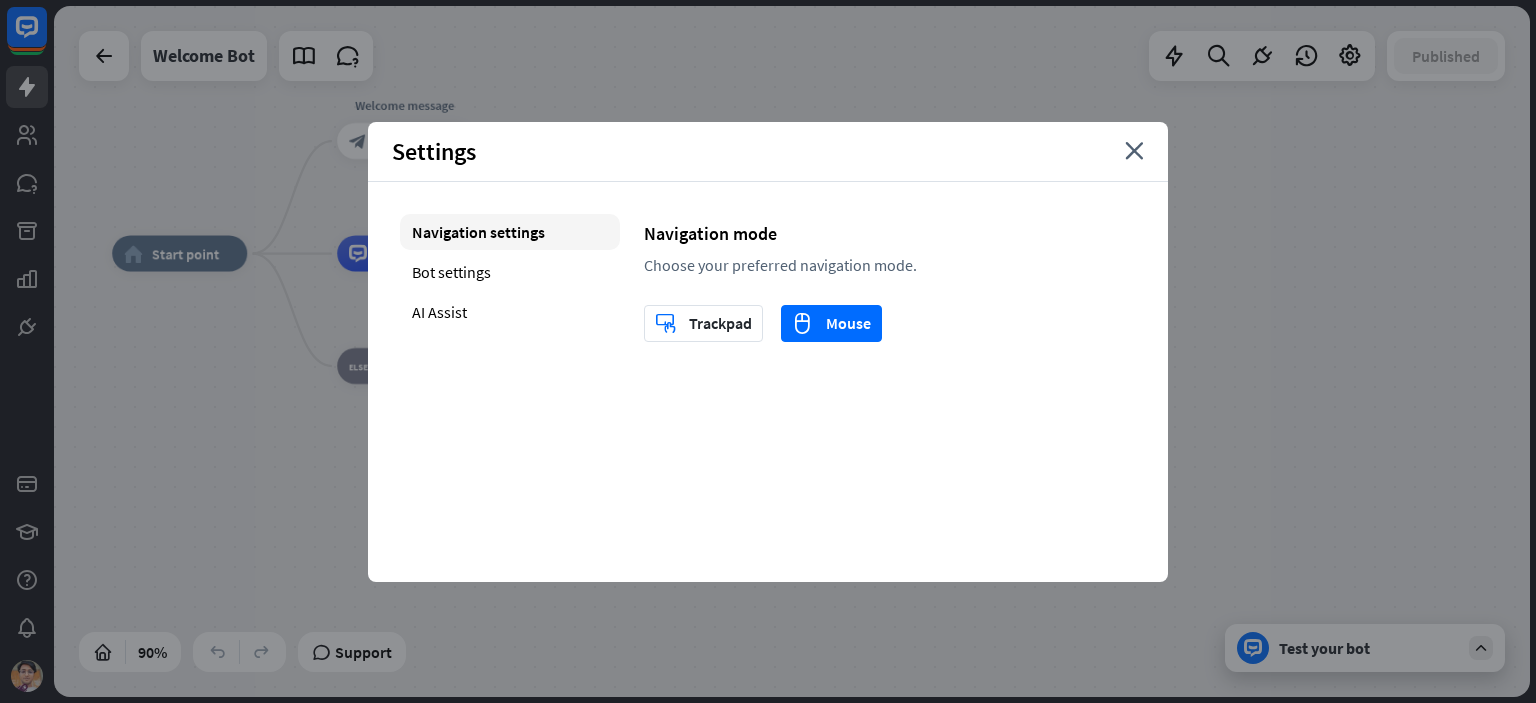 click on "Settings
close" at bounding box center [768, 152] 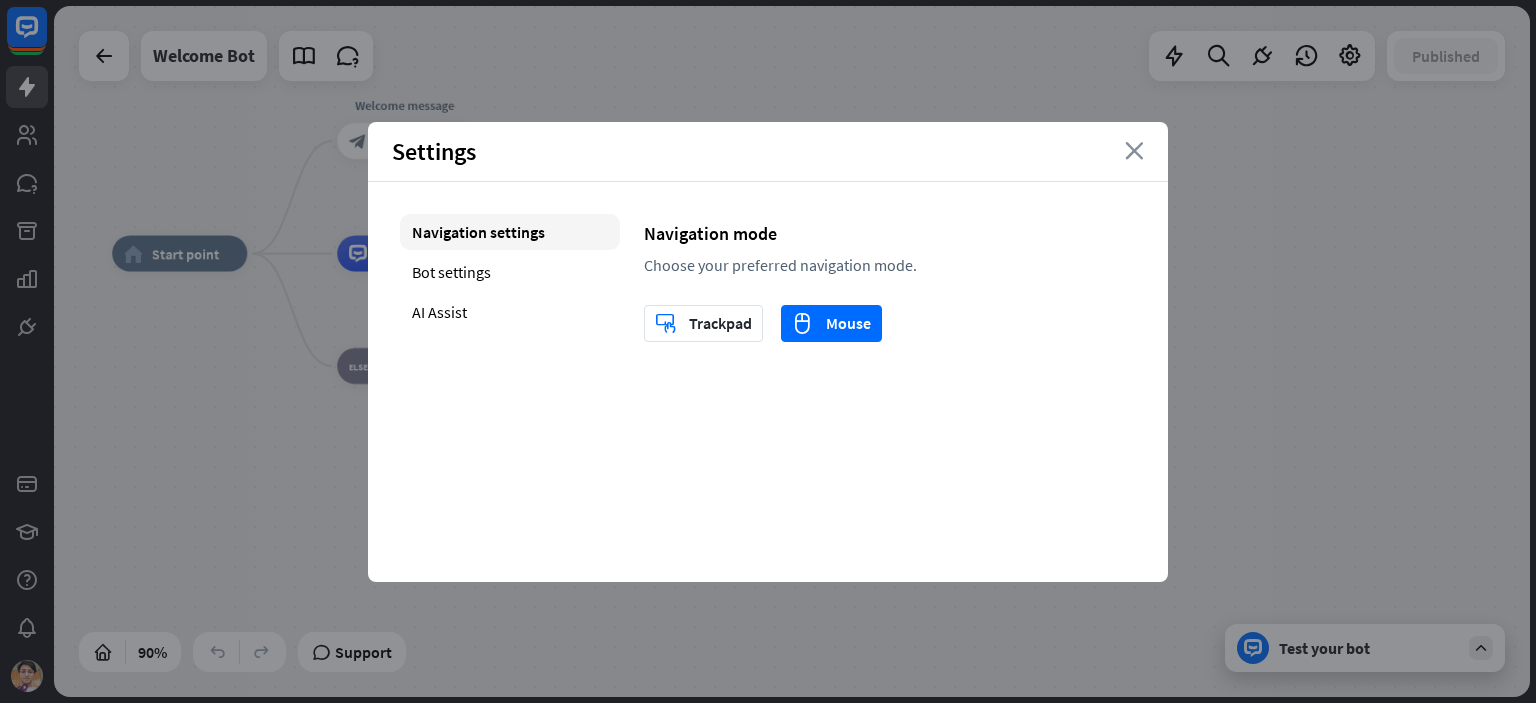 click on "close" at bounding box center (1134, 151) 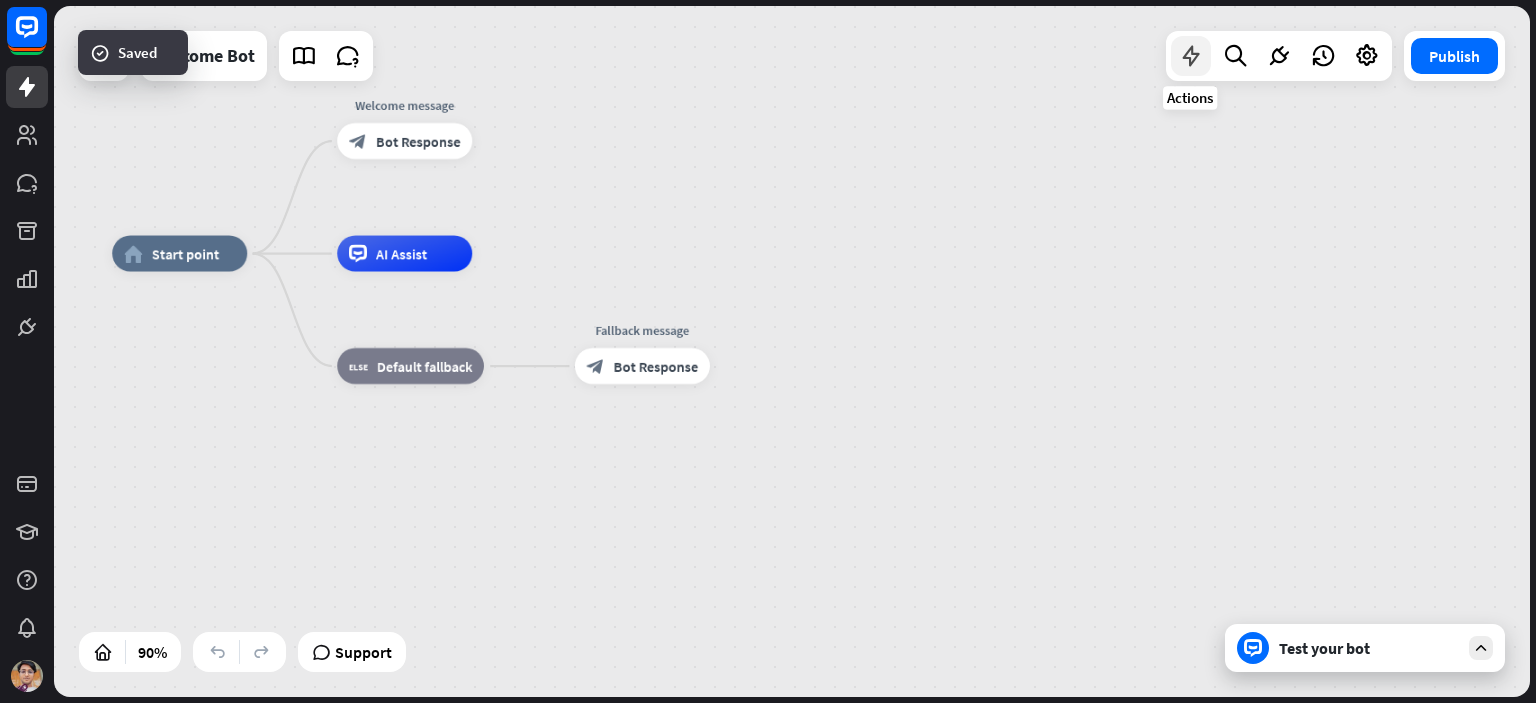 click at bounding box center [1191, 56] 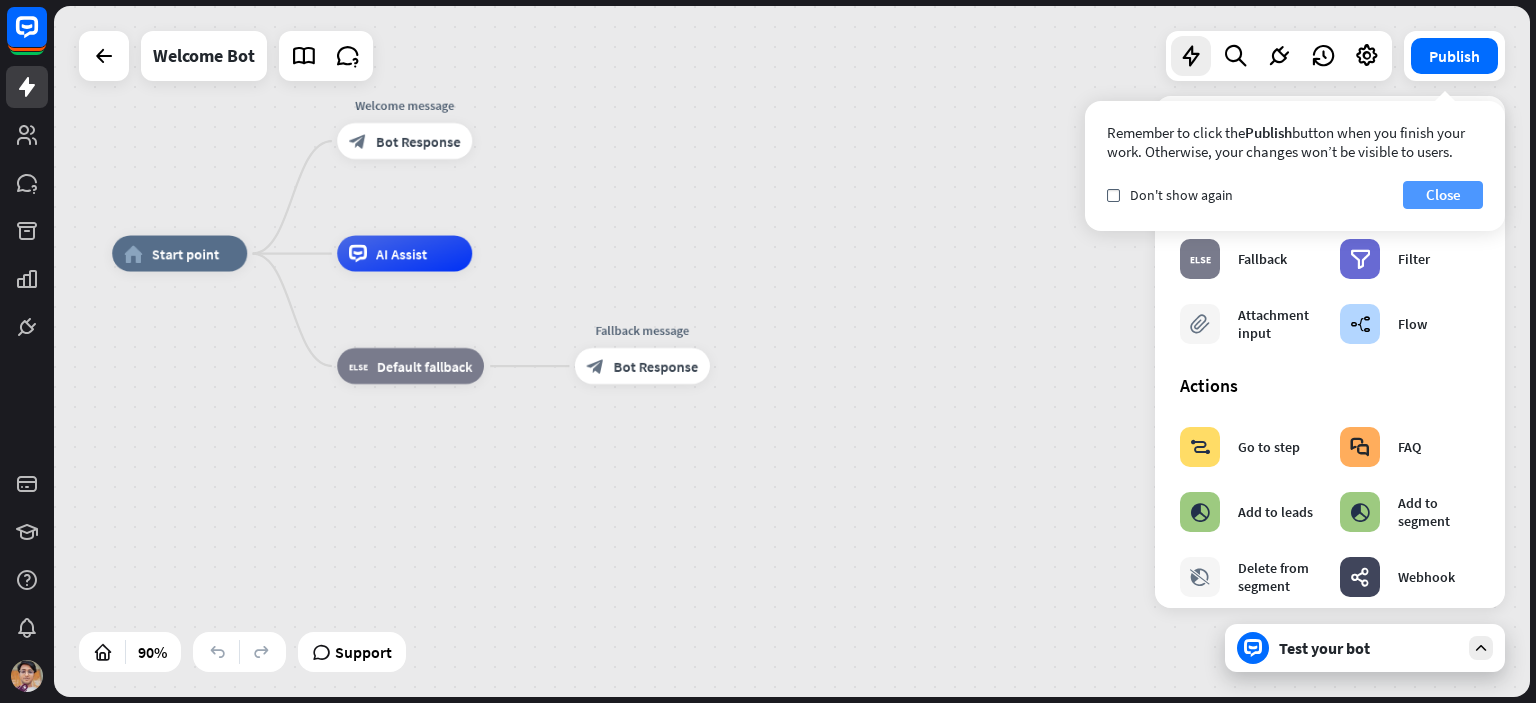 click on "Close" at bounding box center (1443, 195) 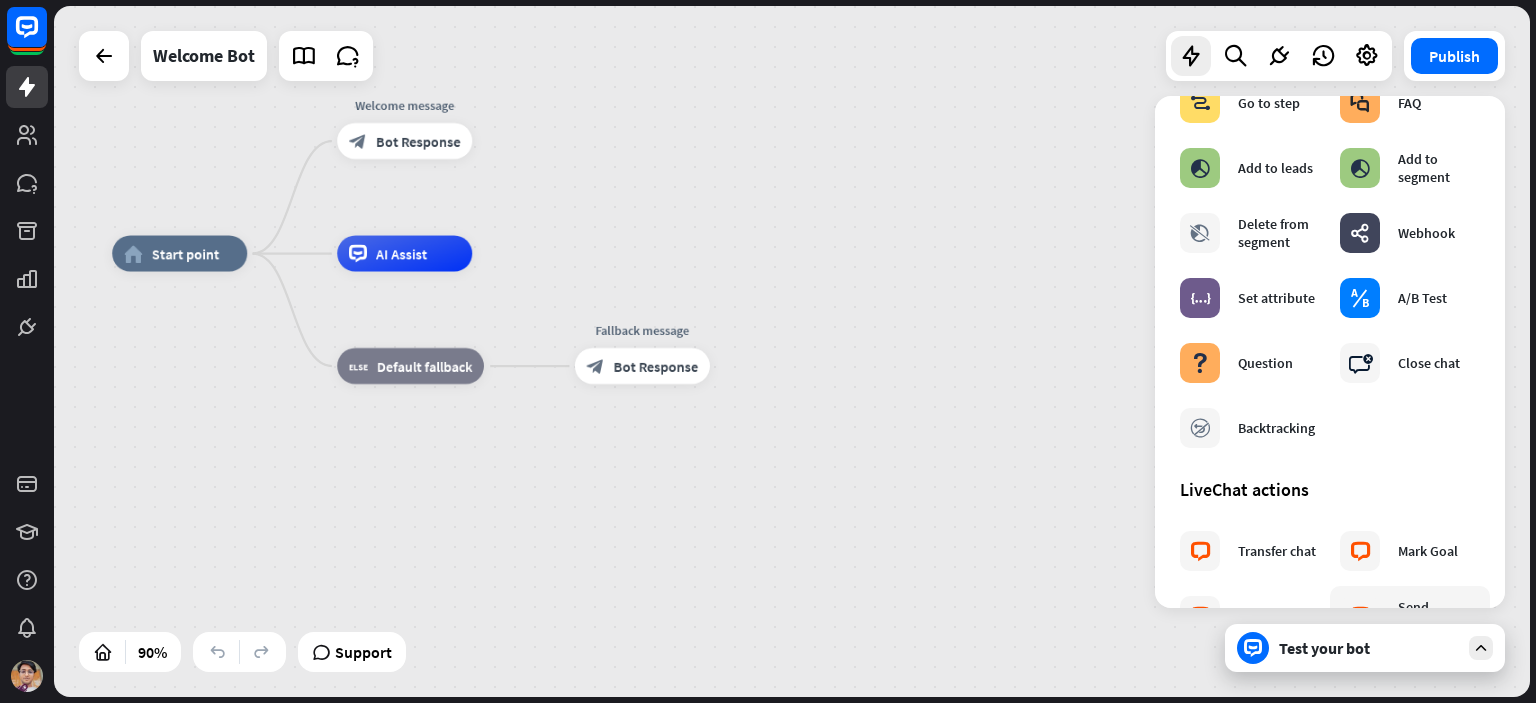 scroll, scrollTop: 300, scrollLeft: 0, axis: vertical 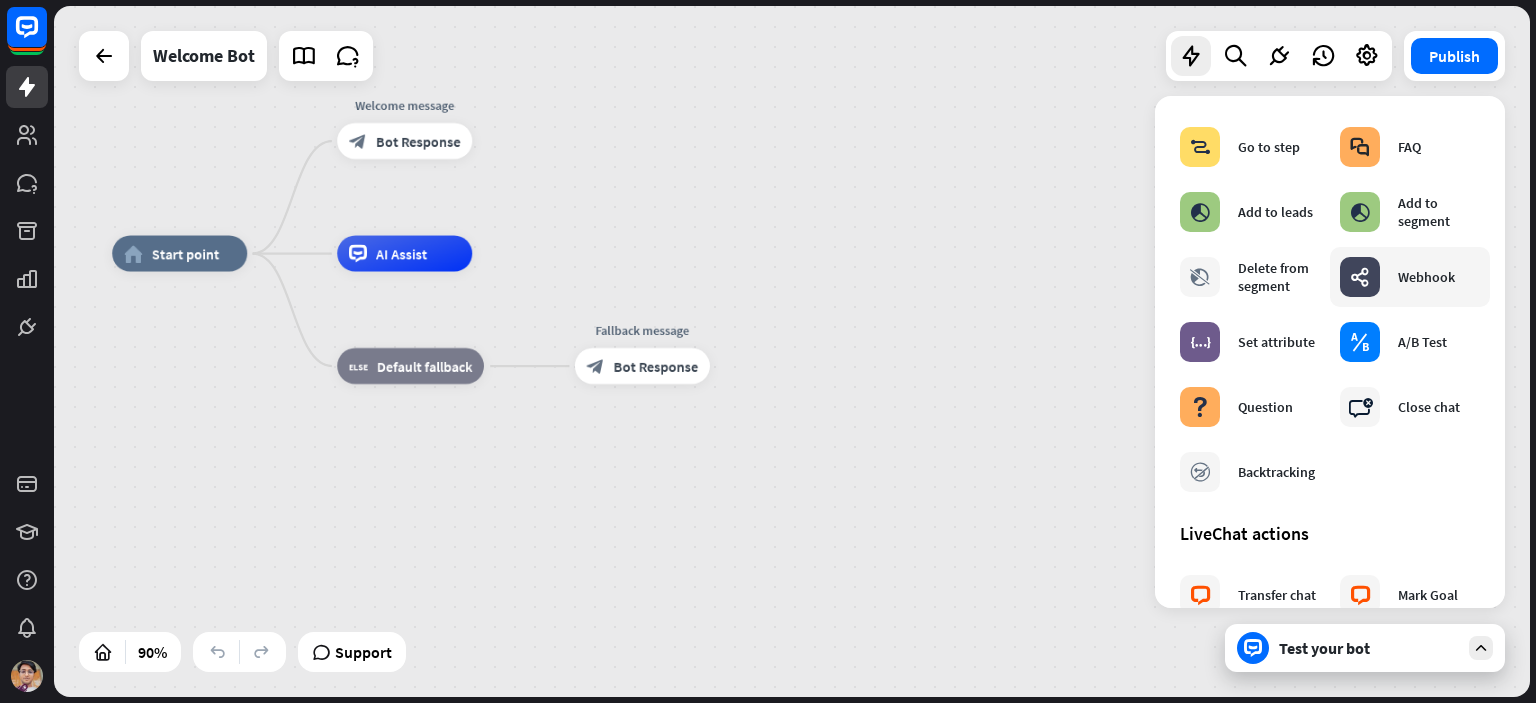 click on "webhooks" at bounding box center [1360, 277] 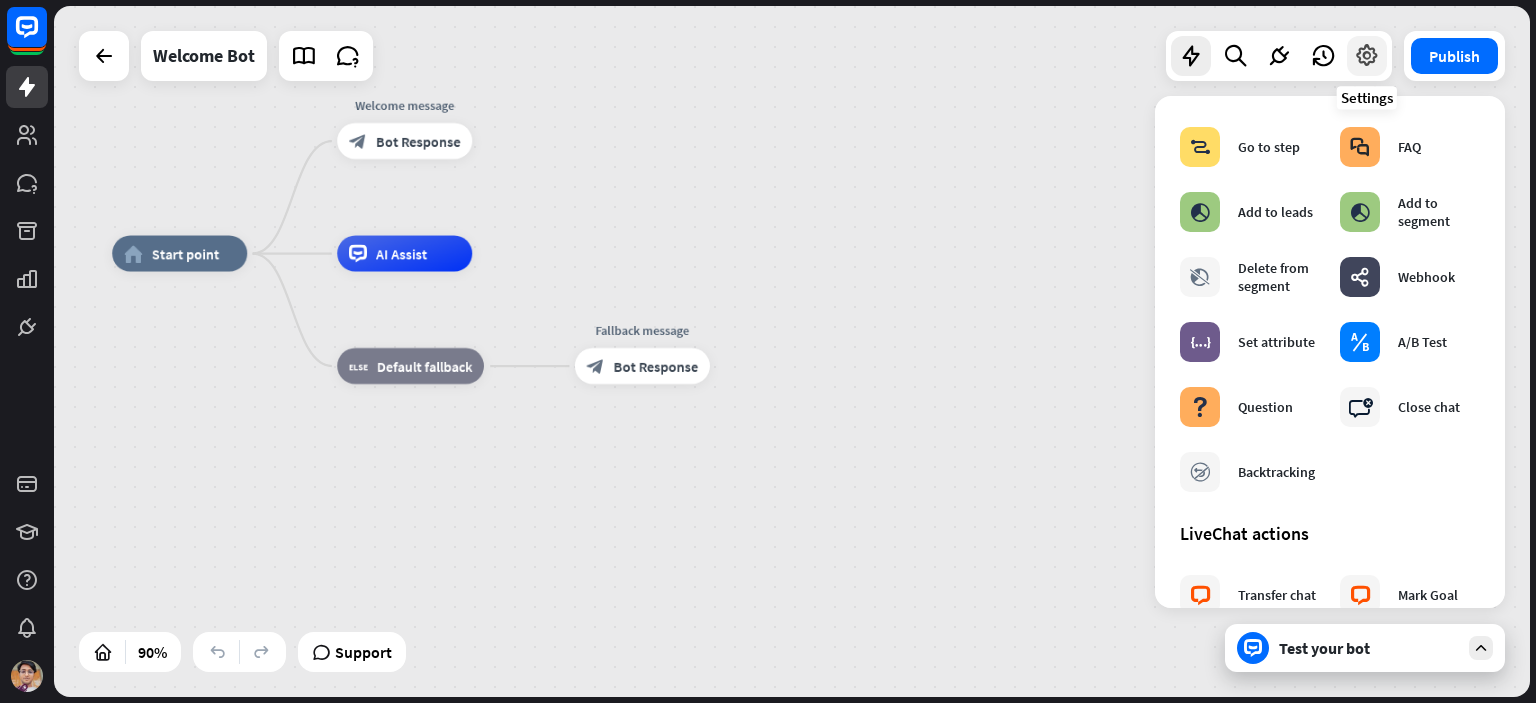 click at bounding box center [1367, 56] 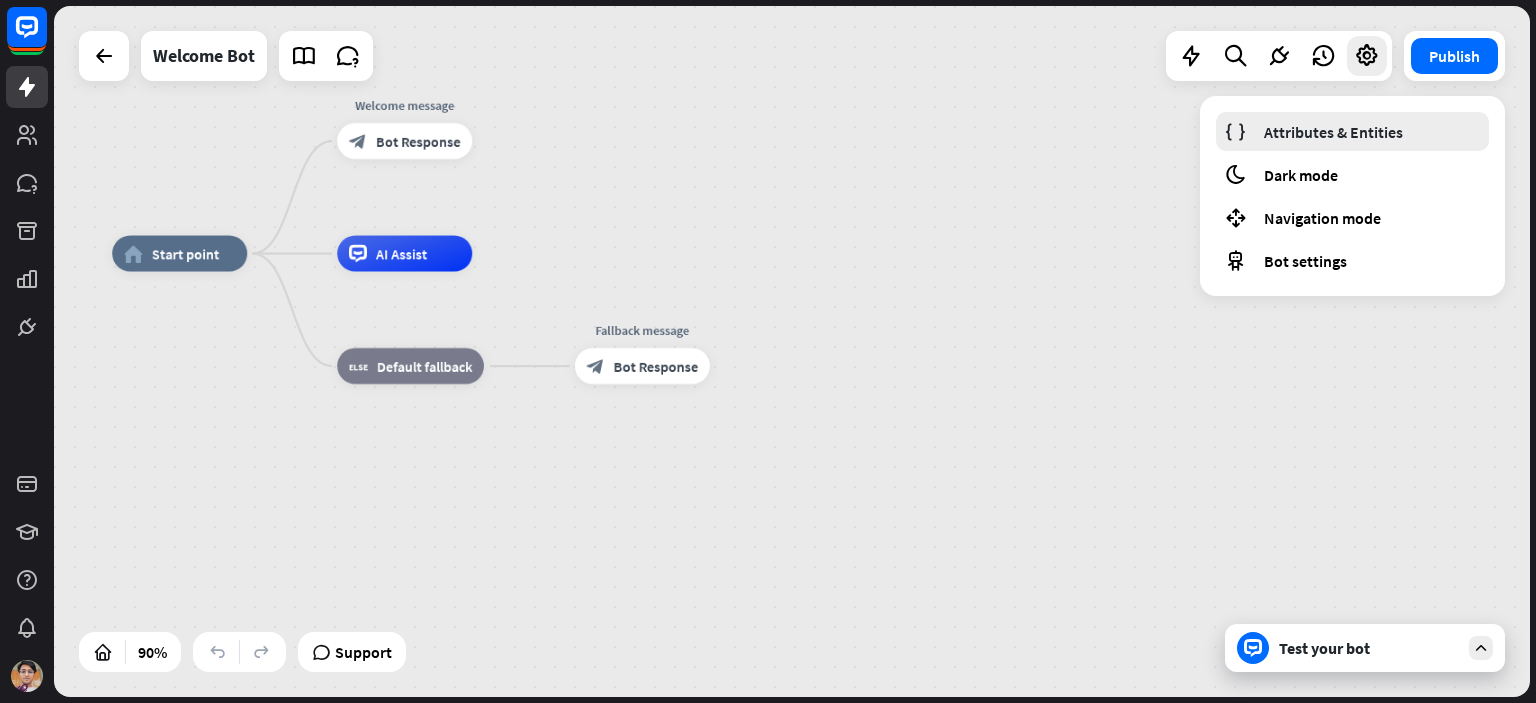 click on "Attributes & Entities" at bounding box center (1333, 132) 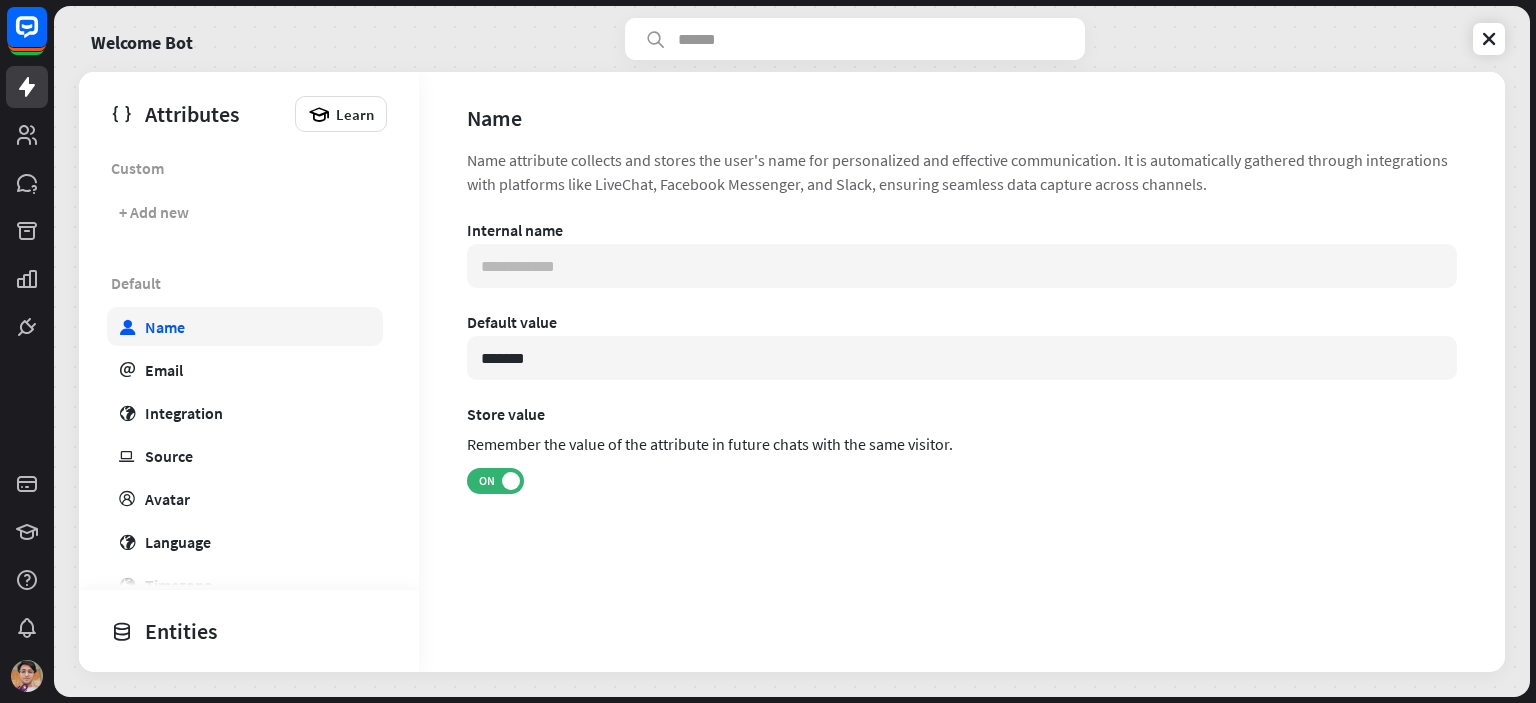 click on "user
Name" at bounding box center (245, 326) 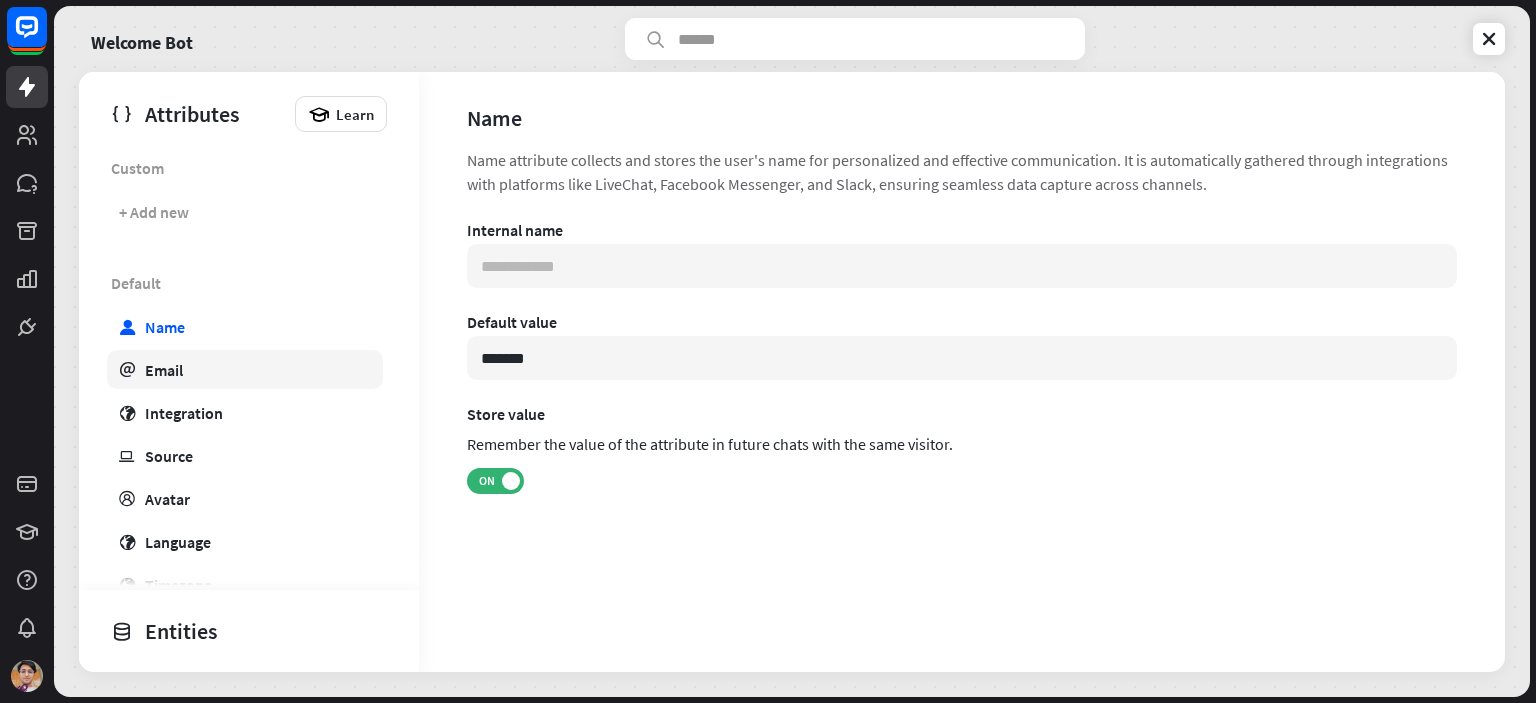 click on "Email" at bounding box center (164, 370) 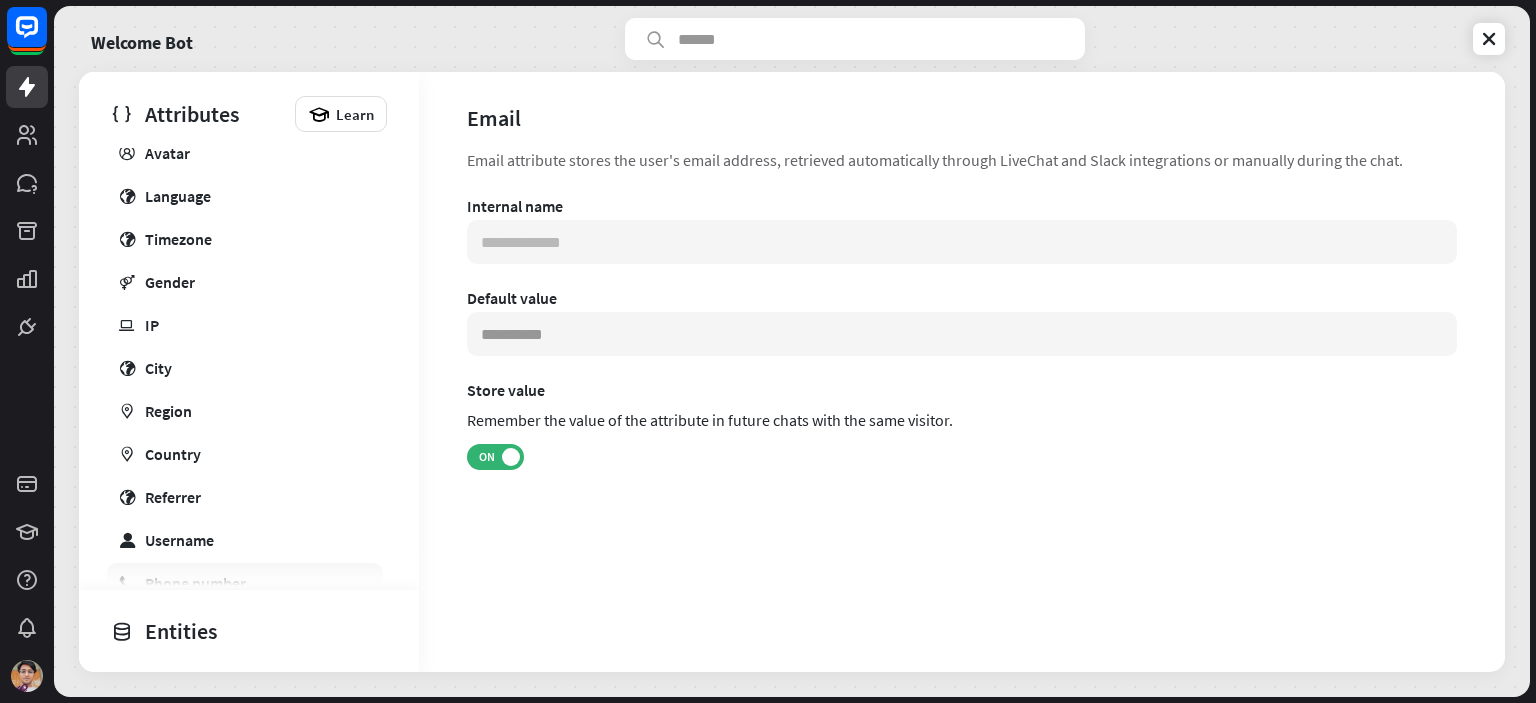 scroll, scrollTop: 389, scrollLeft: 0, axis: vertical 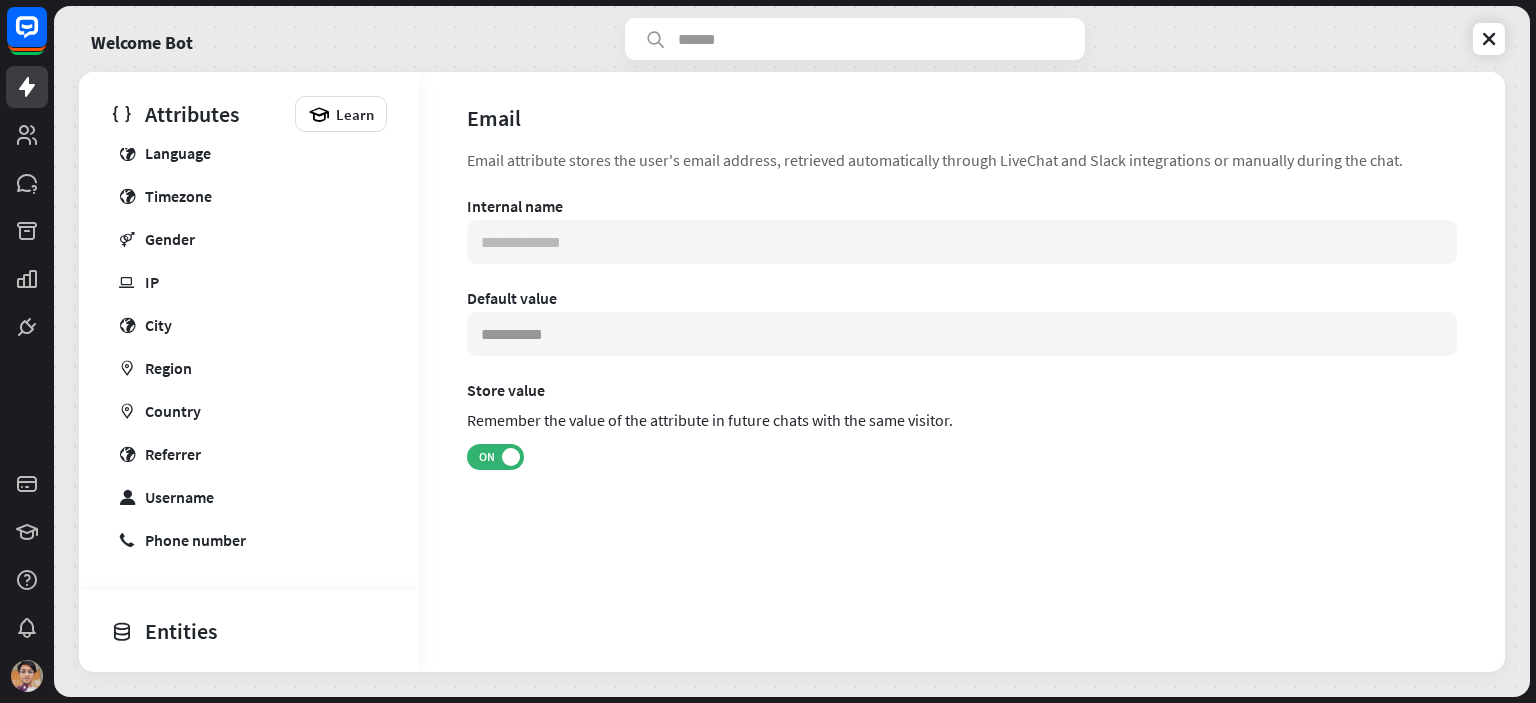 click on "Entities" at bounding box center [244, 631] 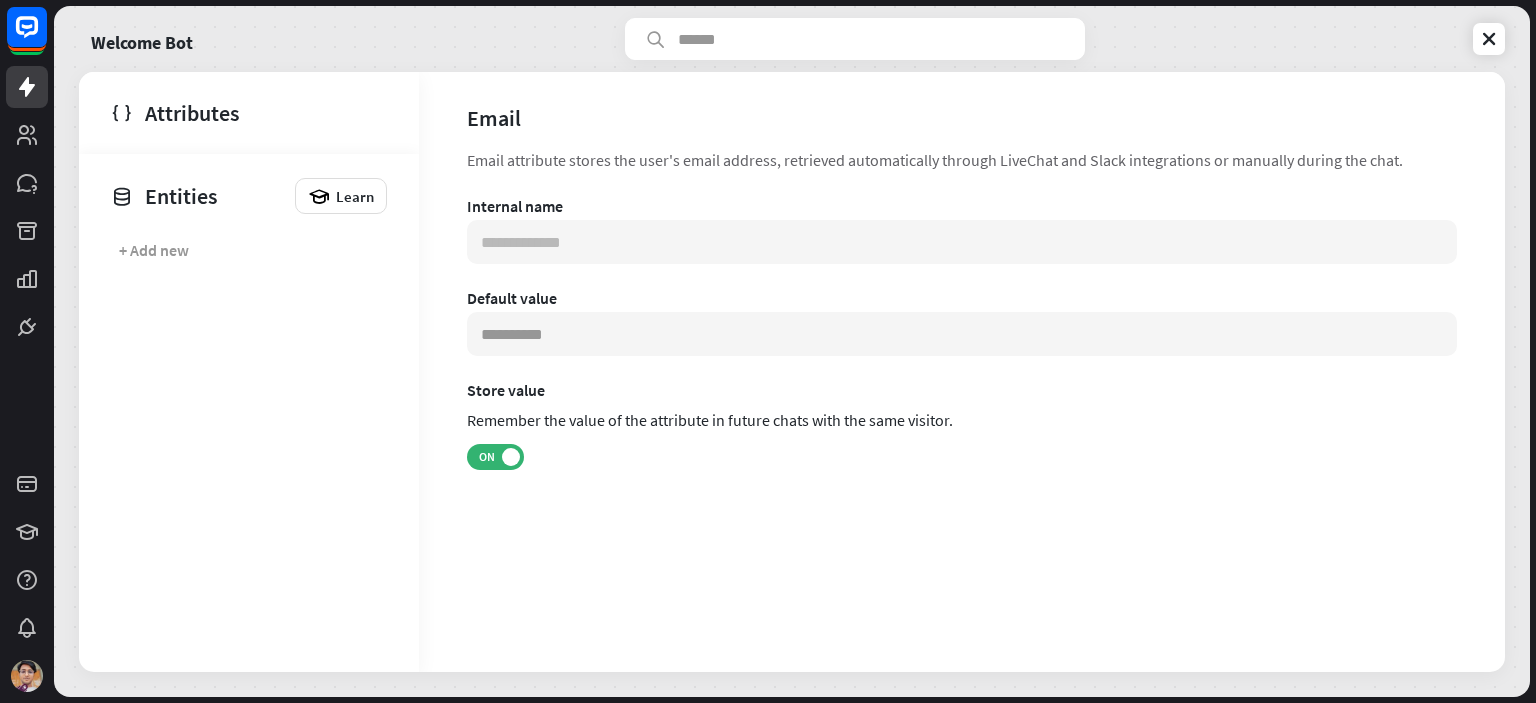 scroll, scrollTop: 0, scrollLeft: 0, axis: both 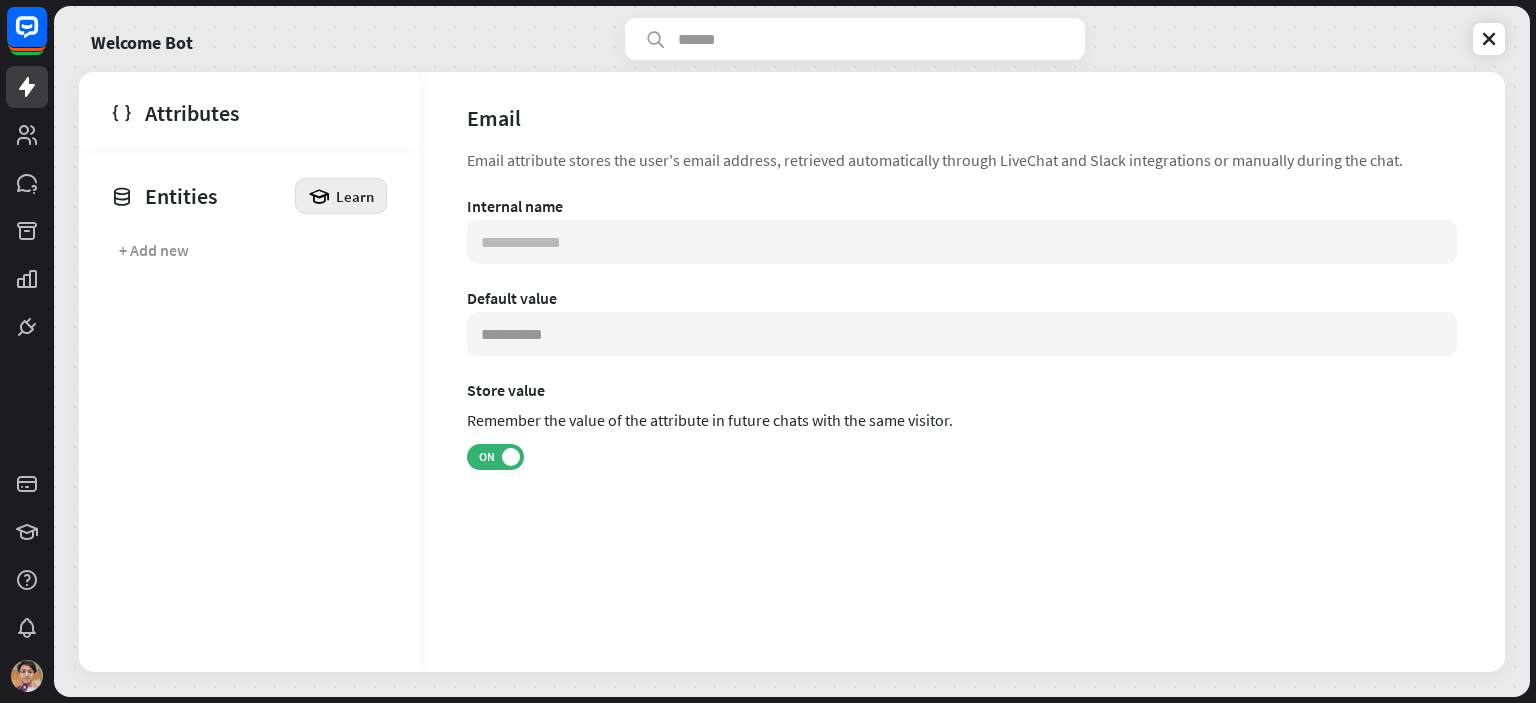 click on "Learn" at bounding box center (355, 196) 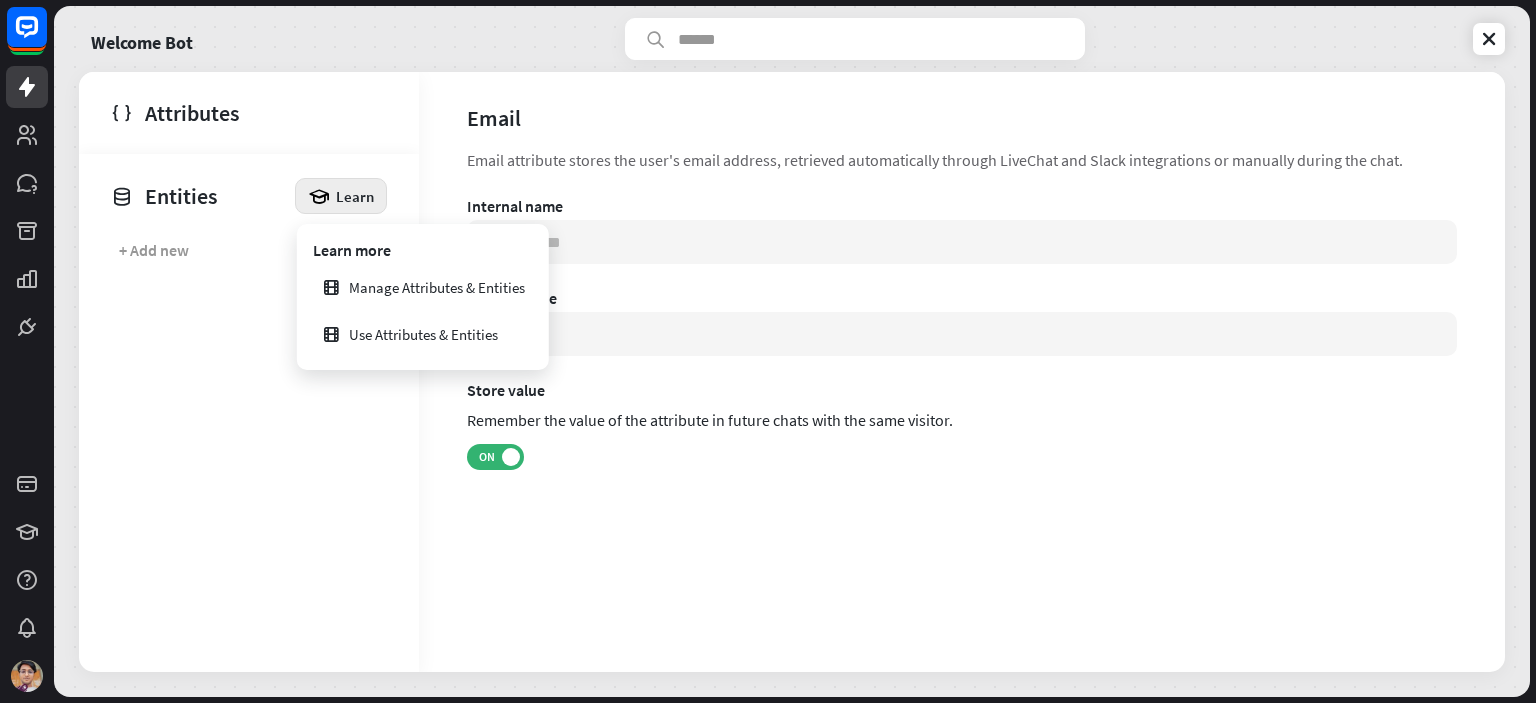 click on "**********" at bounding box center (962, 351) 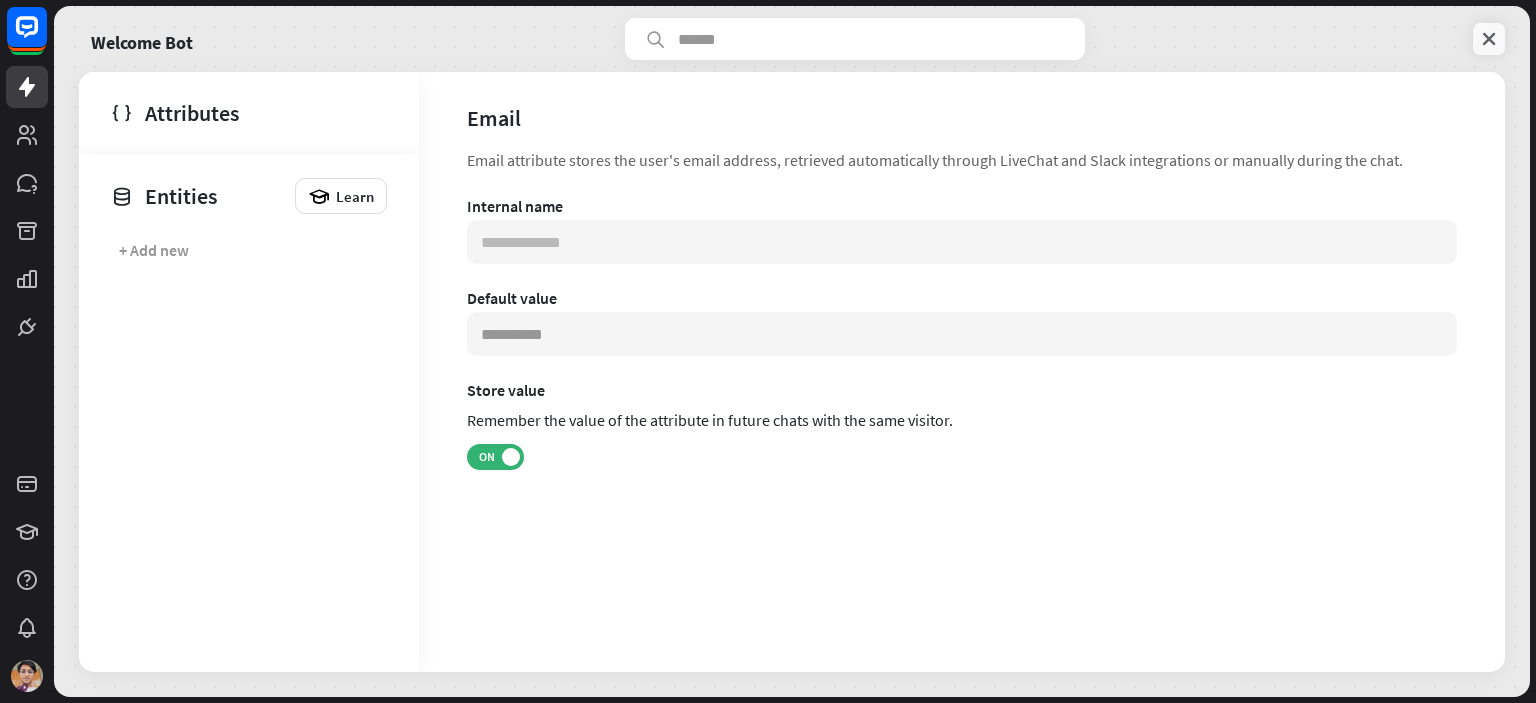 click at bounding box center (1489, 39) 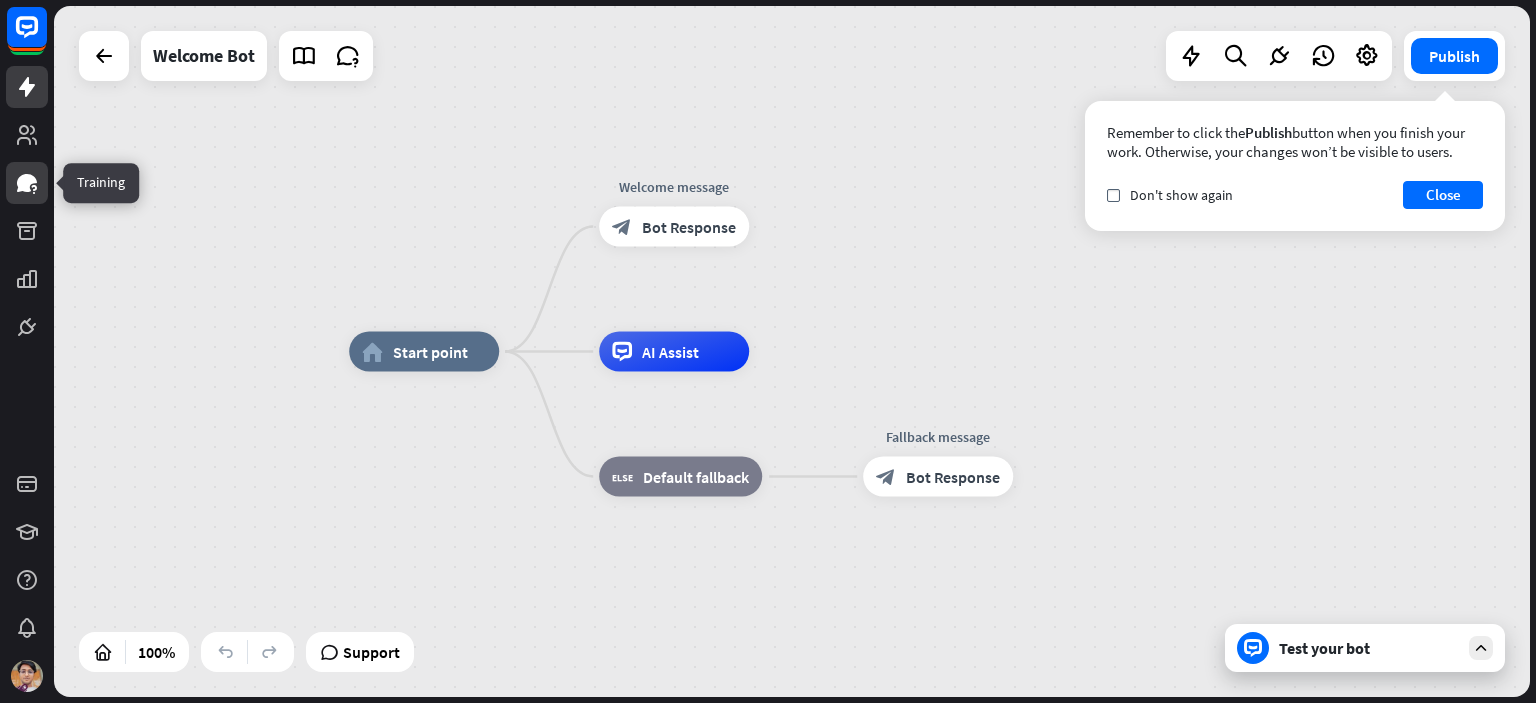 click at bounding box center [27, 183] 